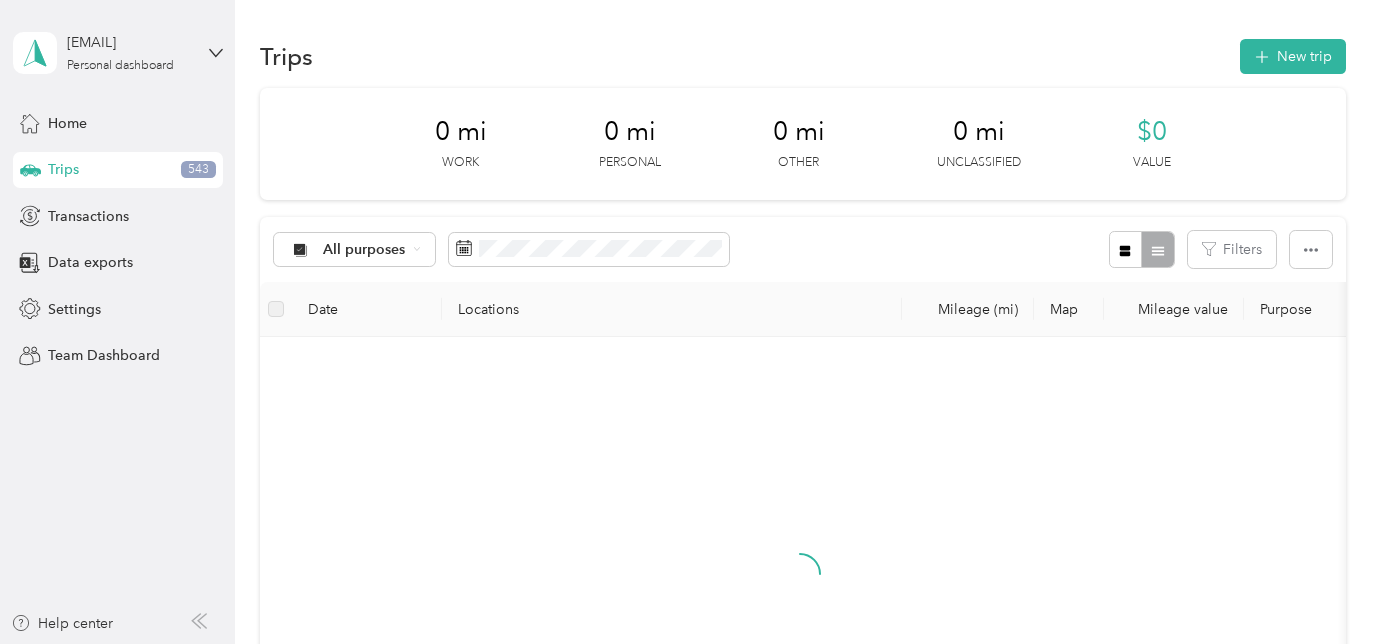scroll, scrollTop: 0, scrollLeft: 0, axis: both 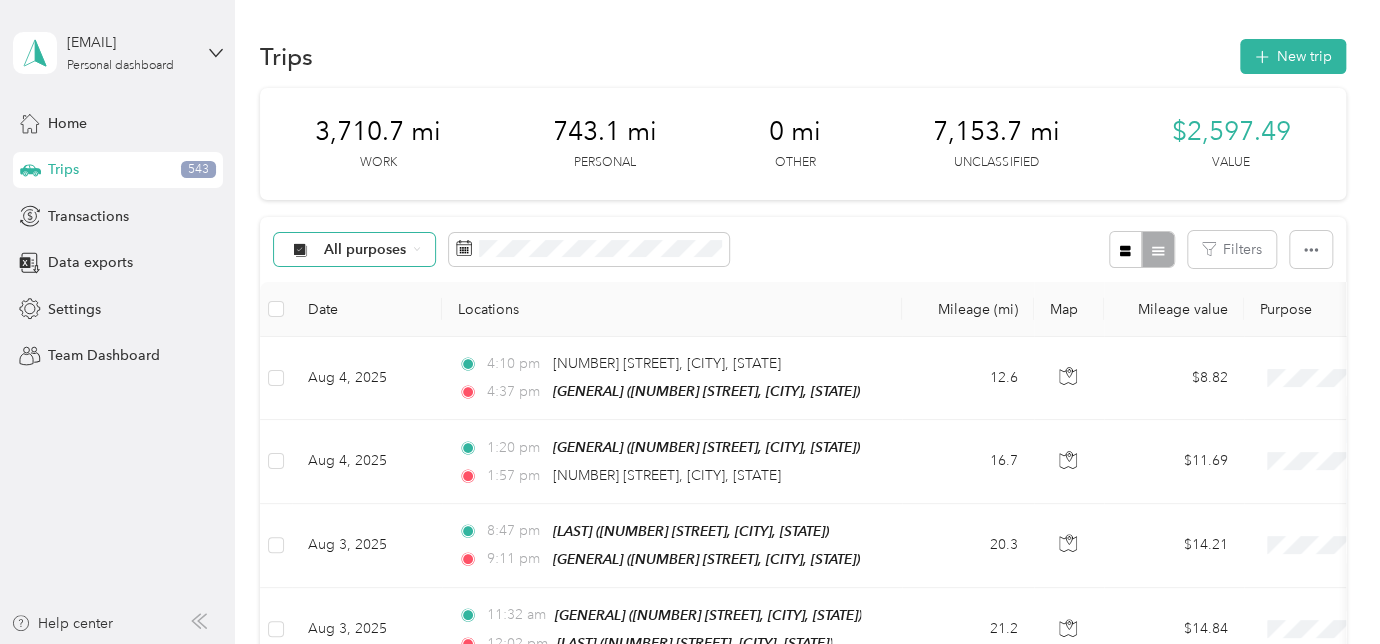 click on "All purposes" at bounding box center (355, 250) 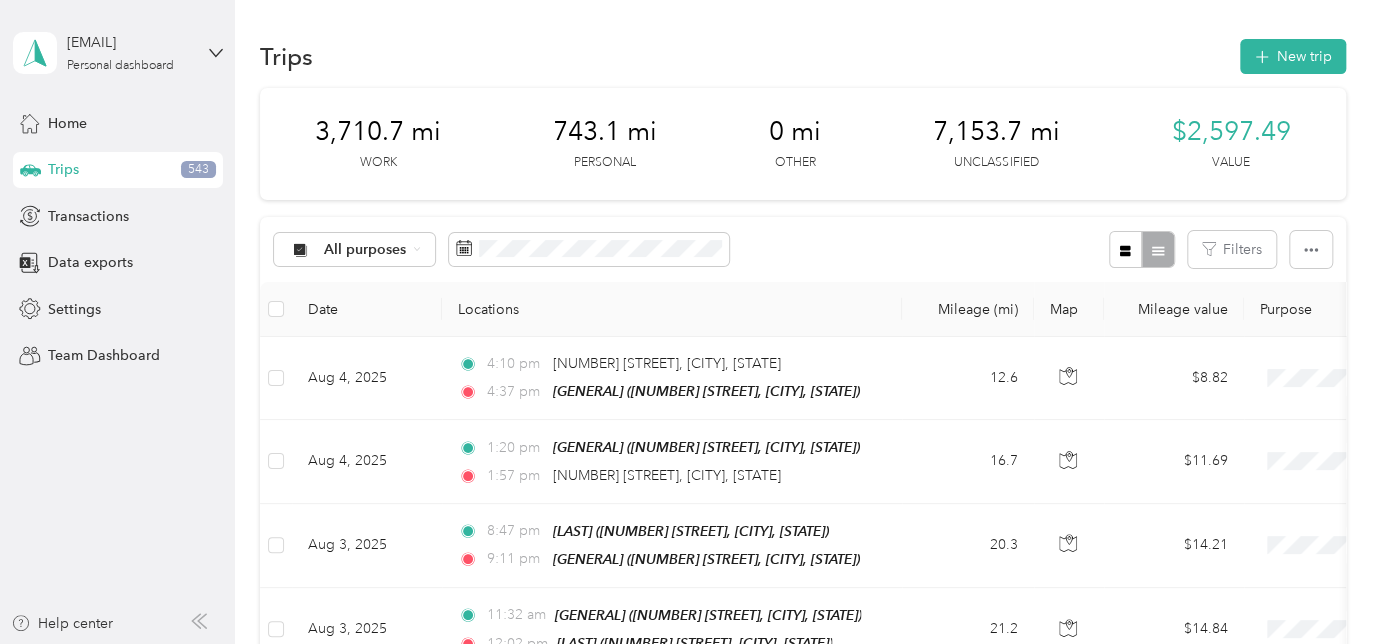 click on "Unclassified" at bounding box center [354, 312] 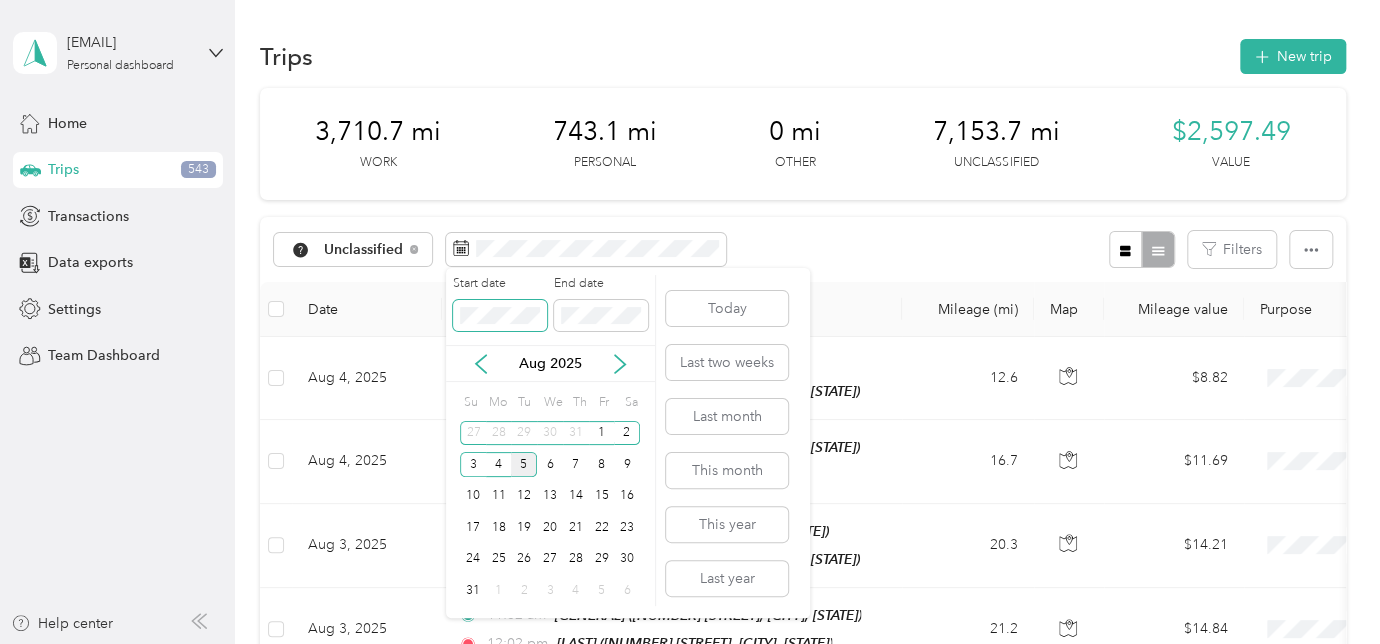 click on "Start date   End date" at bounding box center (550, 310) 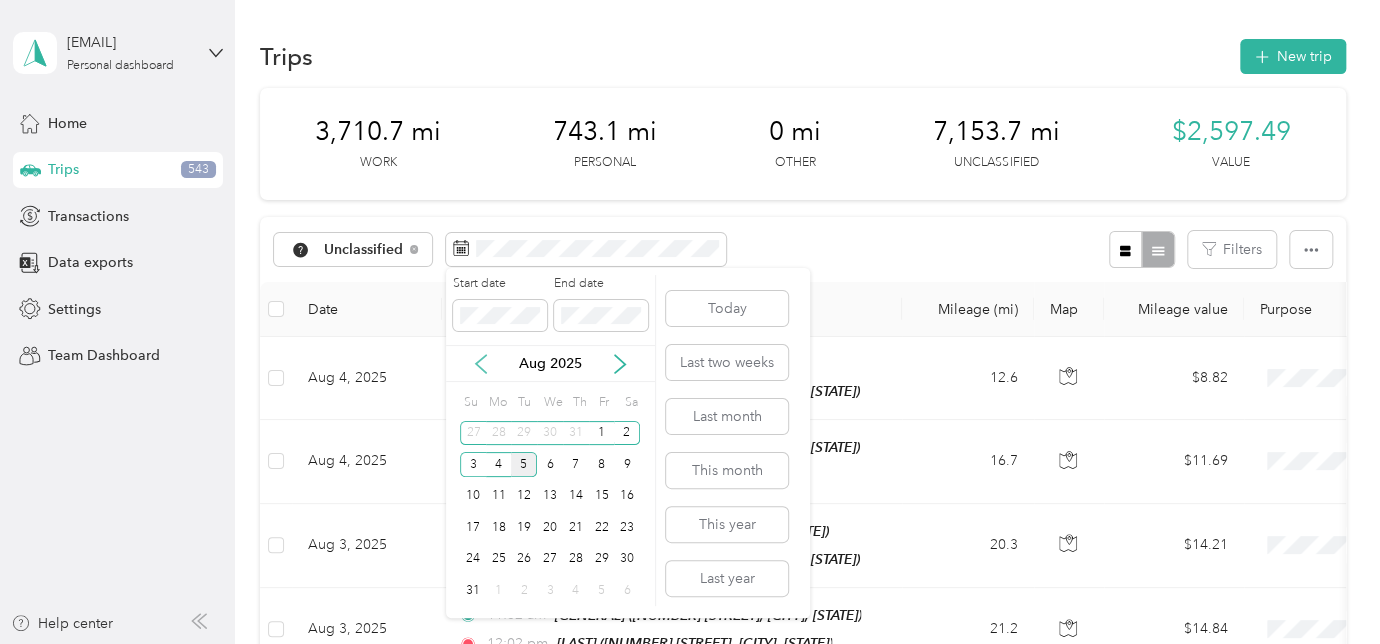 click 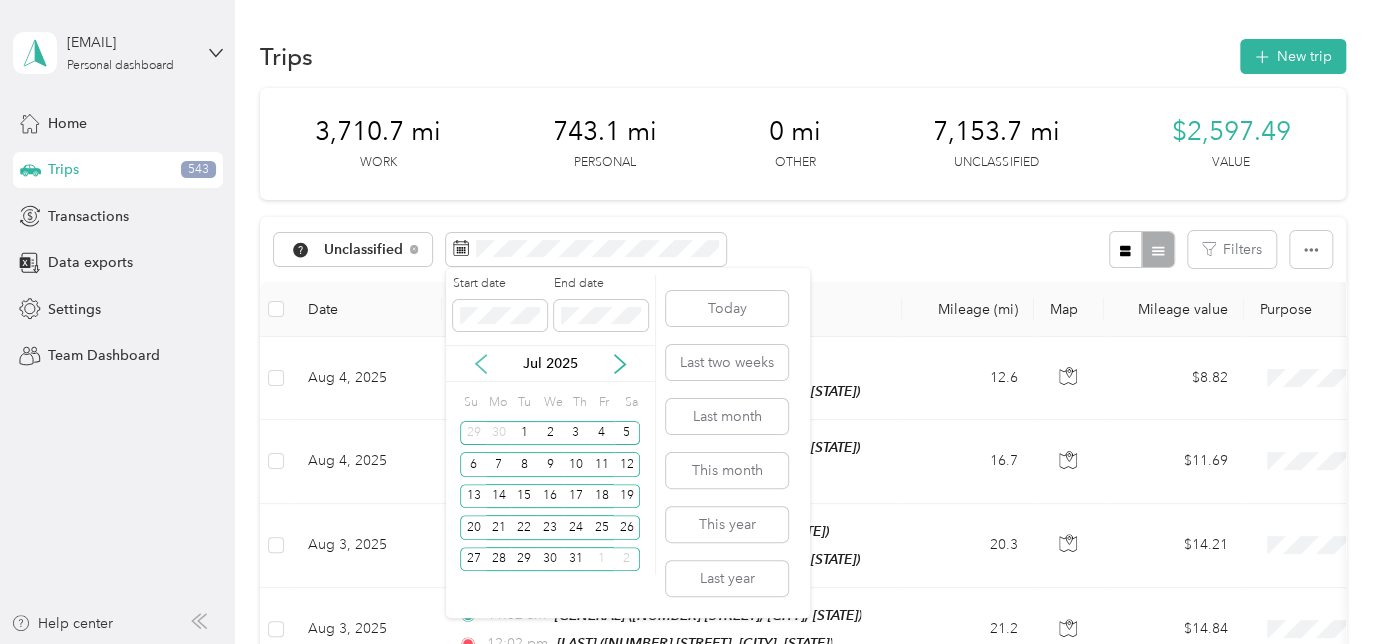 click 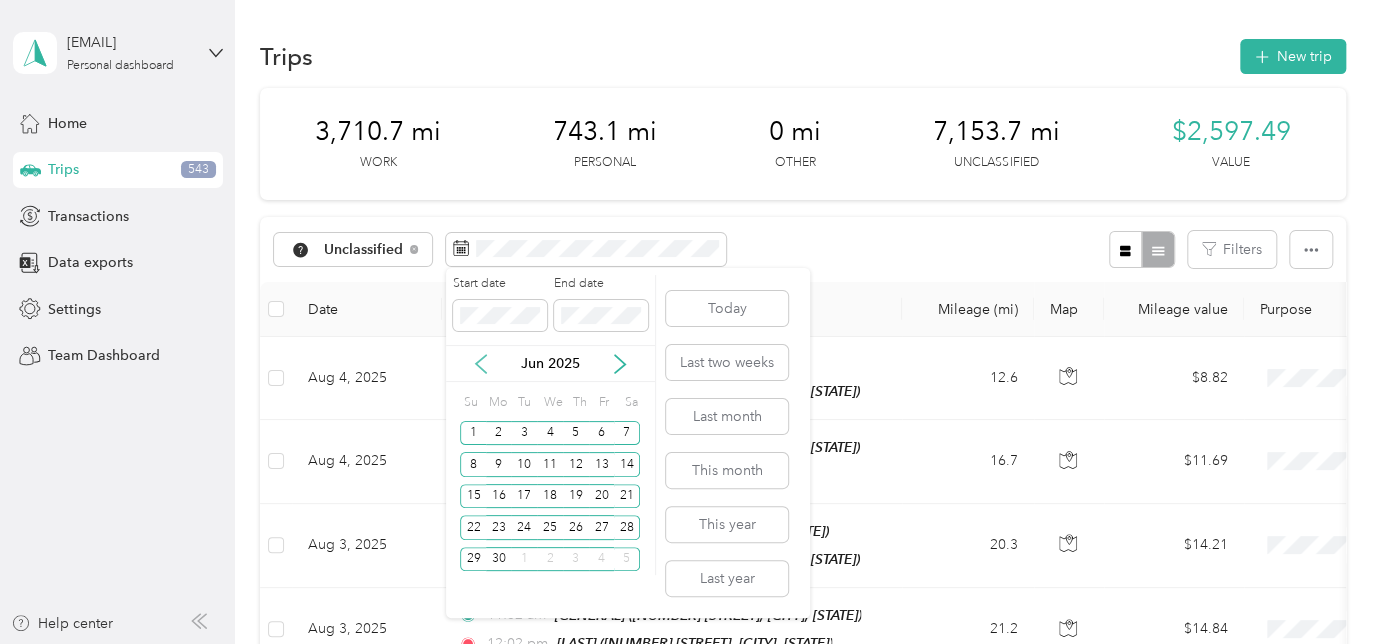 click 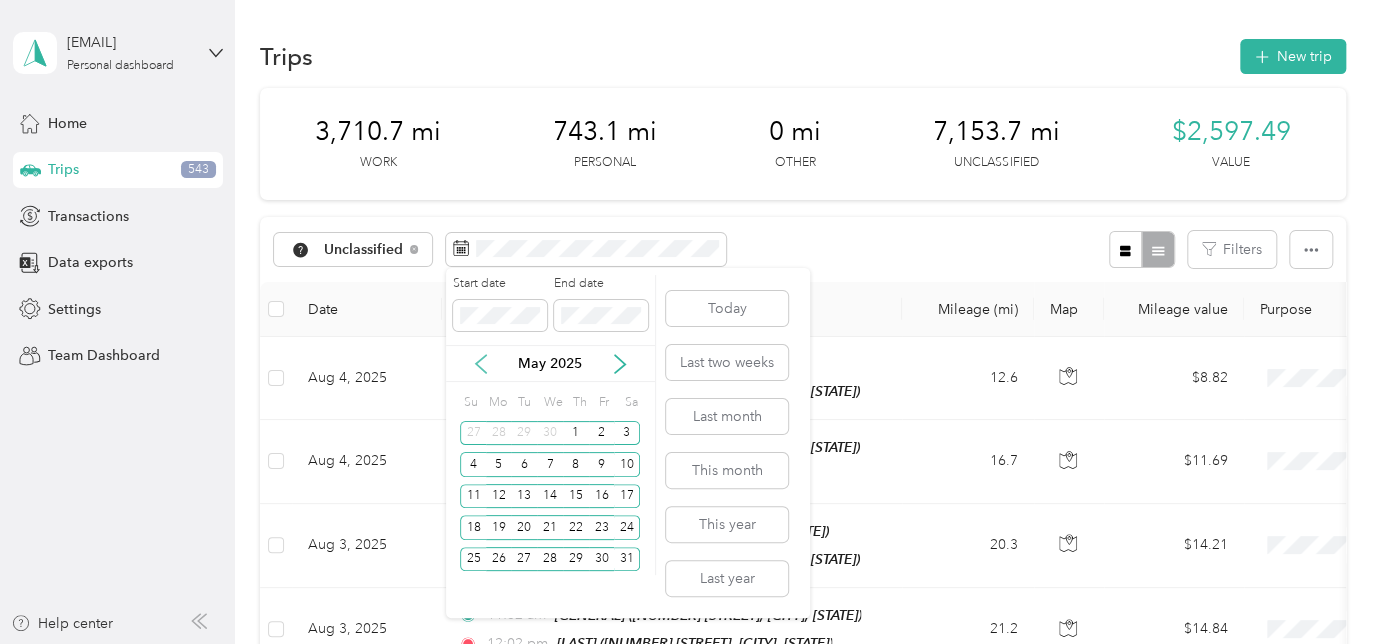 click 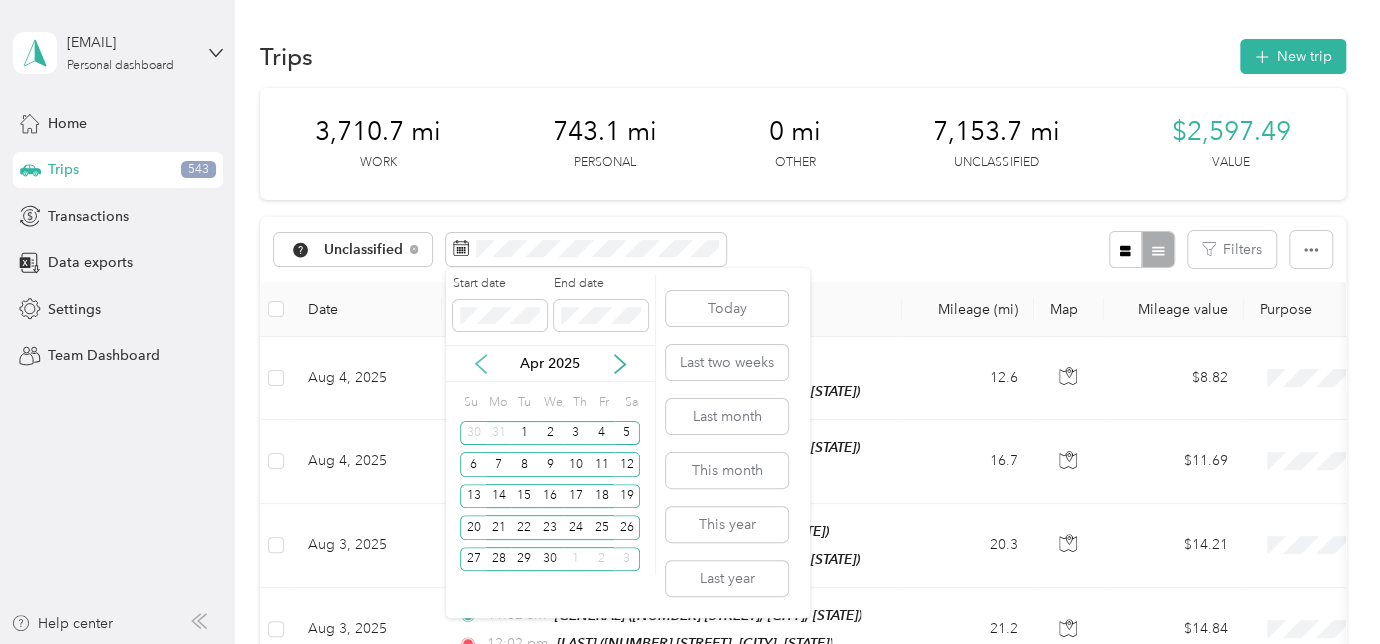 click 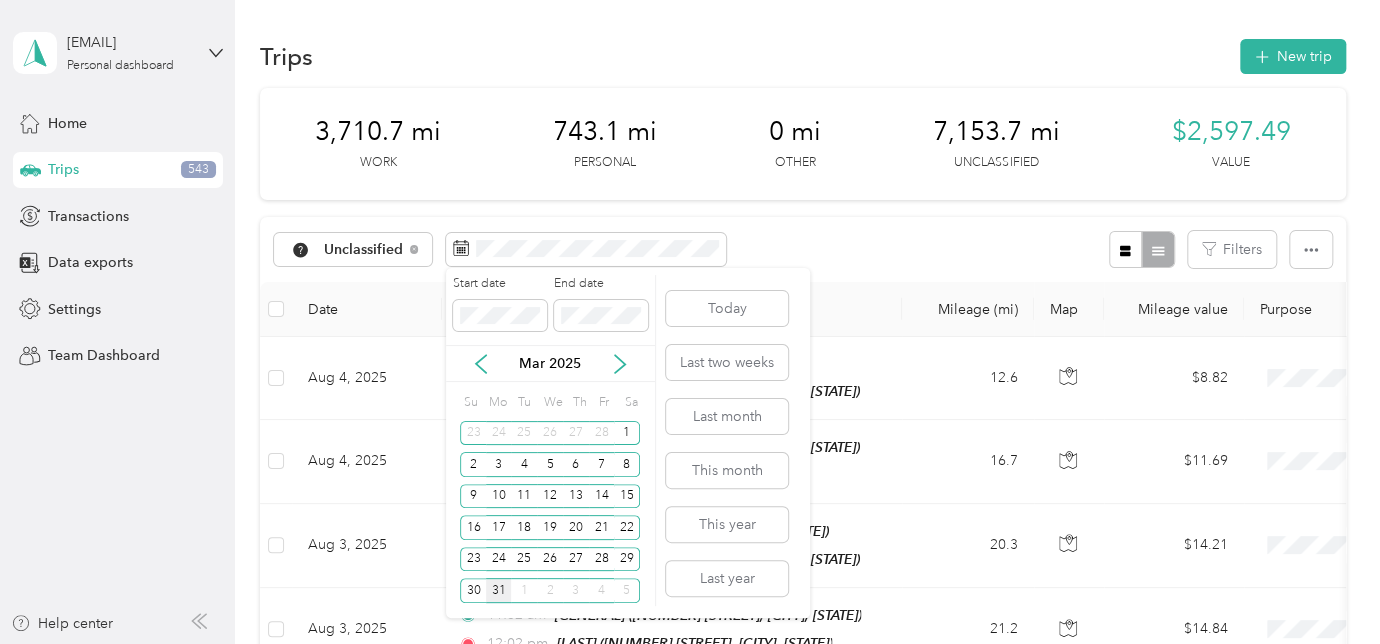 click on "31" at bounding box center (499, 590) 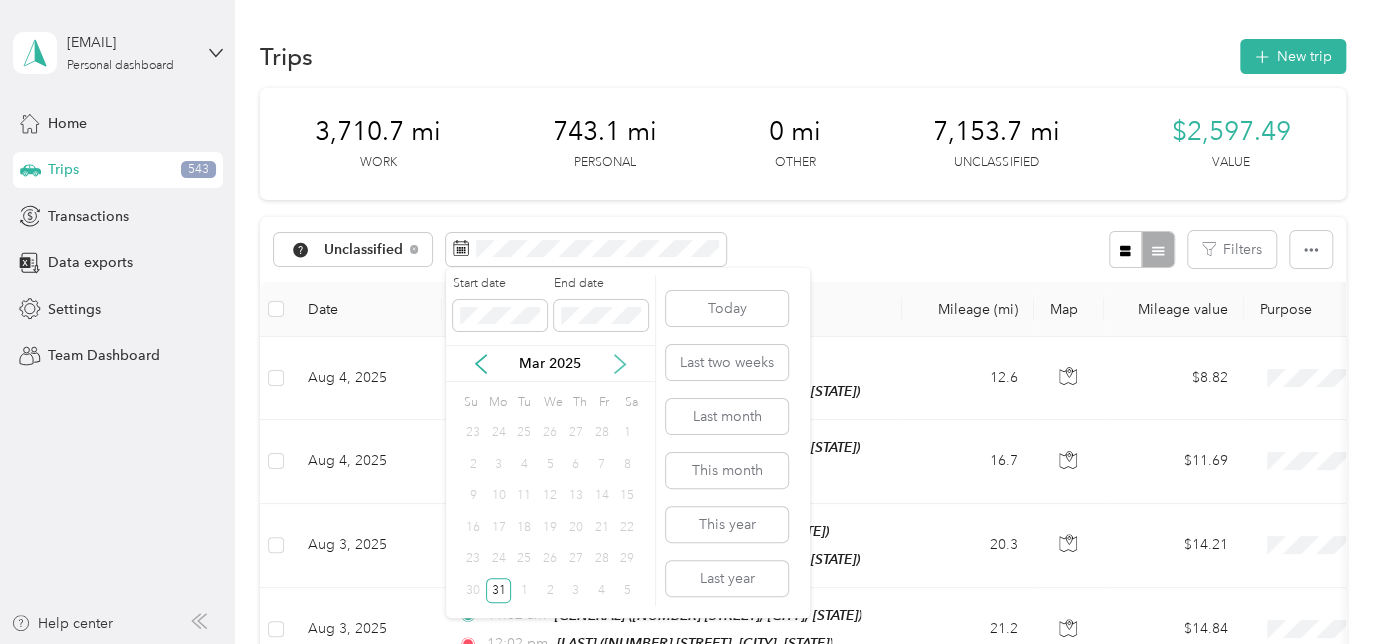 click 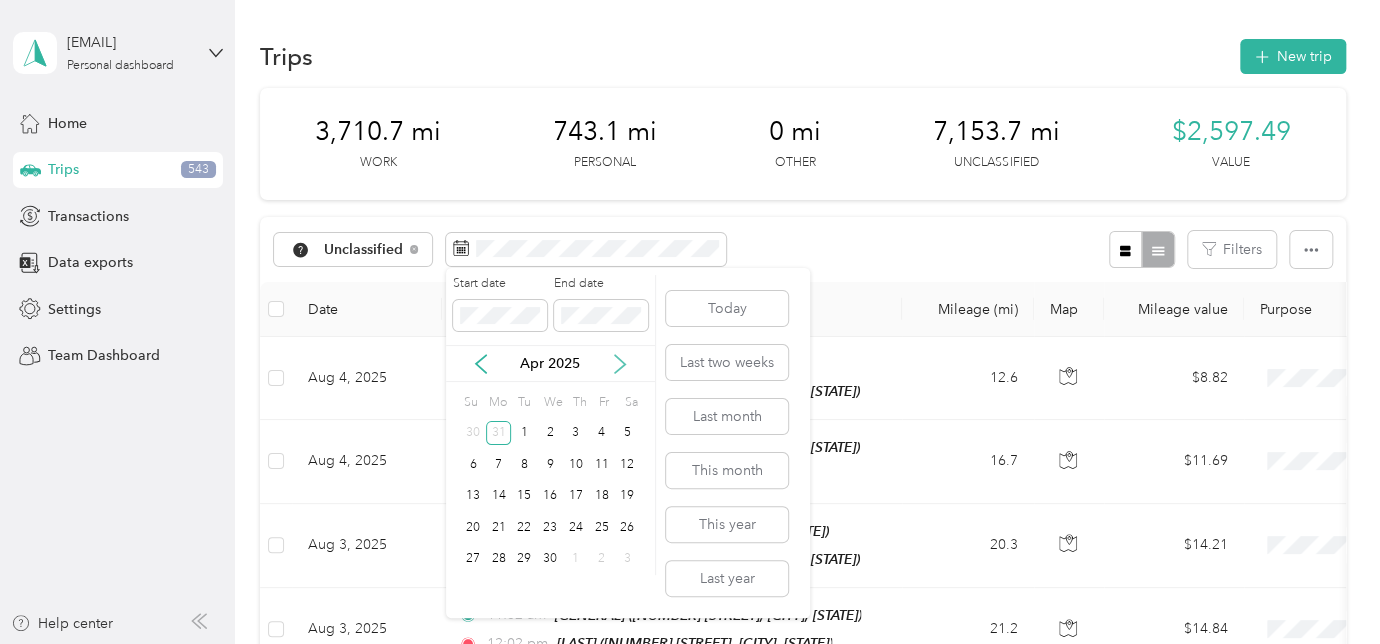 click 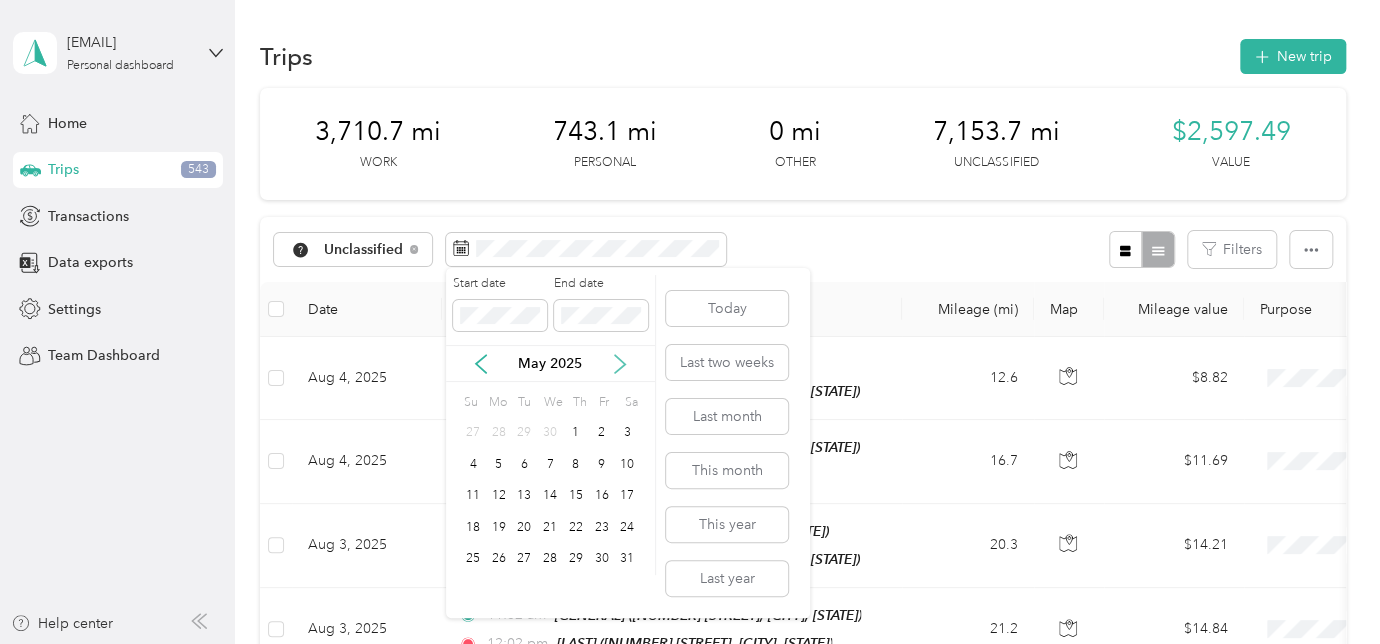 click 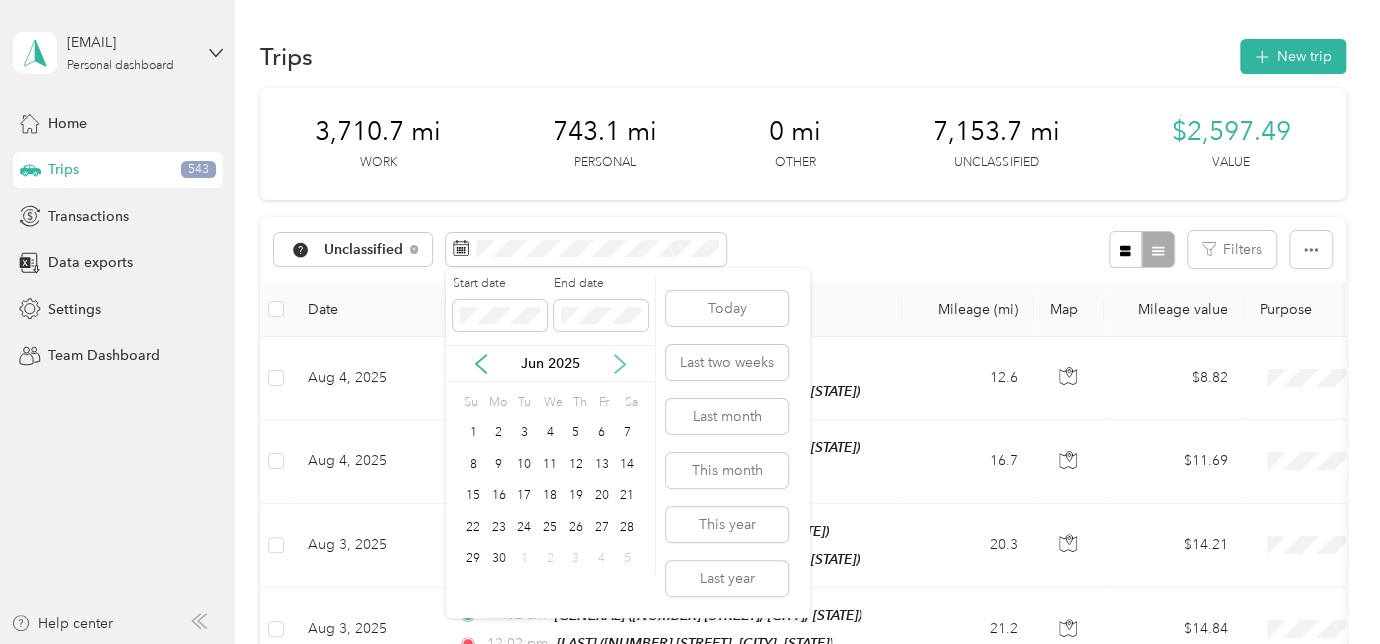 click 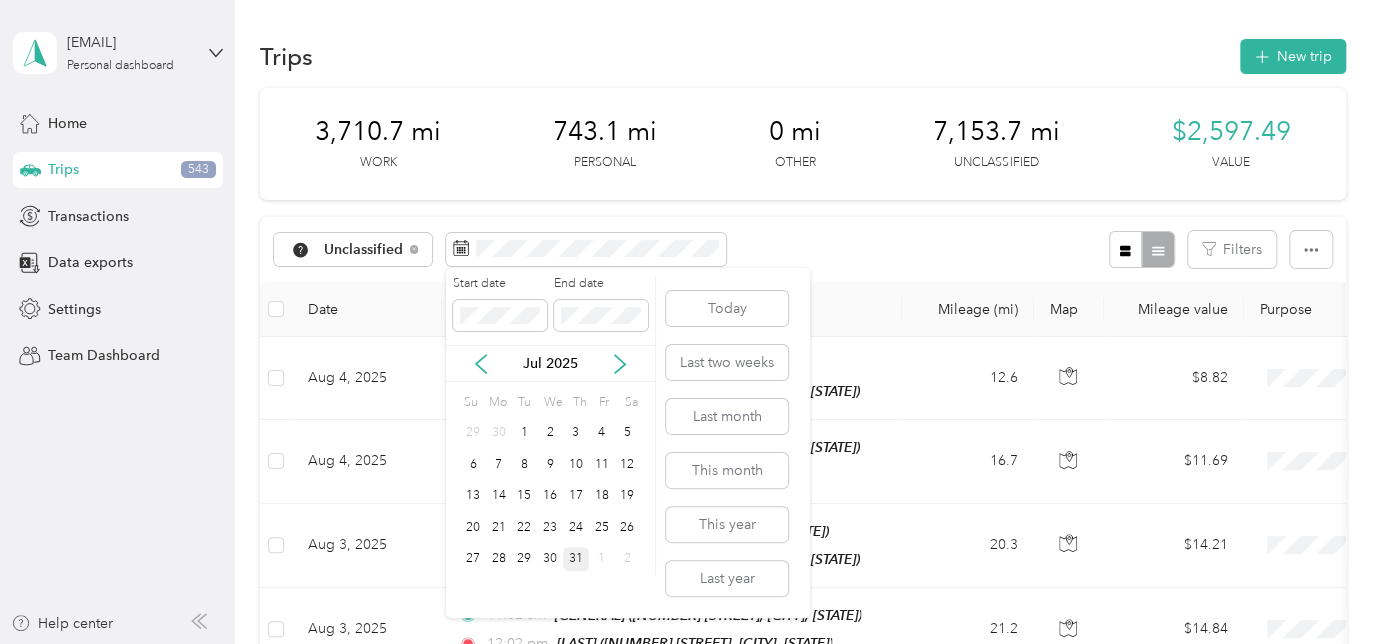 click on "31" at bounding box center [576, 559] 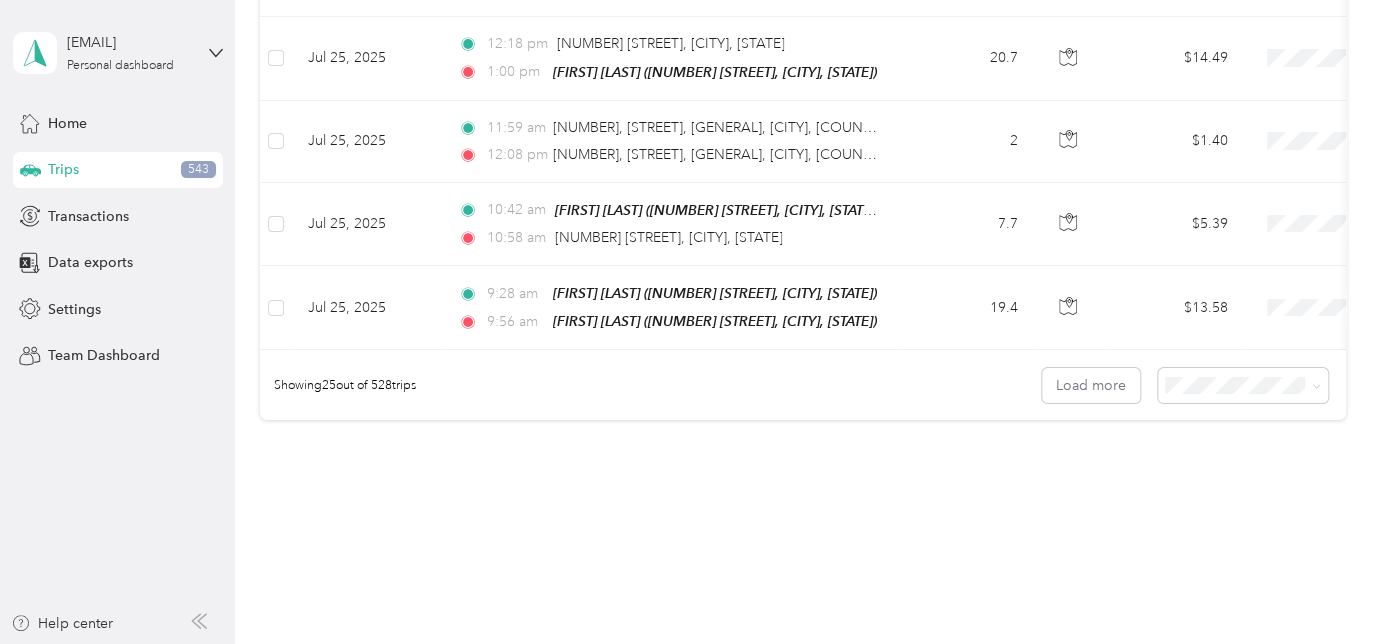 scroll, scrollTop: 2102, scrollLeft: 0, axis: vertical 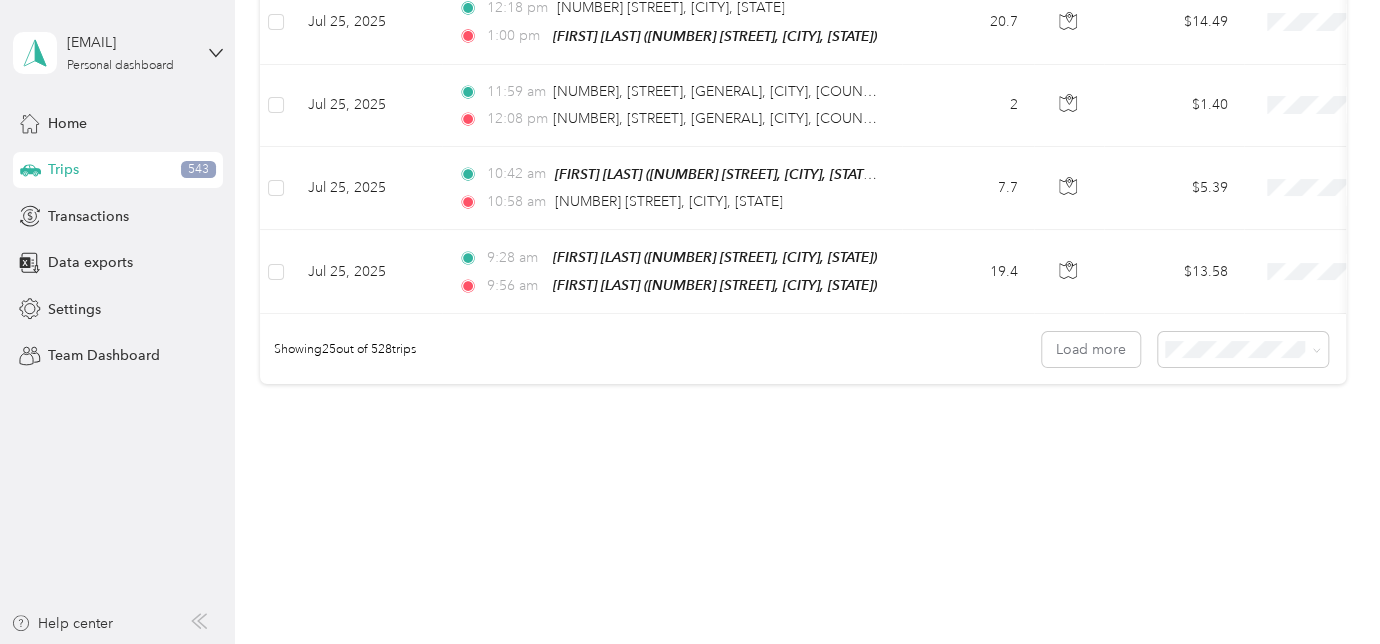 click 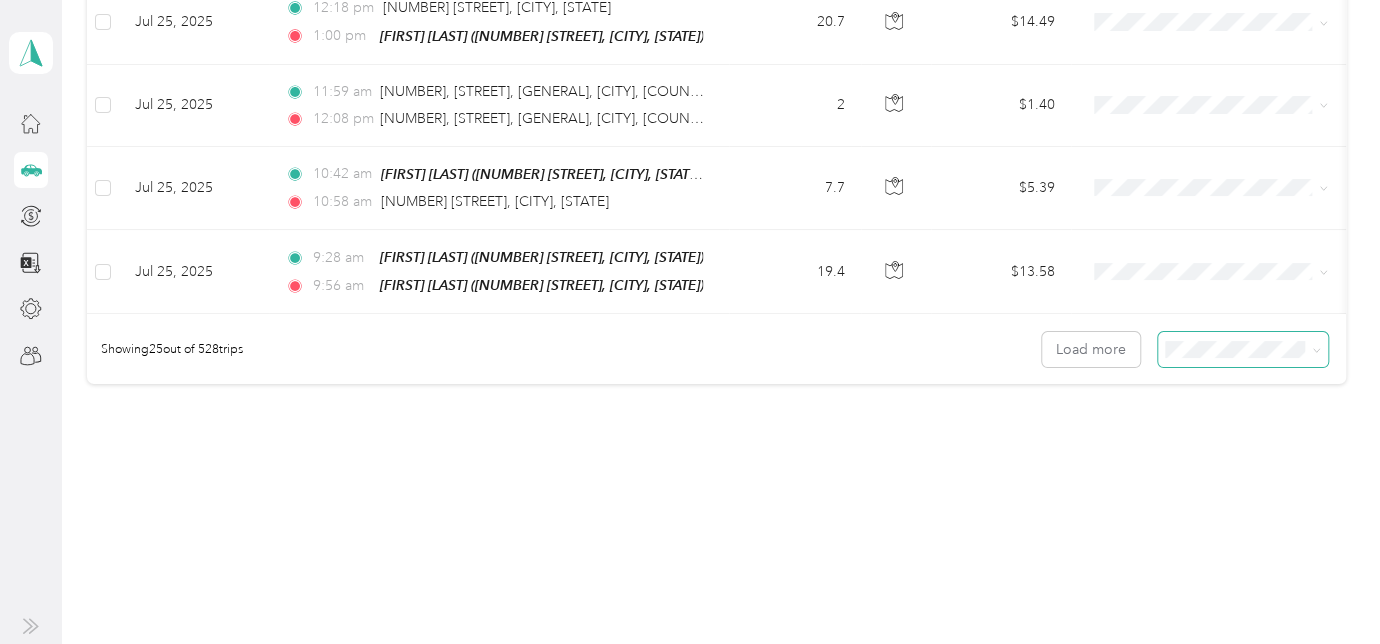 click 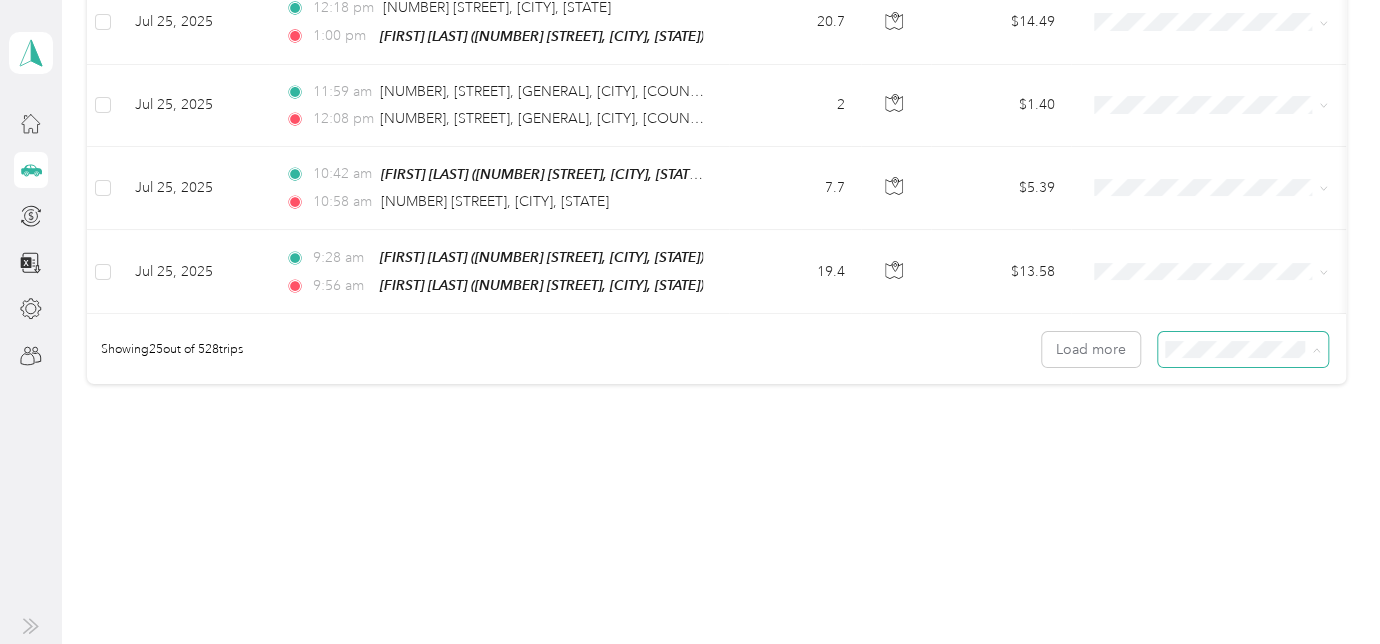 click on "100 per load" at bounding box center [1238, 438] 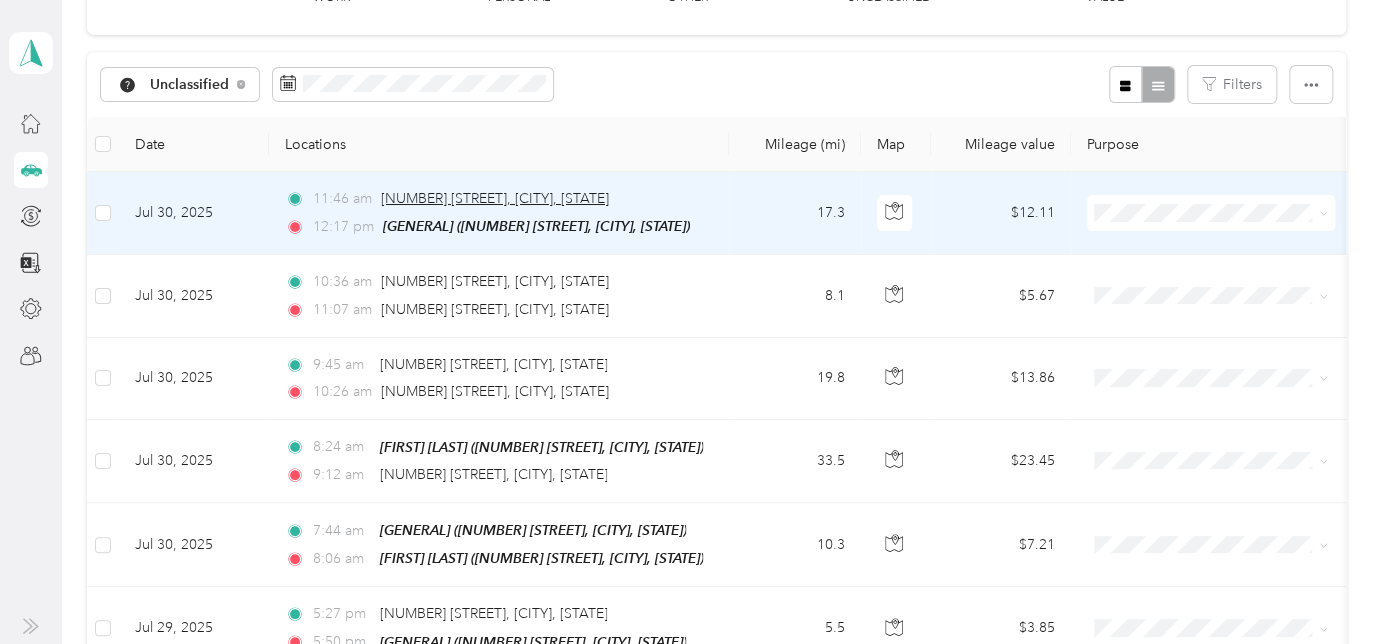 scroll, scrollTop: 0, scrollLeft: 0, axis: both 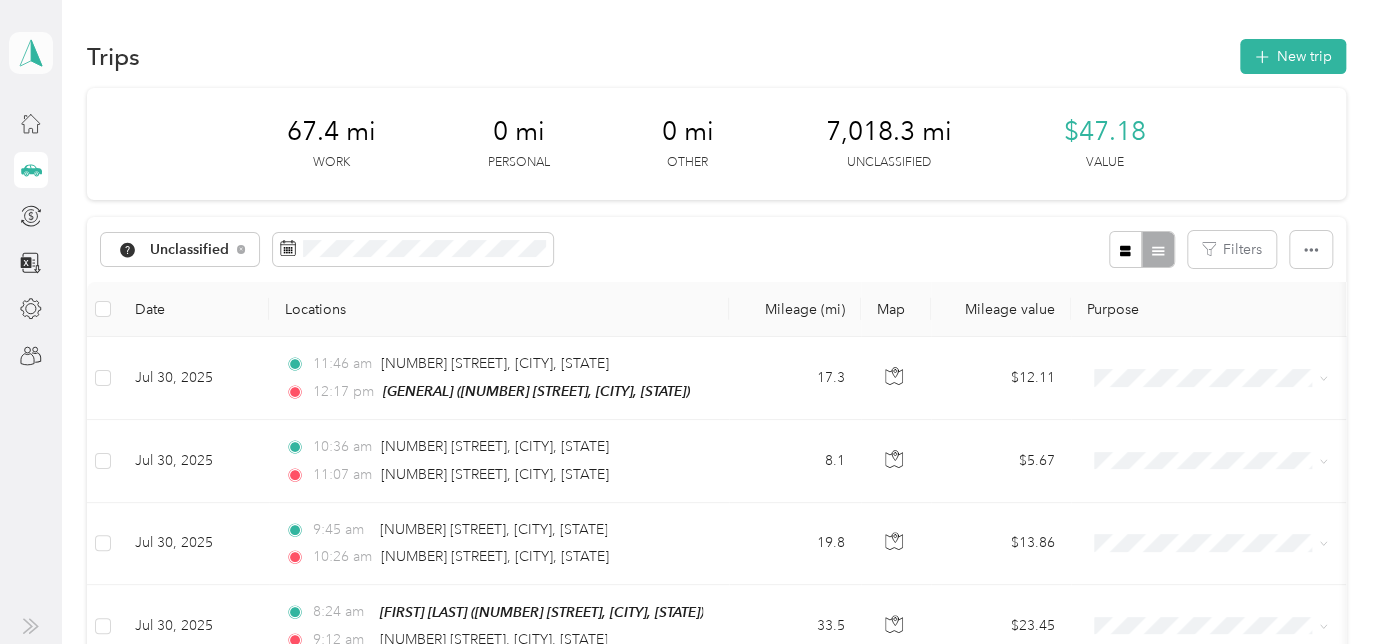 click 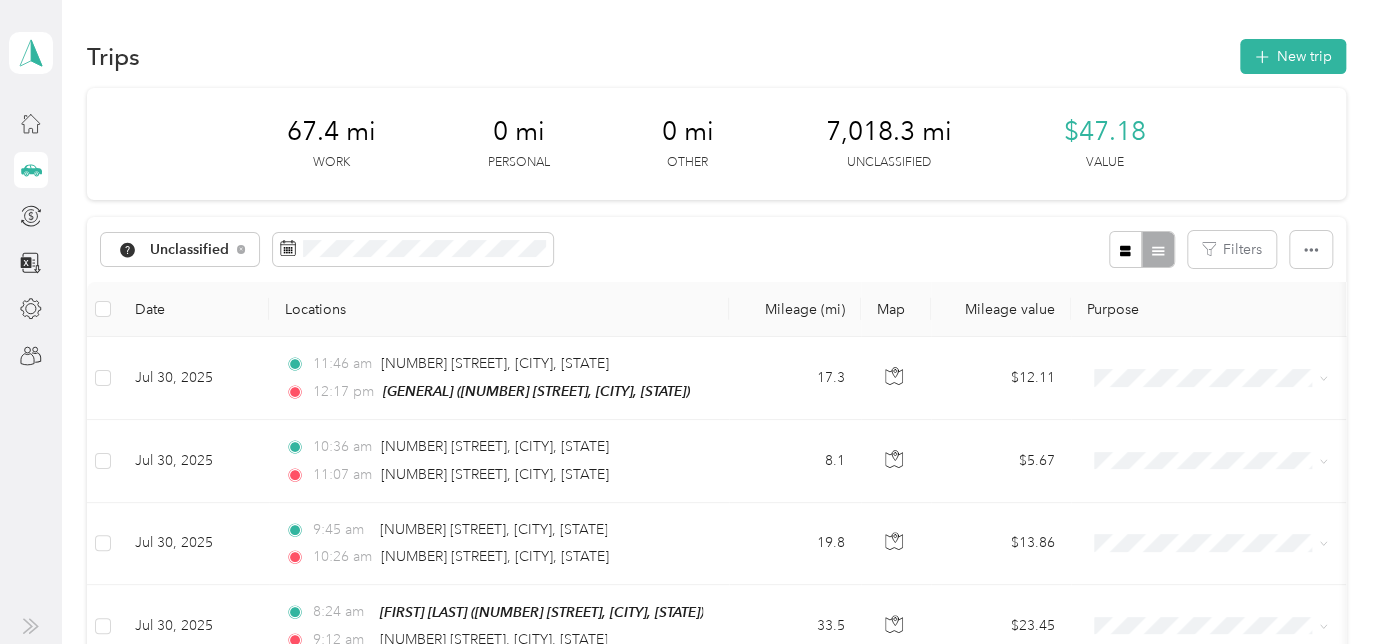 click on "Trips New trip" at bounding box center (716, 56) 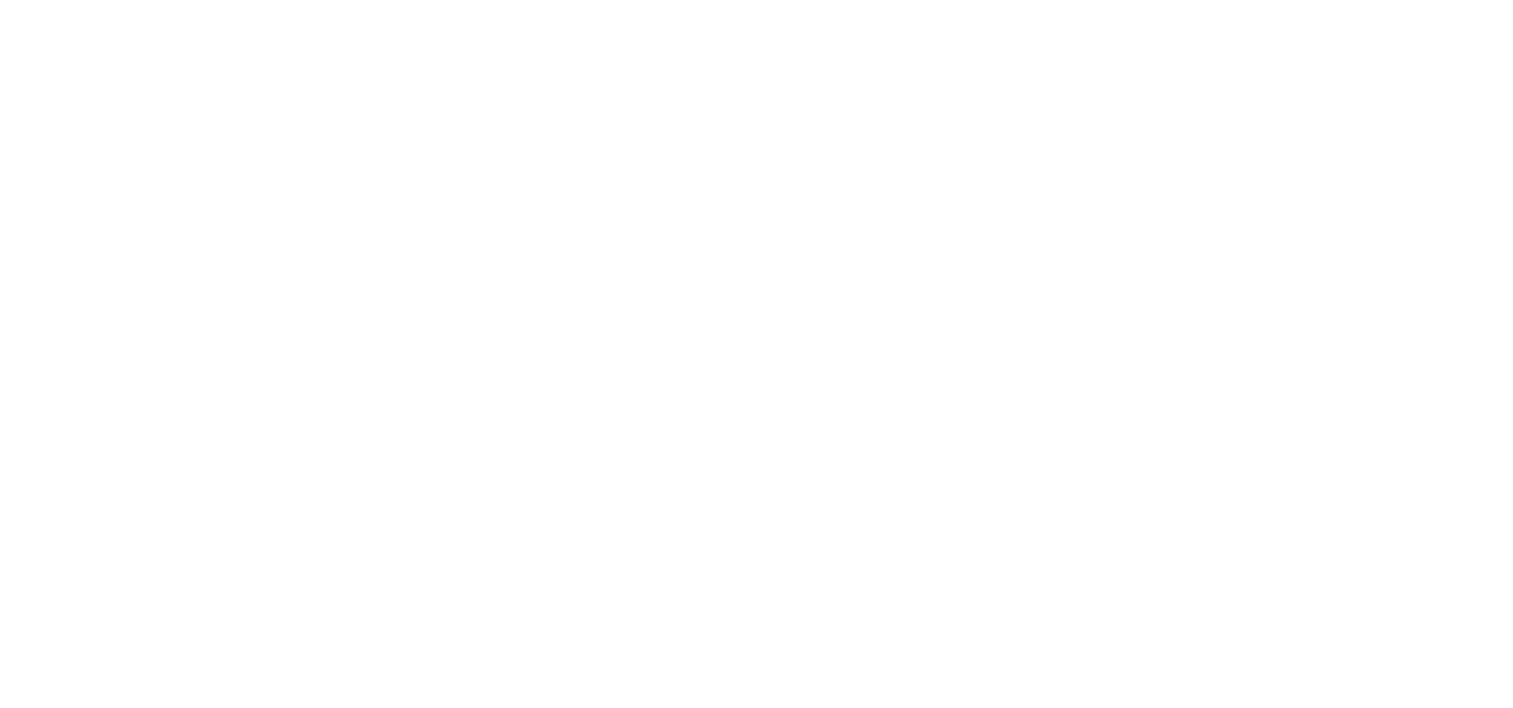 scroll, scrollTop: 0, scrollLeft: 0, axis: both 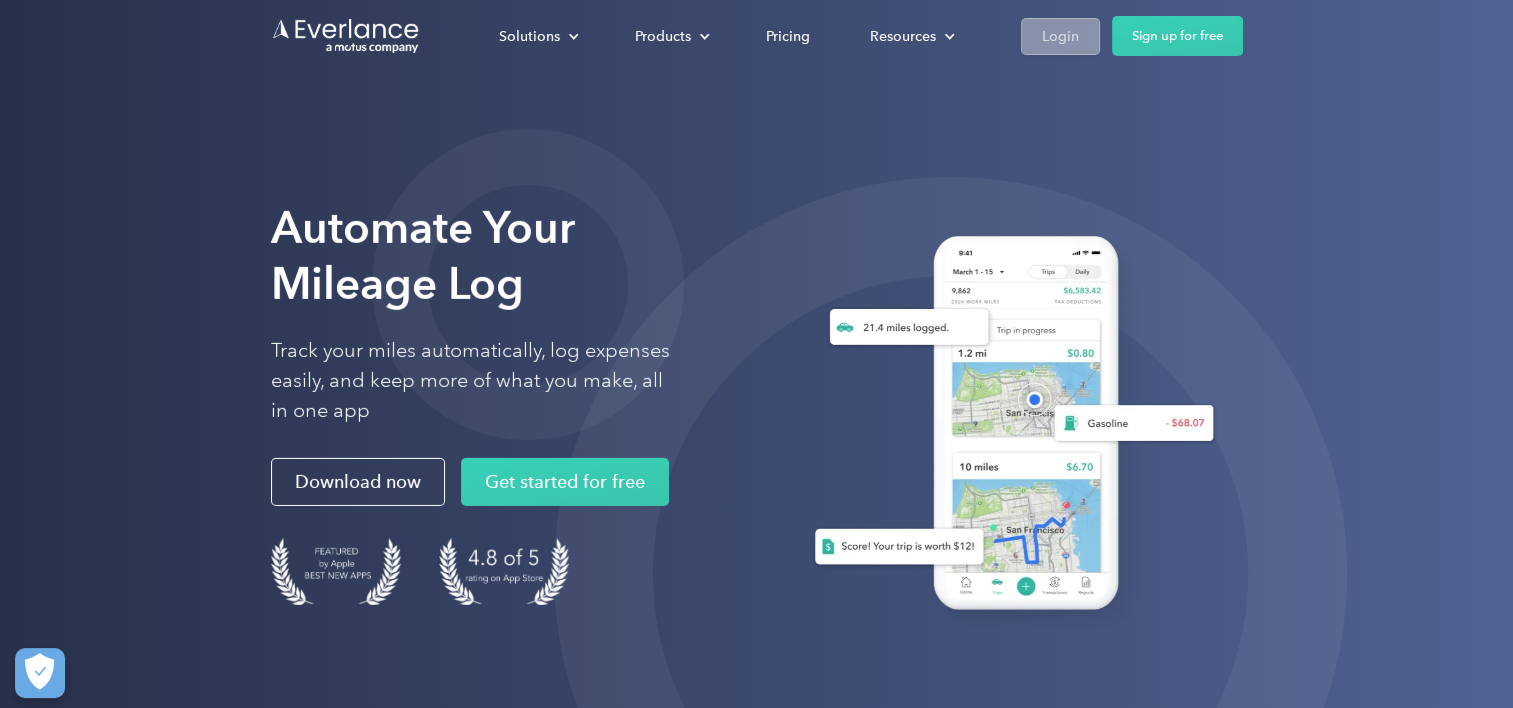click on "Login" at bounding box center [1060, 36] 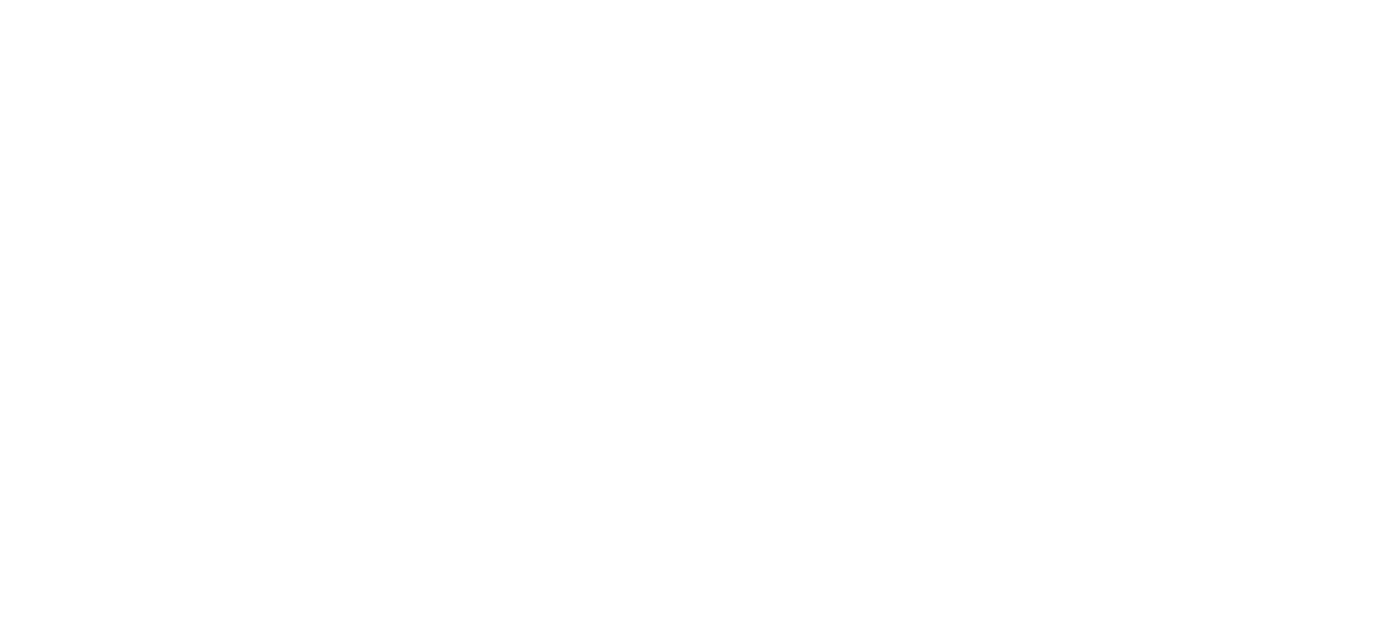 scroll, scrollTop: 0, scrollLeft: 0, axis: both 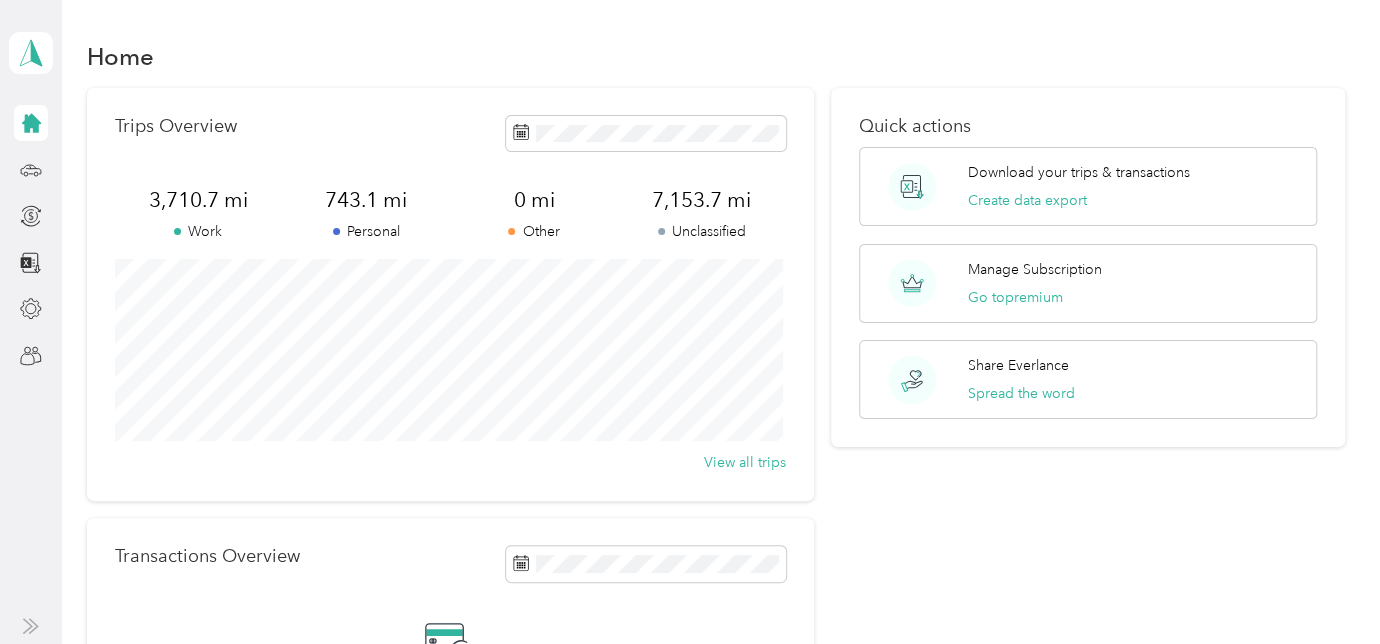 click on "Trips Overview" at bounding box center [176, 126] 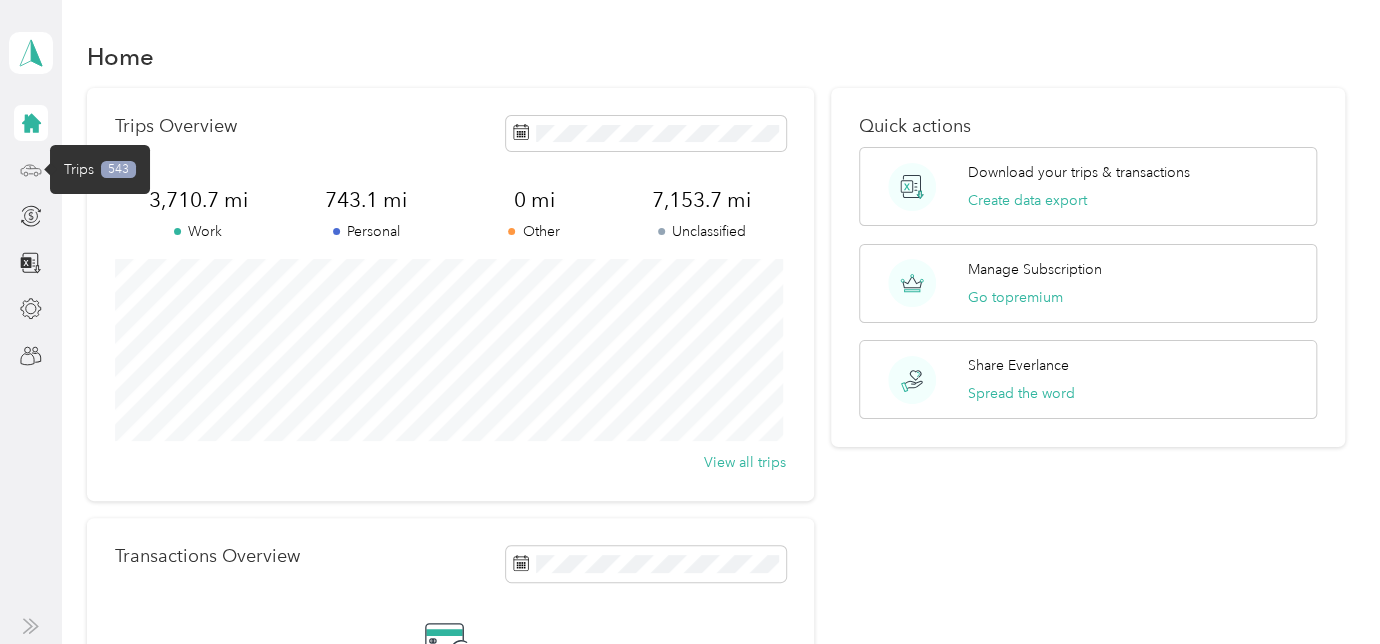 click 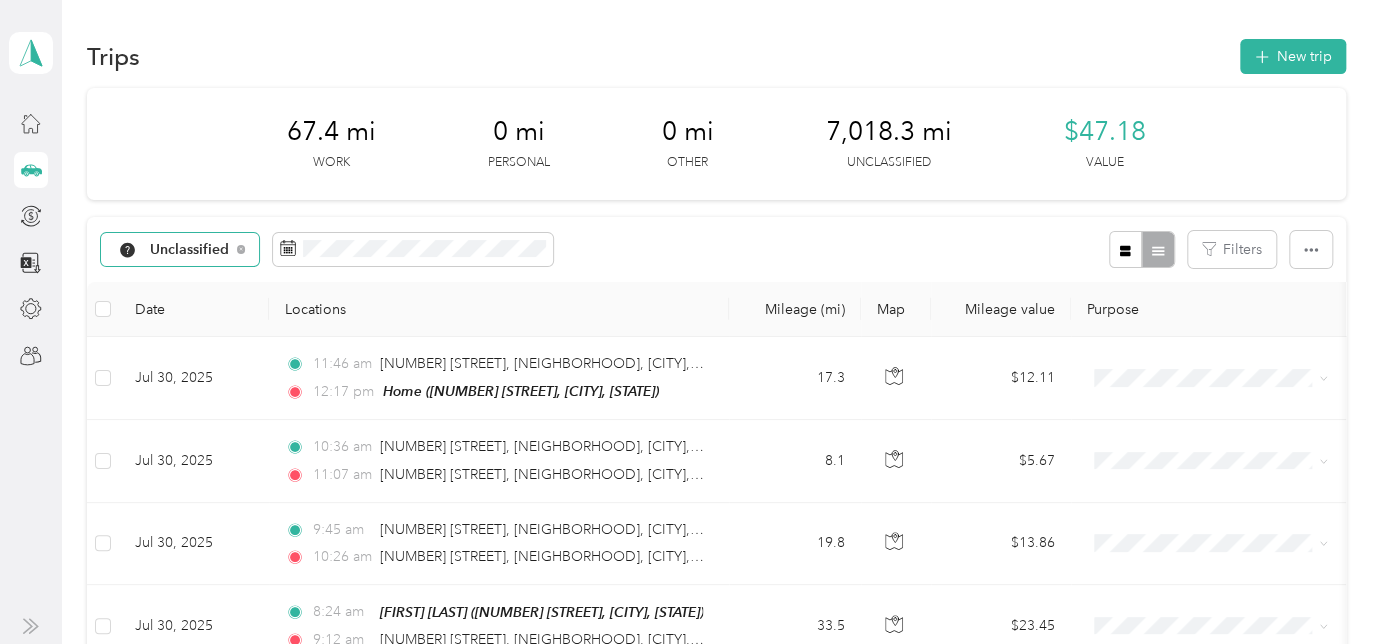 click on "Unclassified" at bounding box center [180, 250] 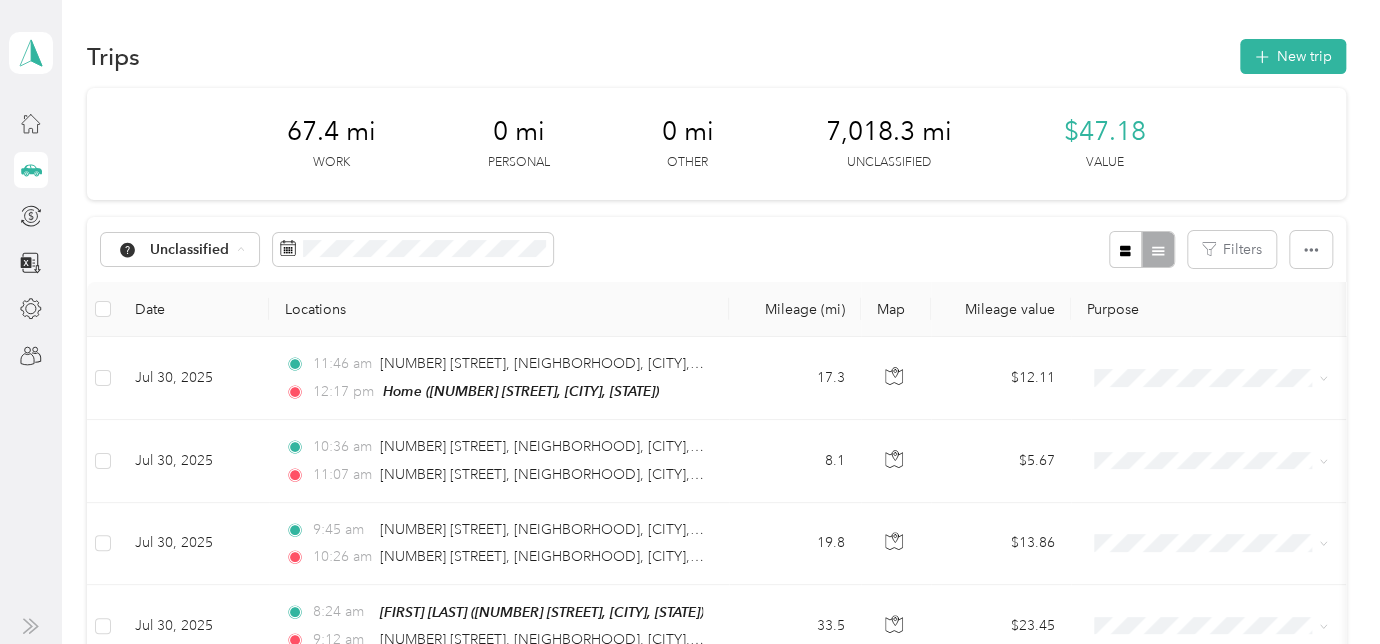 click on "67.4   mi Work 0   mi Personal 0   mi Other 7,018.3   mi Unclassified $47.18 Value" at bounding box center (716, 144) 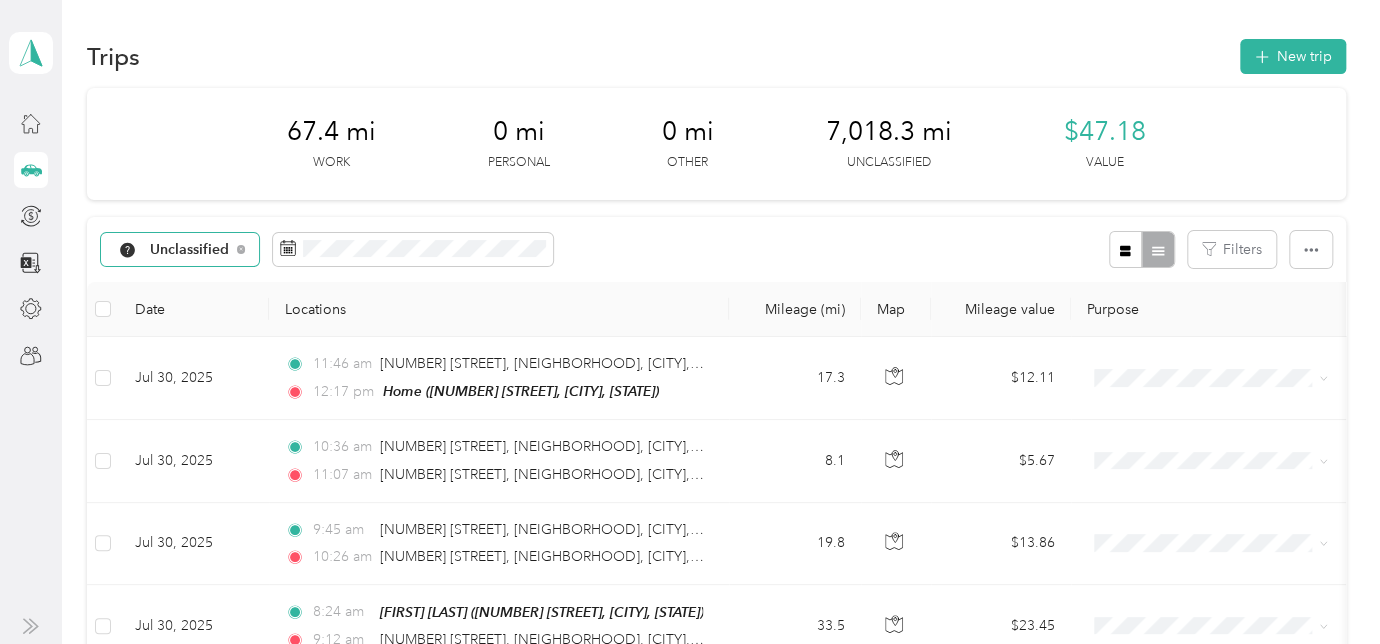 click on "Unclassified" at bounding box center (190, 250) 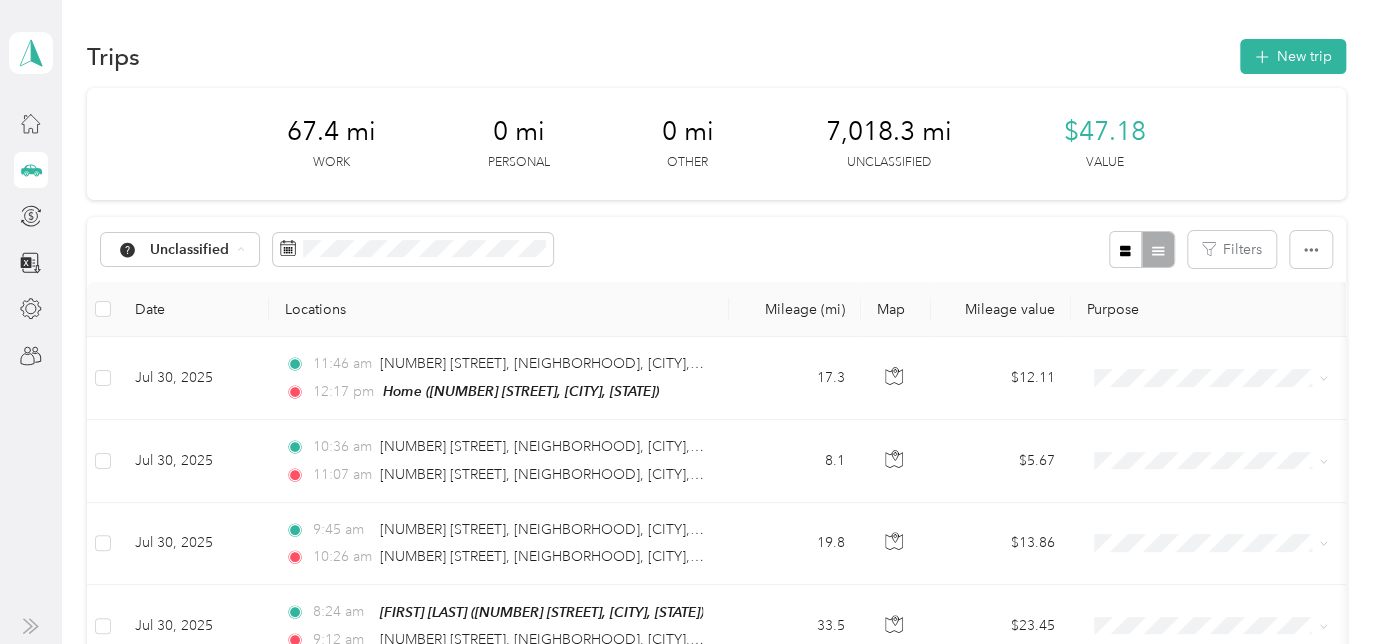 click on "All purposes Unclassified Work Personal Construction Other Charity Medical Moving Commute Social" at bounding box center (184, 408) 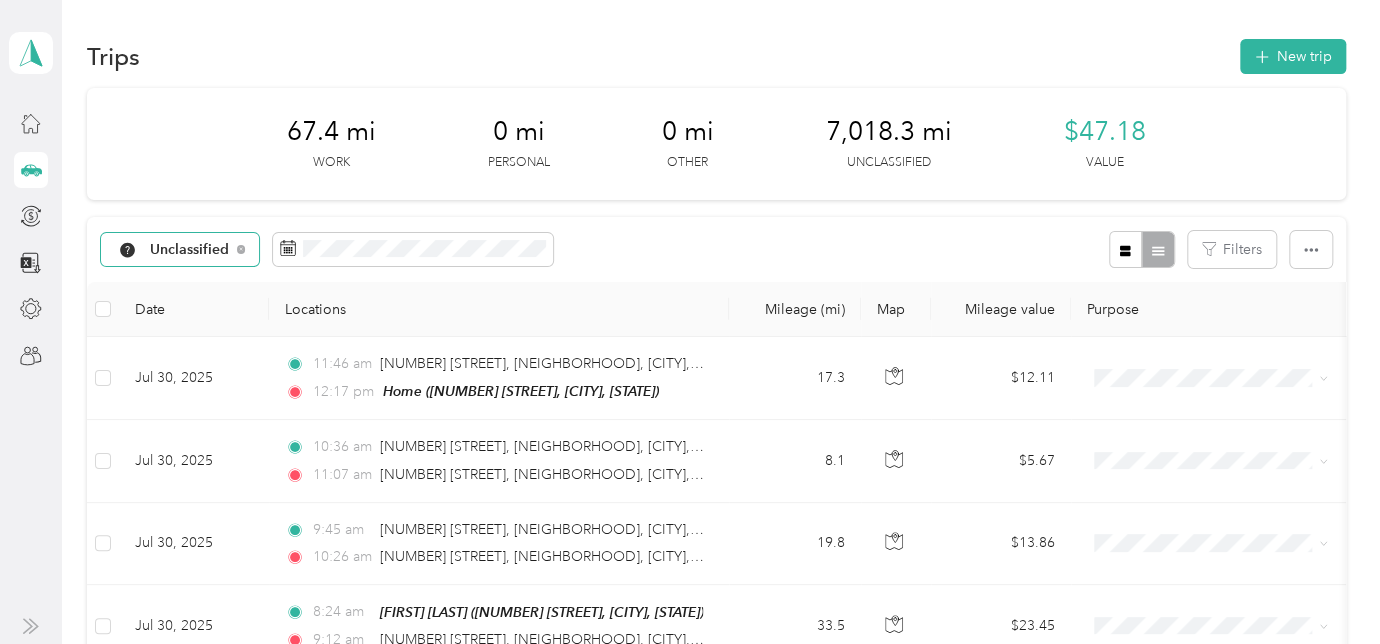 click on "Unclassified" at bounding box center [190, 250] 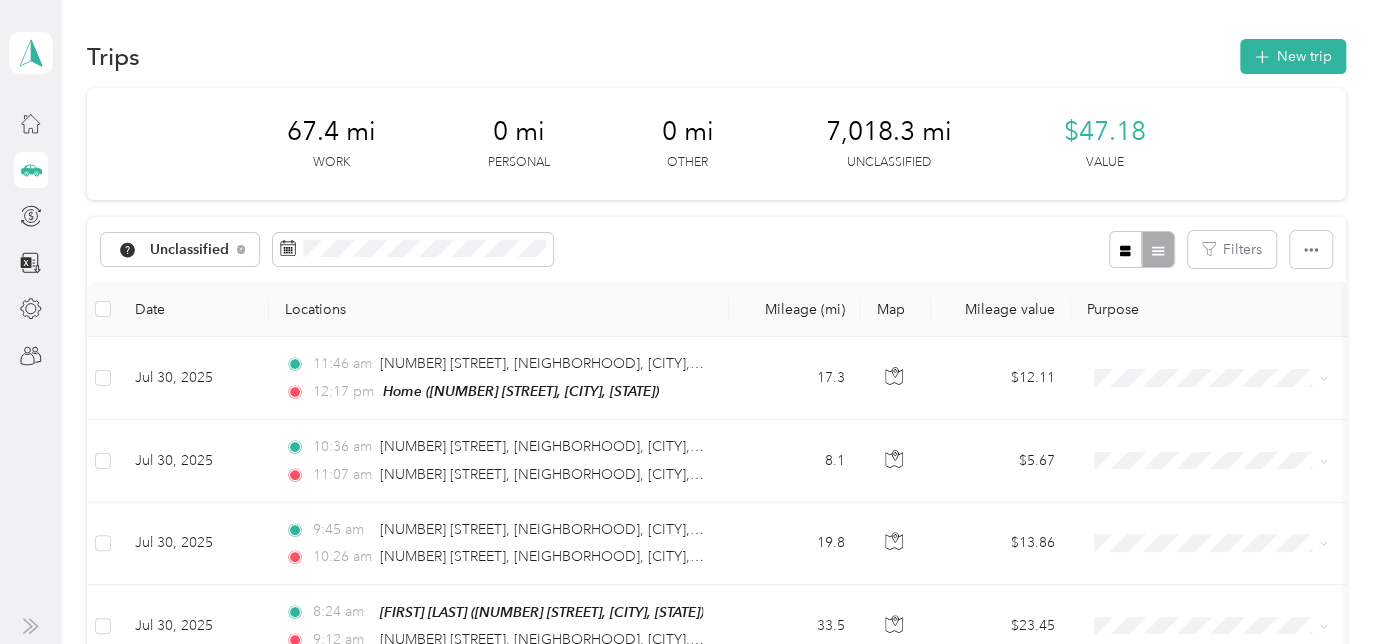 click on "All purposes" at bounding box center [184, 277] 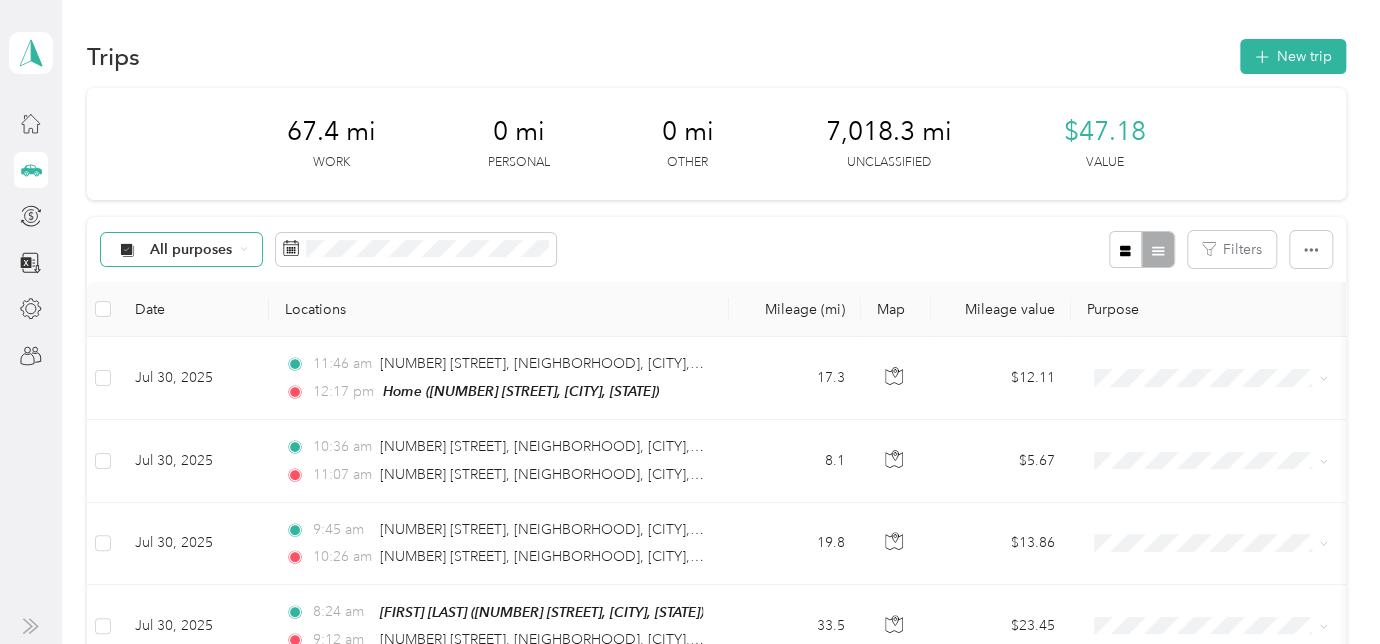 click on "All purposes" at bounding box center [182, 250] 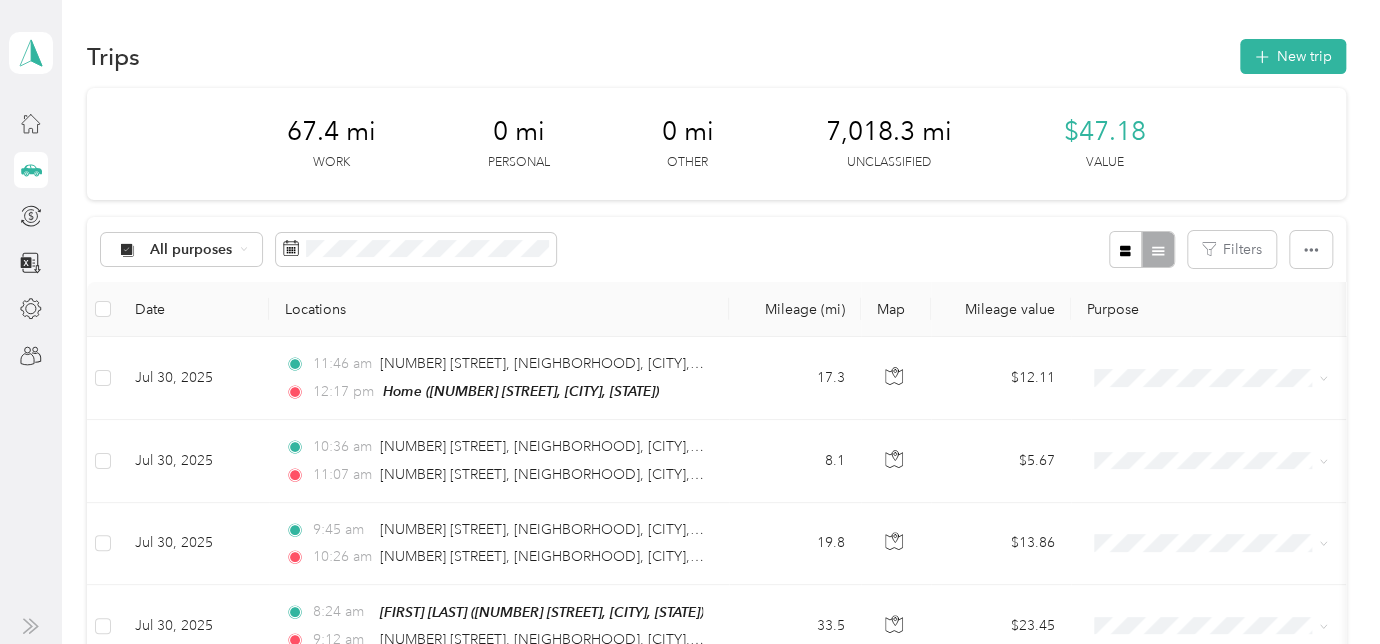 click on "Unclassified" at bounding box center [198, 318] 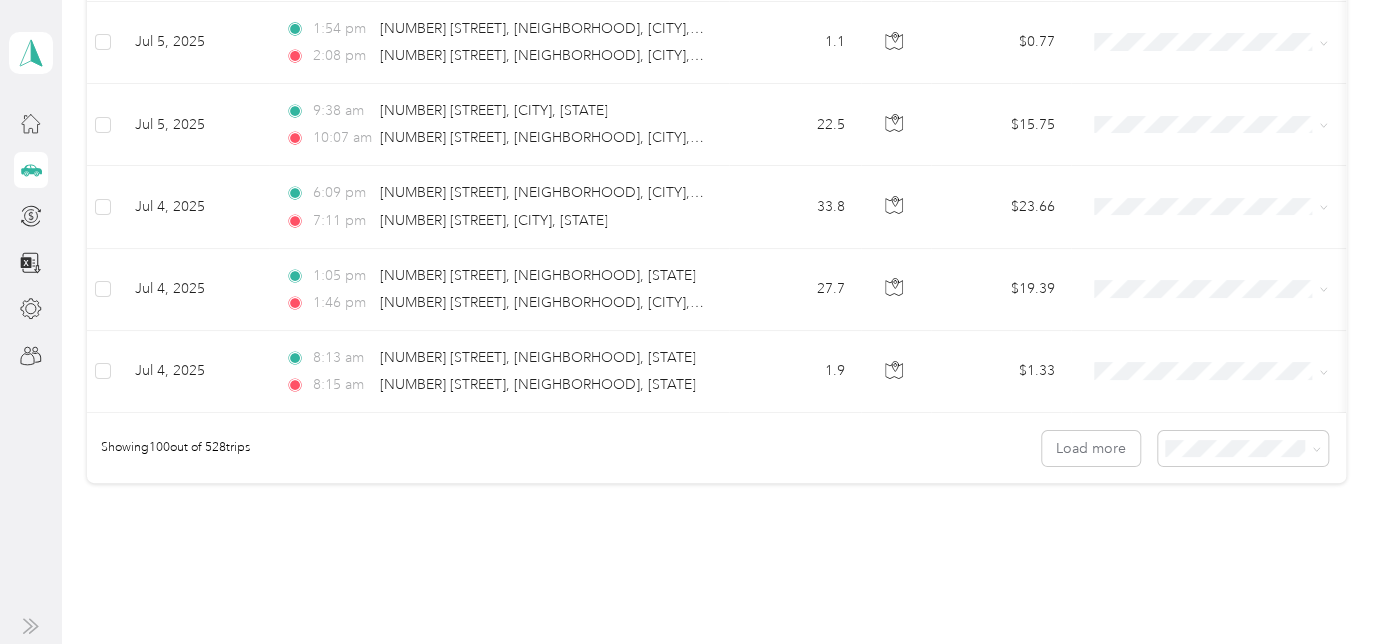 scroll, scrollTop: 8250, scrollLeft: 0, axis: vertical 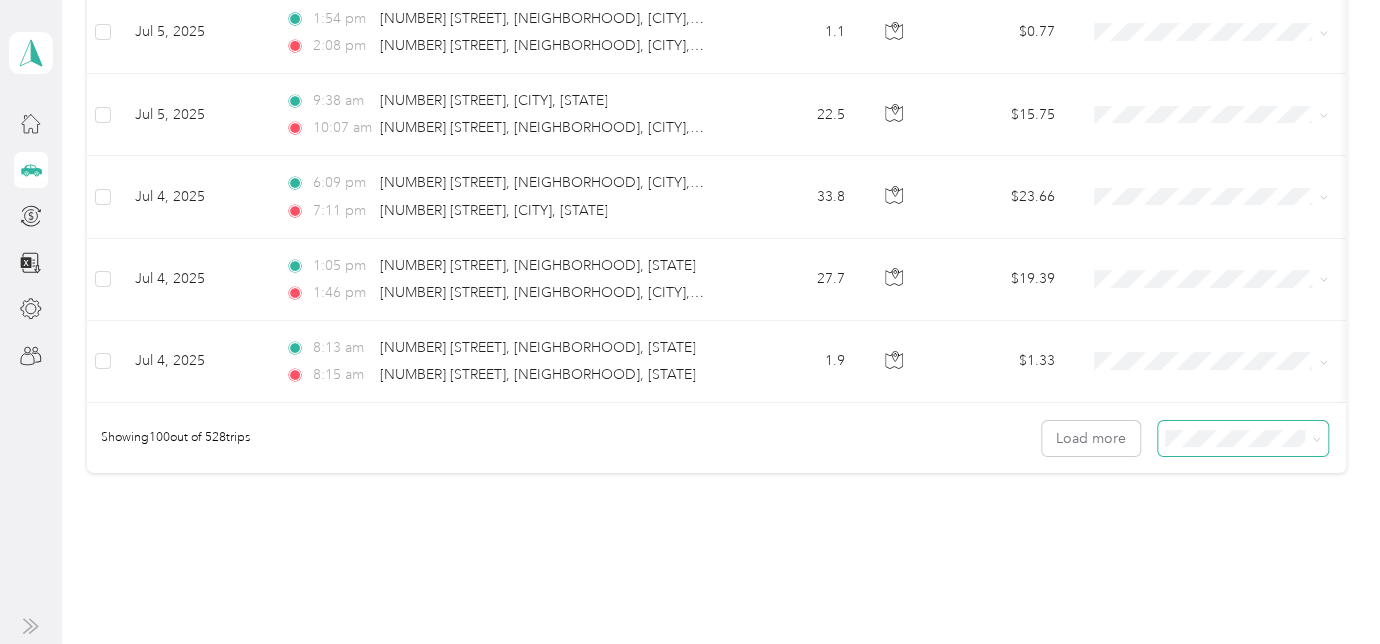 click 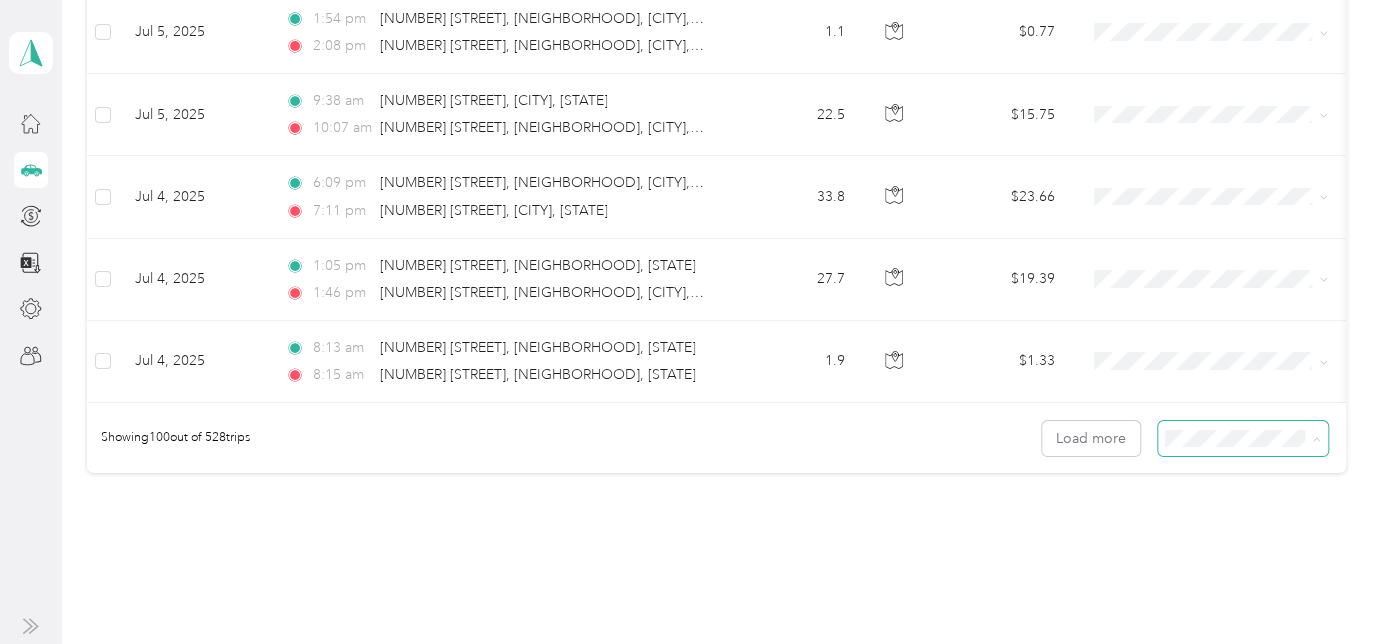 drag, startPoint x: 1217, startPoint y: 435, endPoint x: 1207, endPoint y: 430, distance: 11.18034 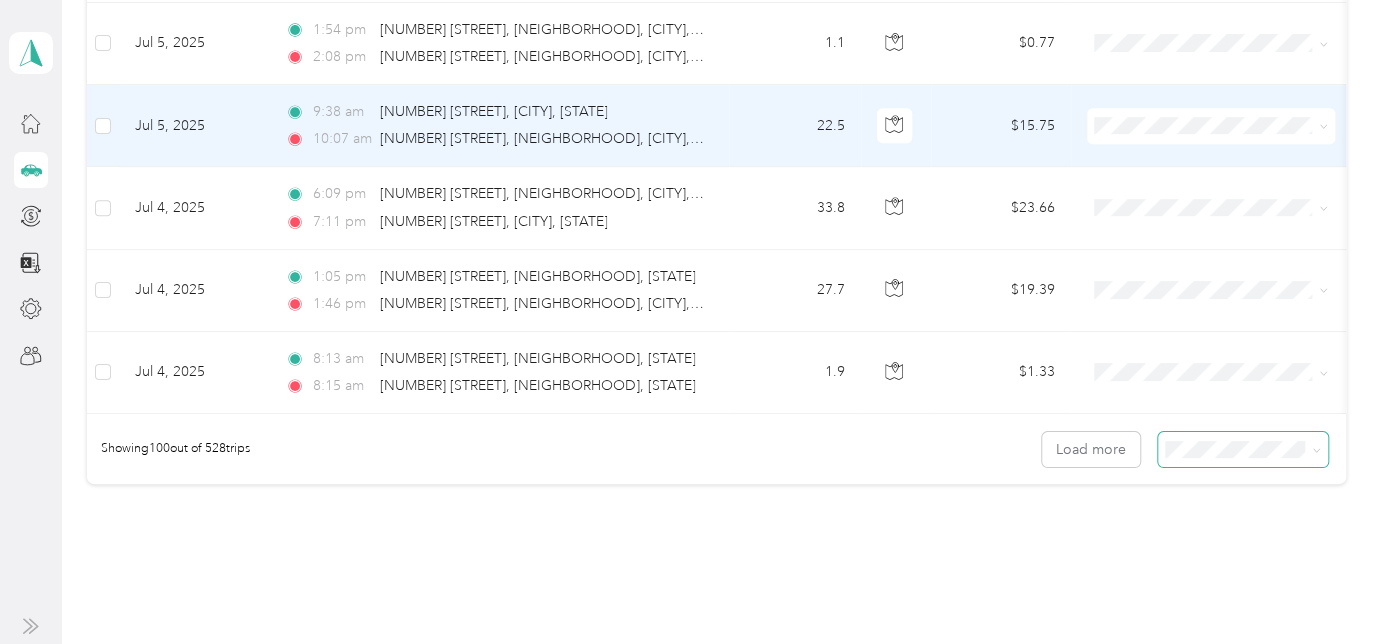 scroll, scrollTop: 8250, scrollLeft: 0, axis: vertical 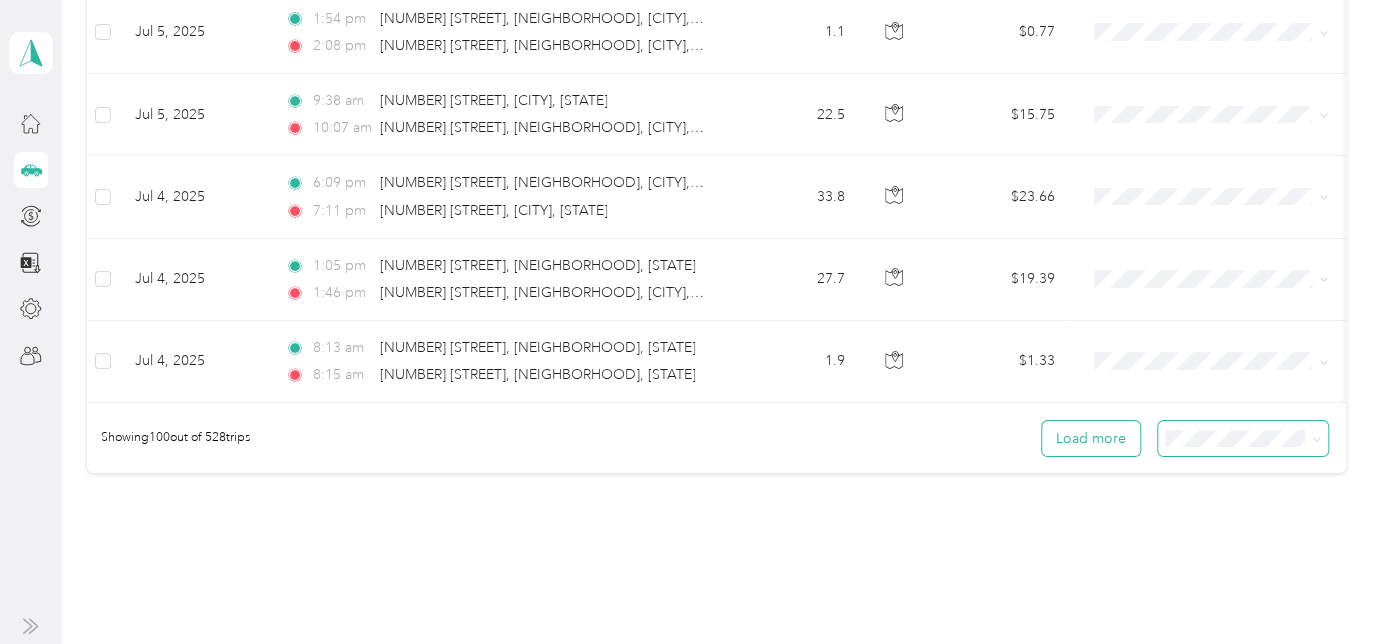 click on "Load more" at bounding box center (1091, 438) 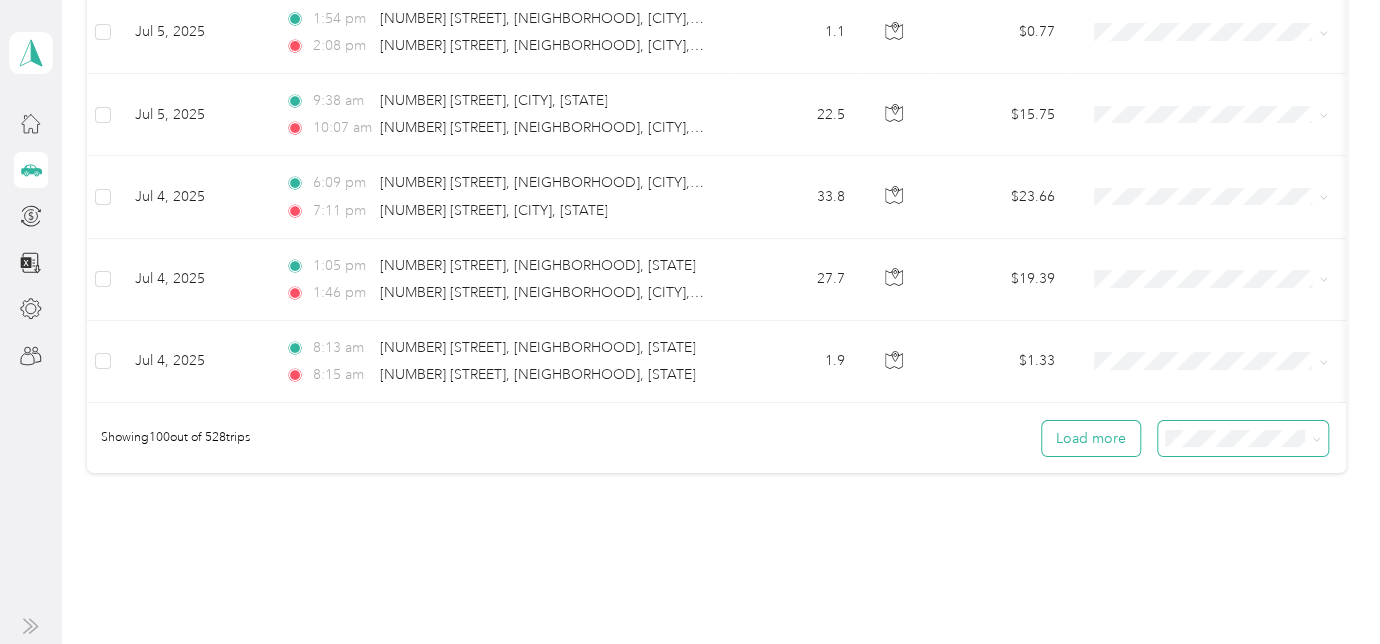 click on "Load more" at bounding box center [1091, 438] 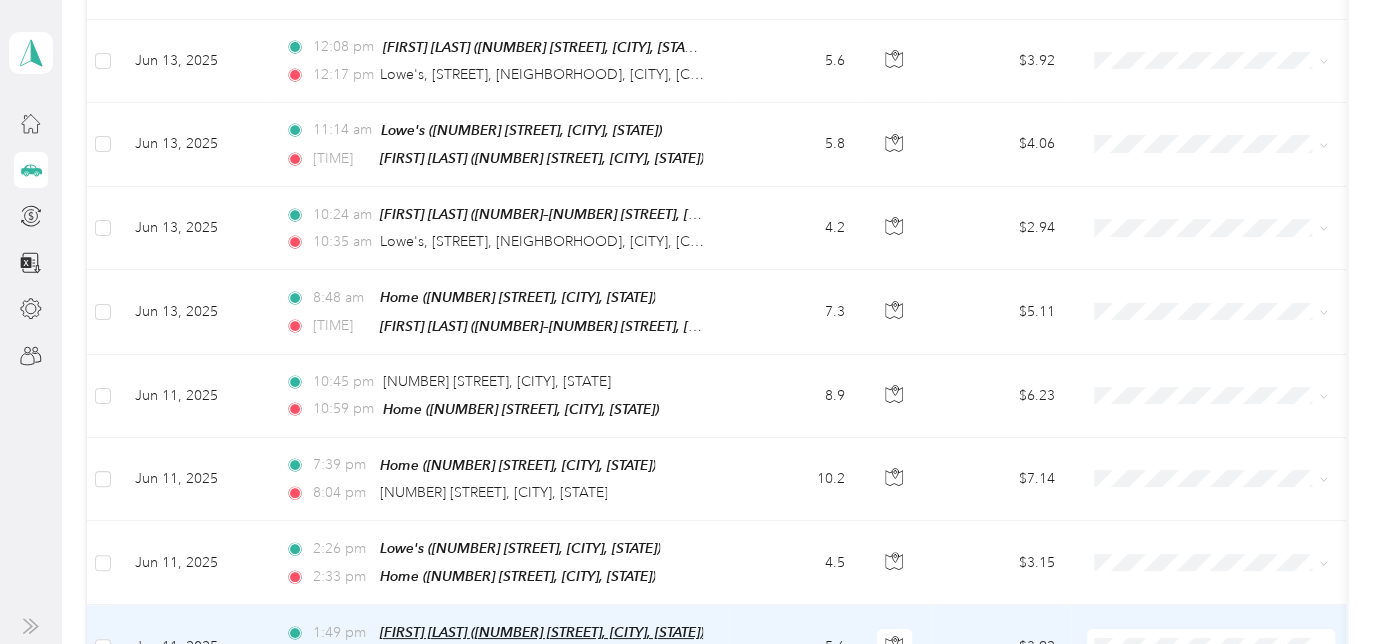 scroll, scrollTop: 16448, scrollLeft: 0, axis: vertical 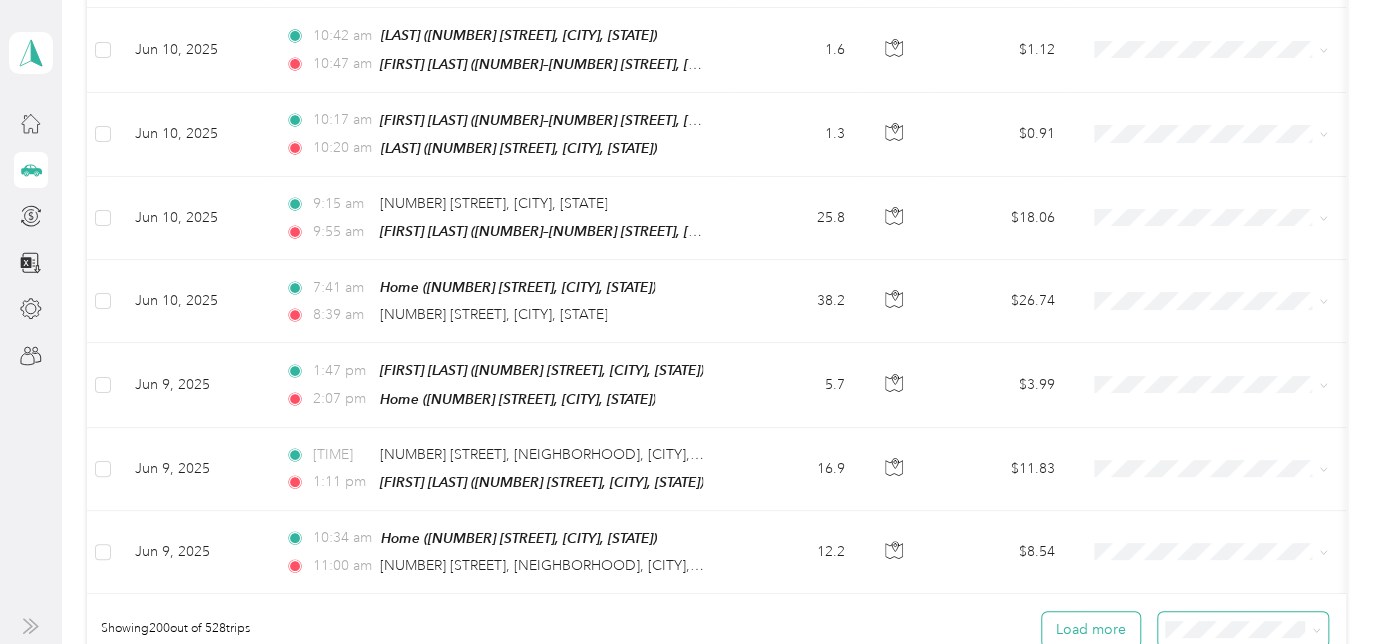 click on "Load more" at bounding box center (1091, 629) 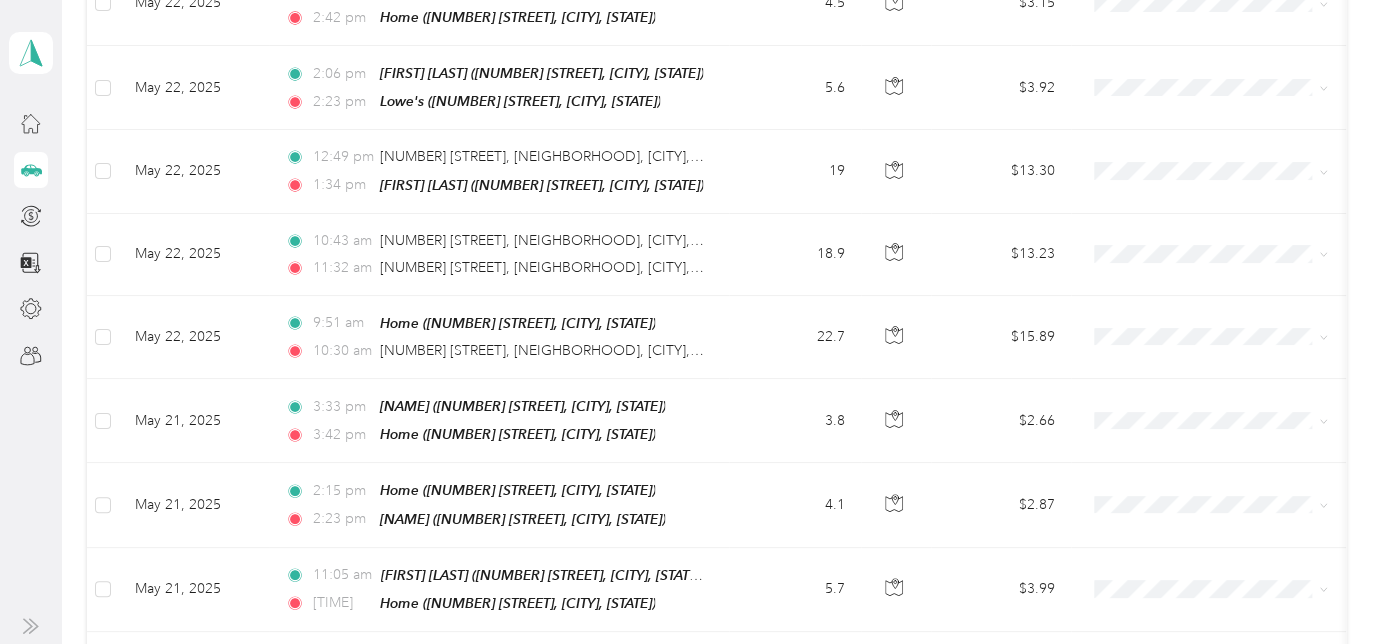 scroll, scrollTop: 24645, scrollLeft: 0, axis: vertical 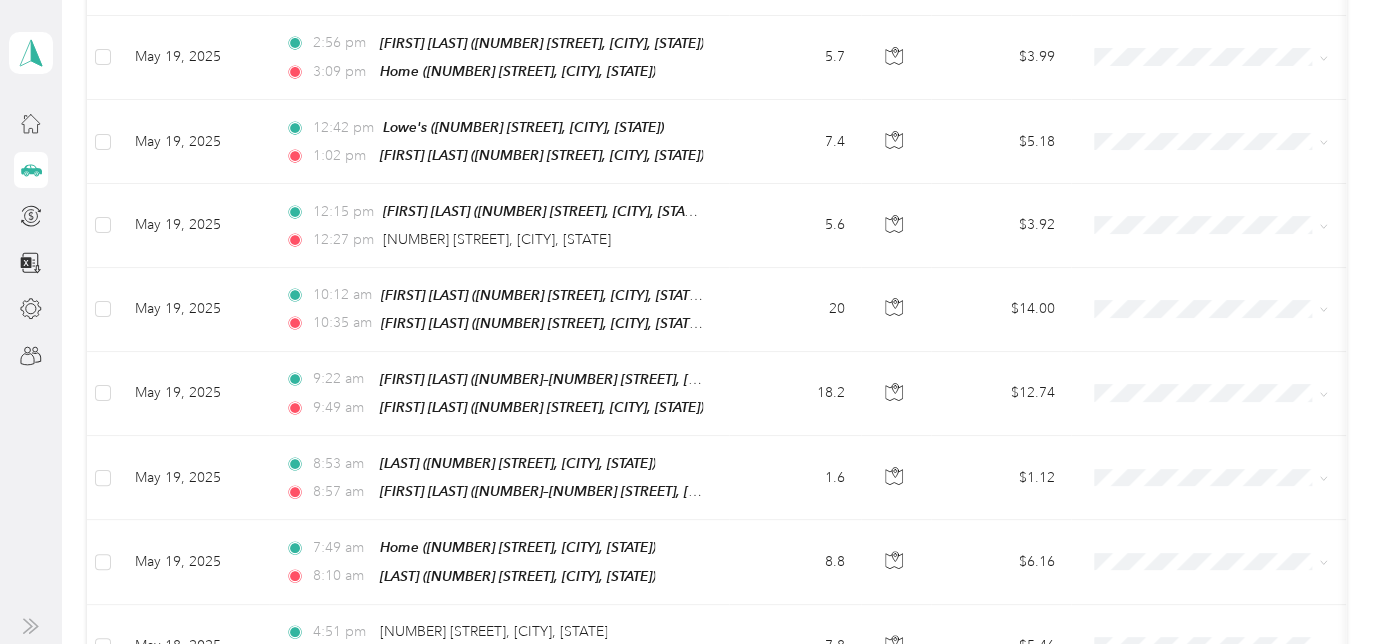 click on "Load more" at bounding box center [1091, 805] 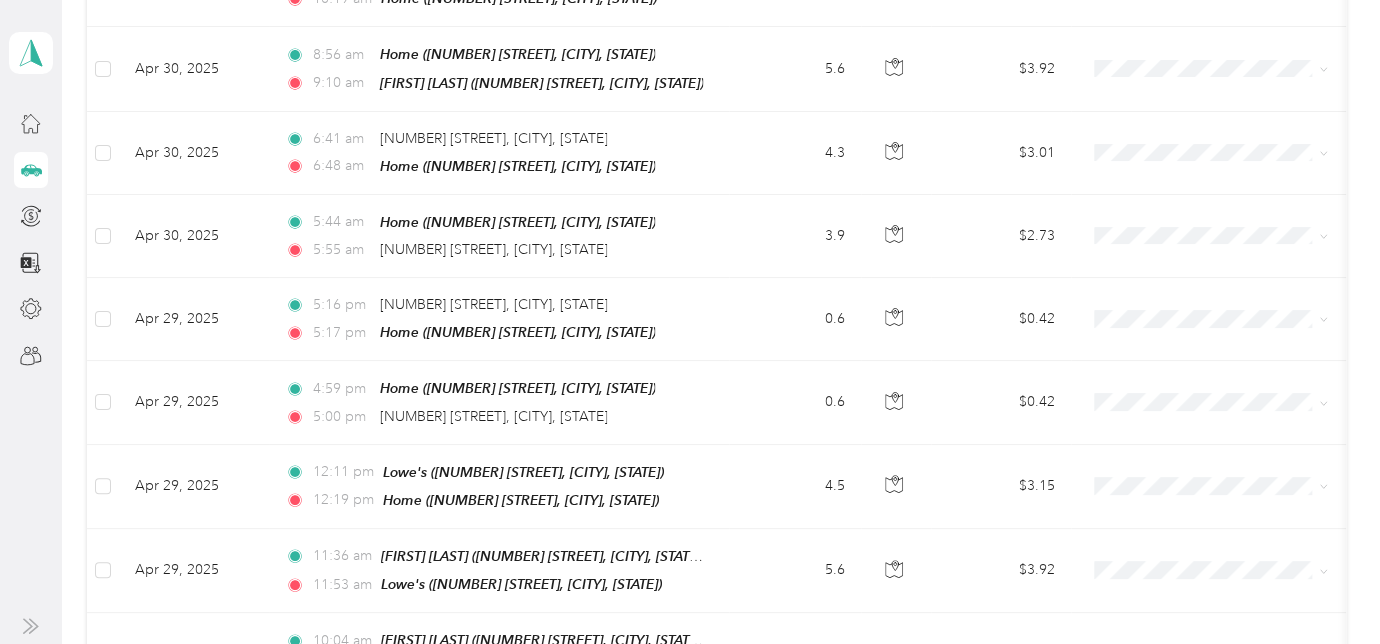 scroll, scrollTop: 32843, scrollLeft: 0, axis: vertical 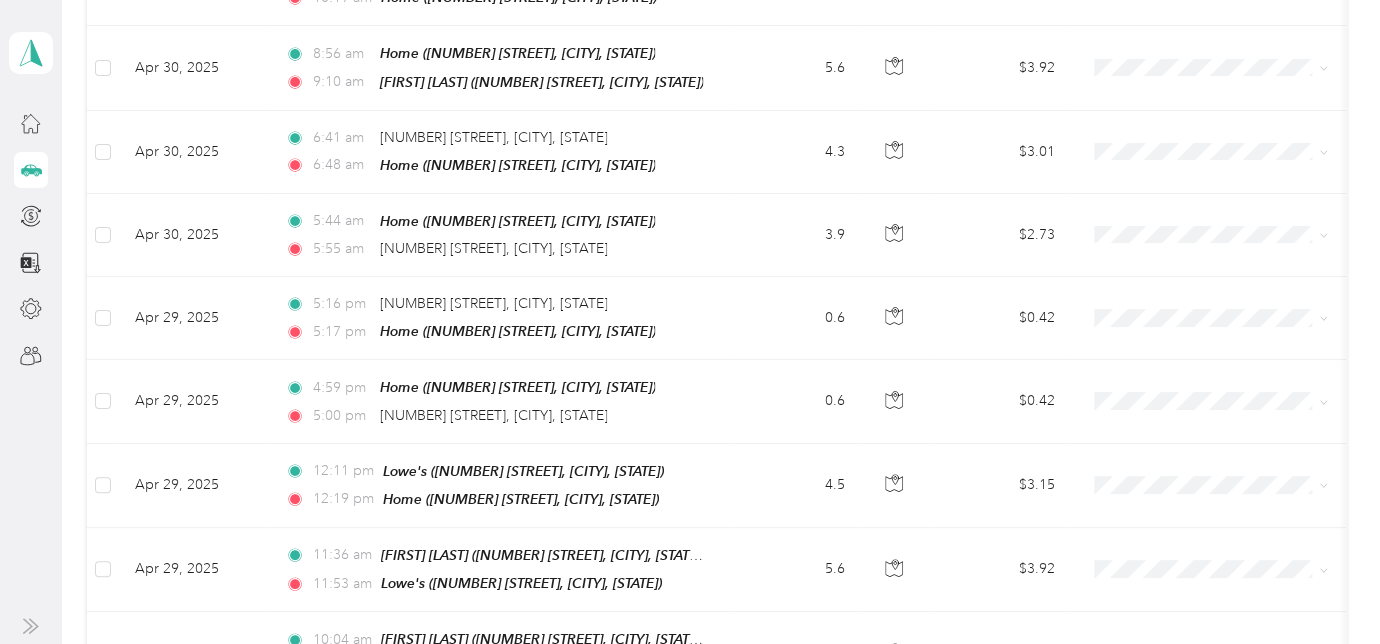 click on "Load more" at bounding box center [1091, 983] 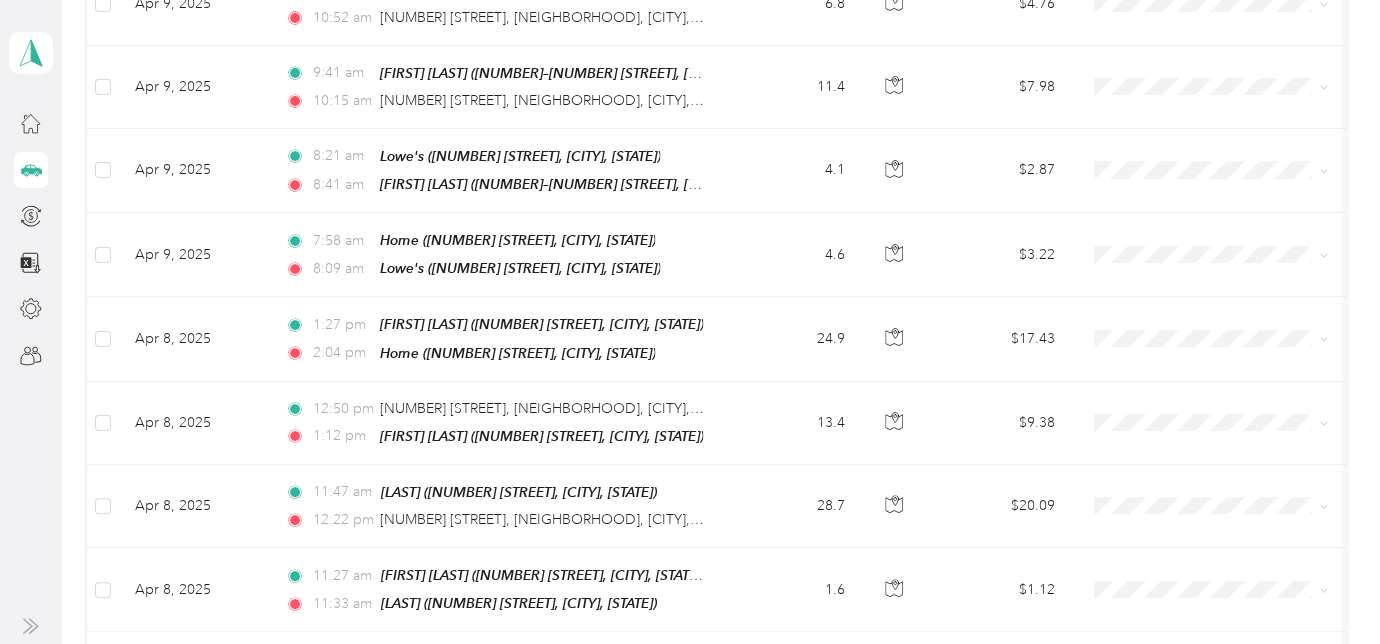 scroll, scrollTop: 41021, scrollLeft: 0, axis: vertical 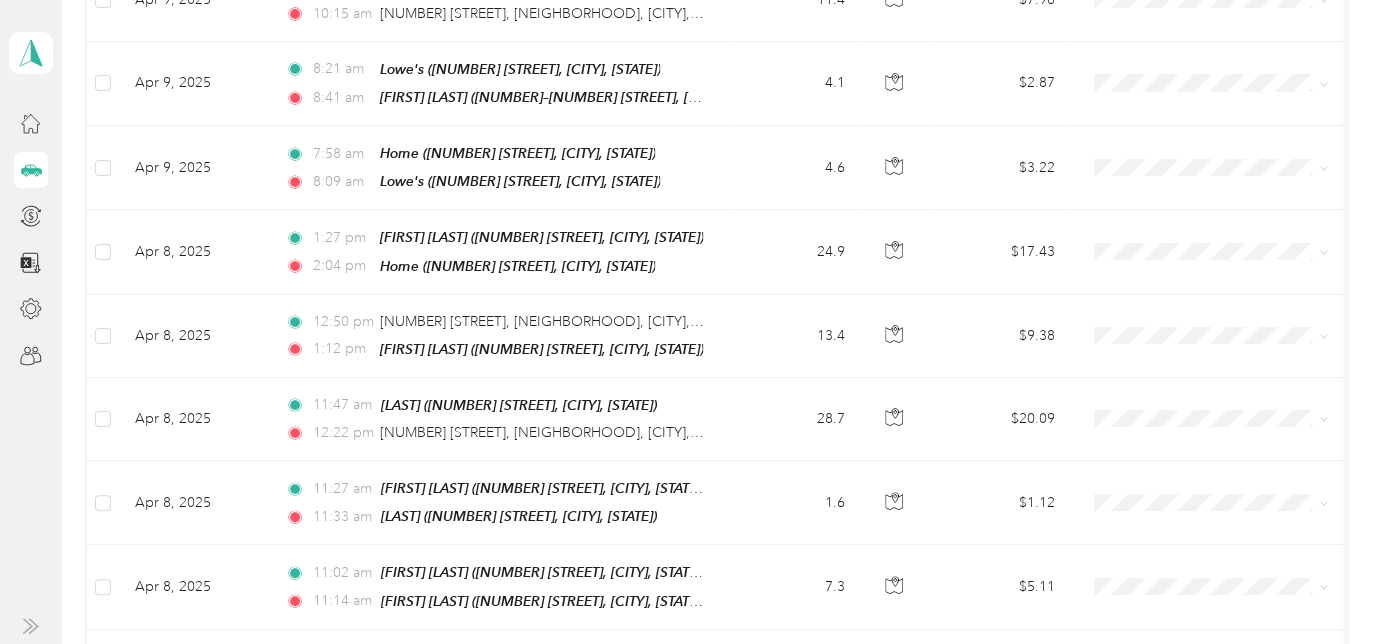 click on "Load more" at bounding box center [1091, 1170] 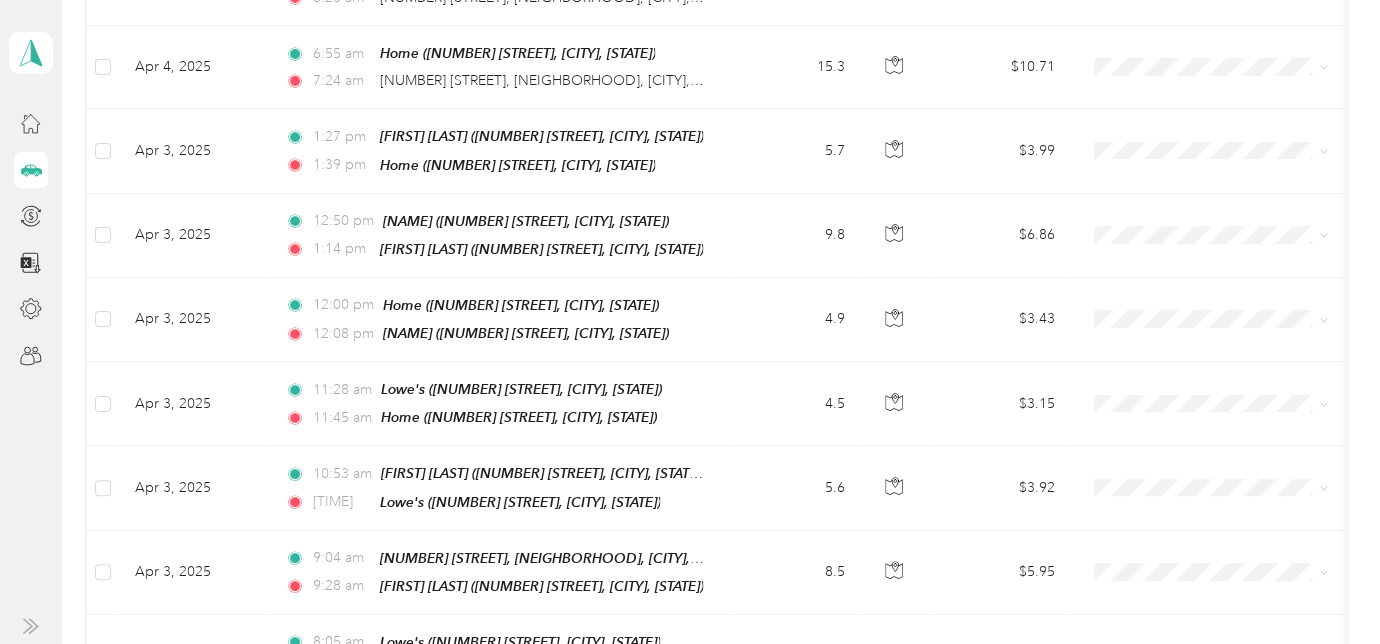 scroll, scrollTop: 43336, scrollLeft: 0, axis: vertical 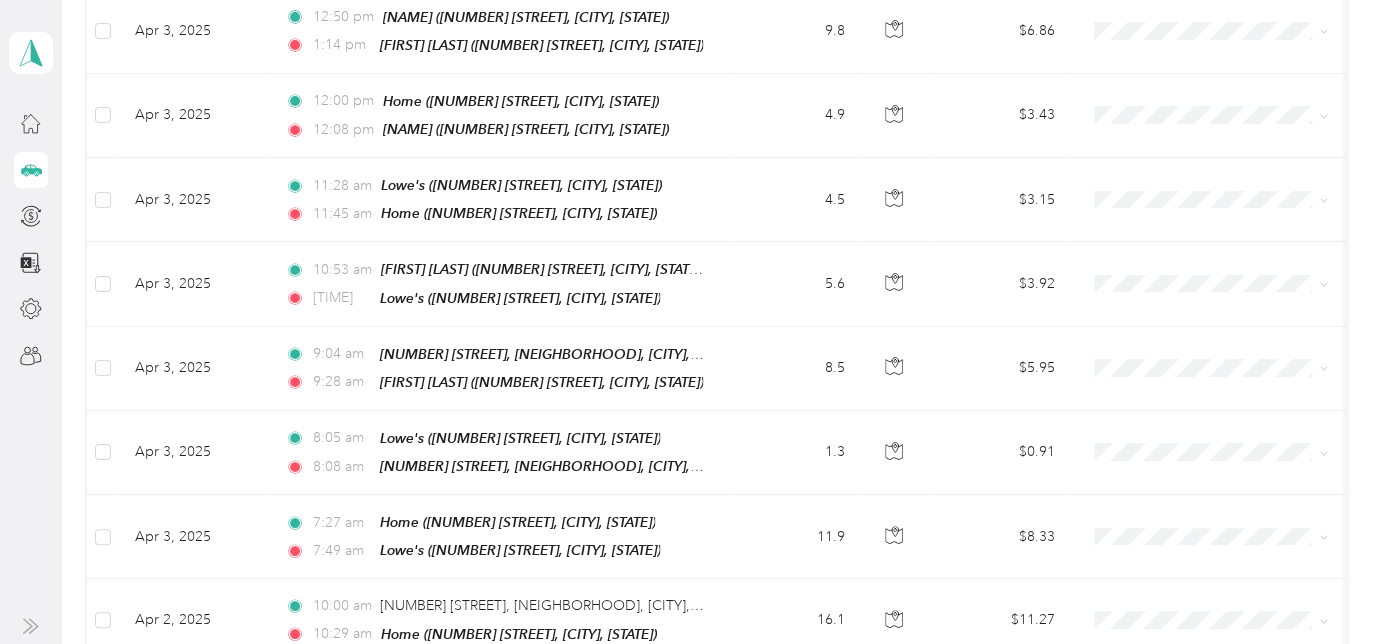 click on "Showing  528  out of   528  trips" at bounding box center (716, 1196) 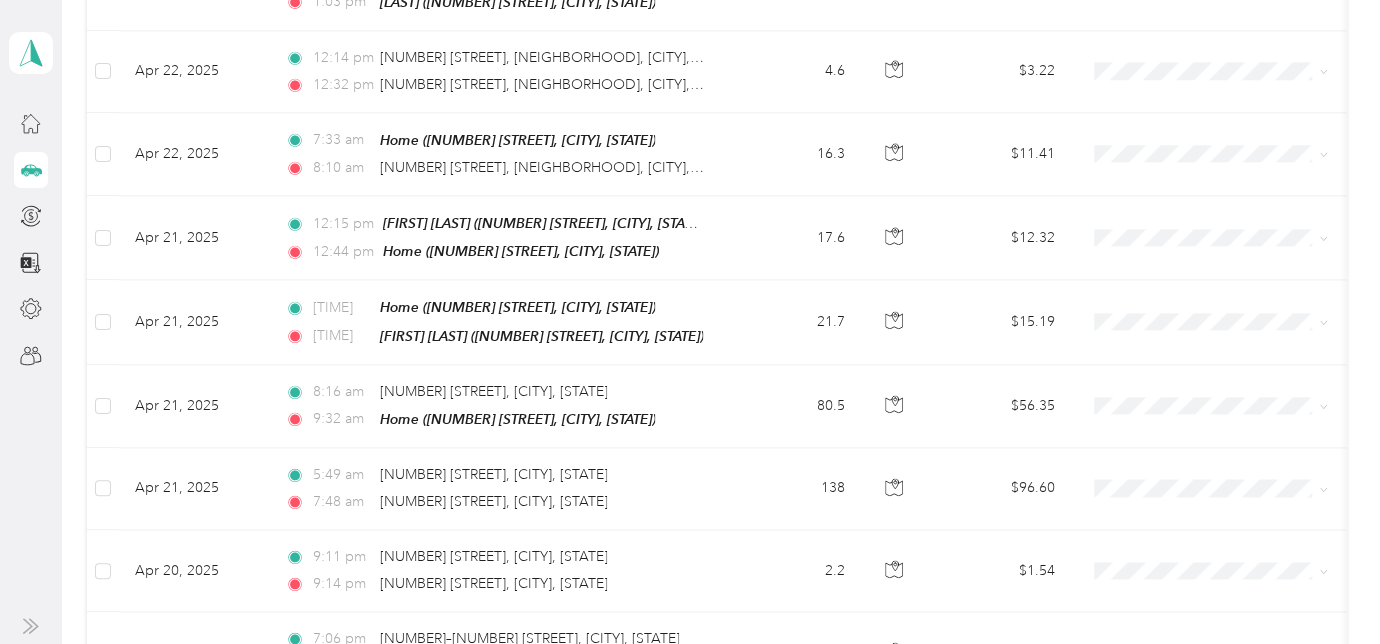 scroll, scrollTop: 35882, scrollLeft: 0, axis: vertical 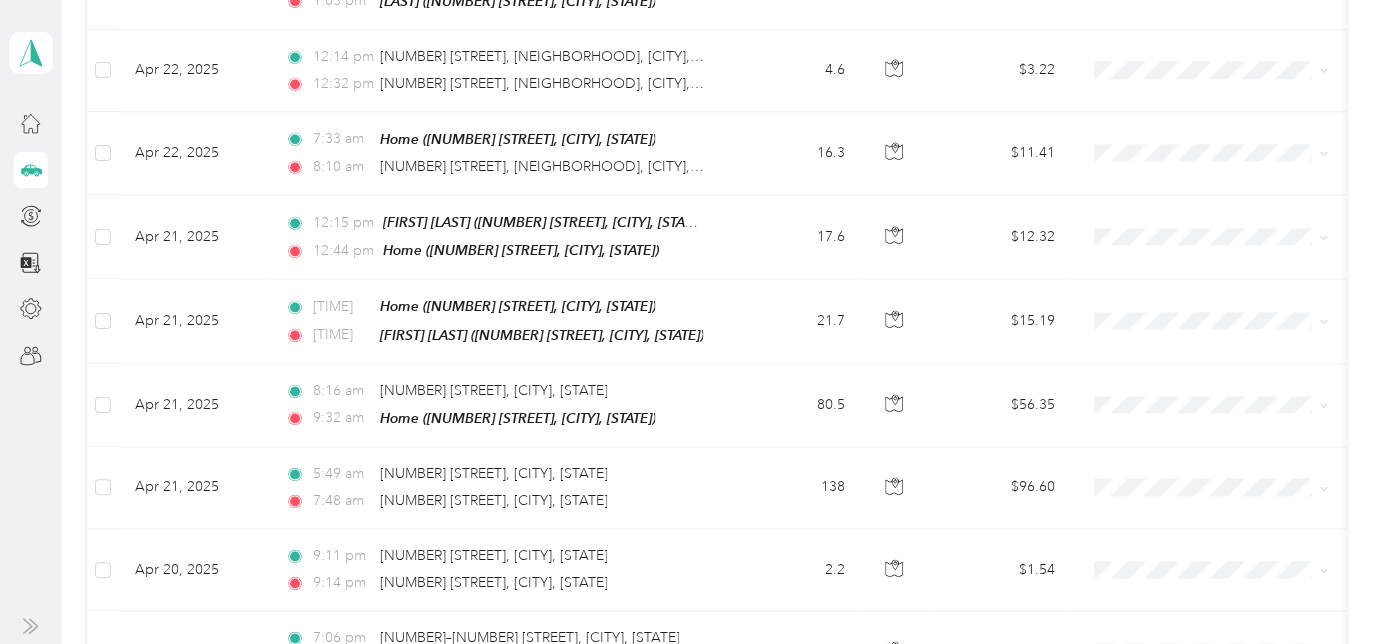 click at bounding box center [103, 981] 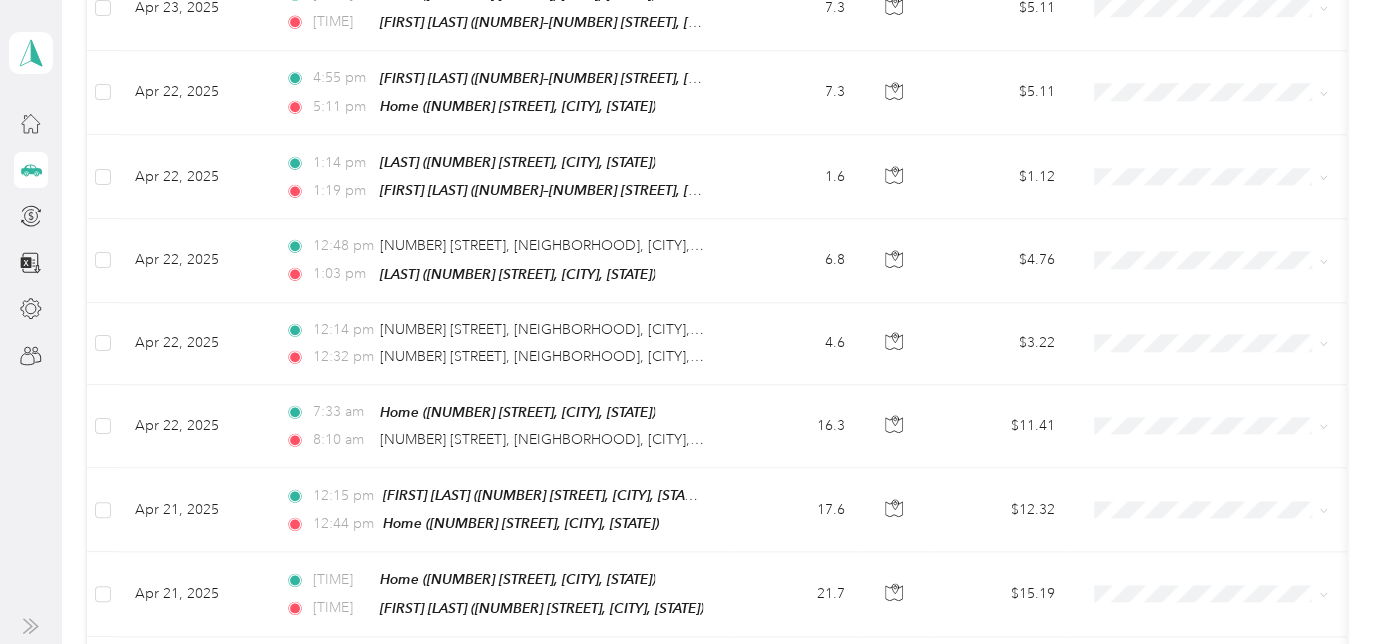 scroll, scrollTop: 35244, scrollLeft: 0, axis: vertical 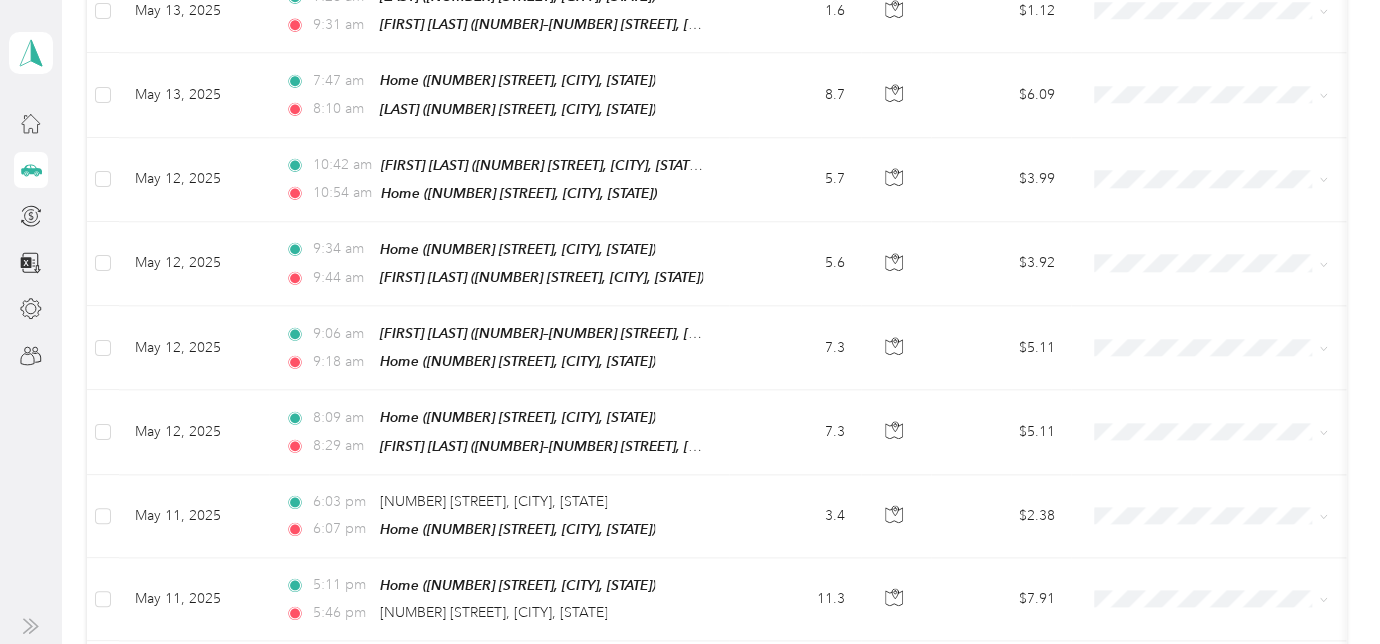 click at bounding box center (103, 849) 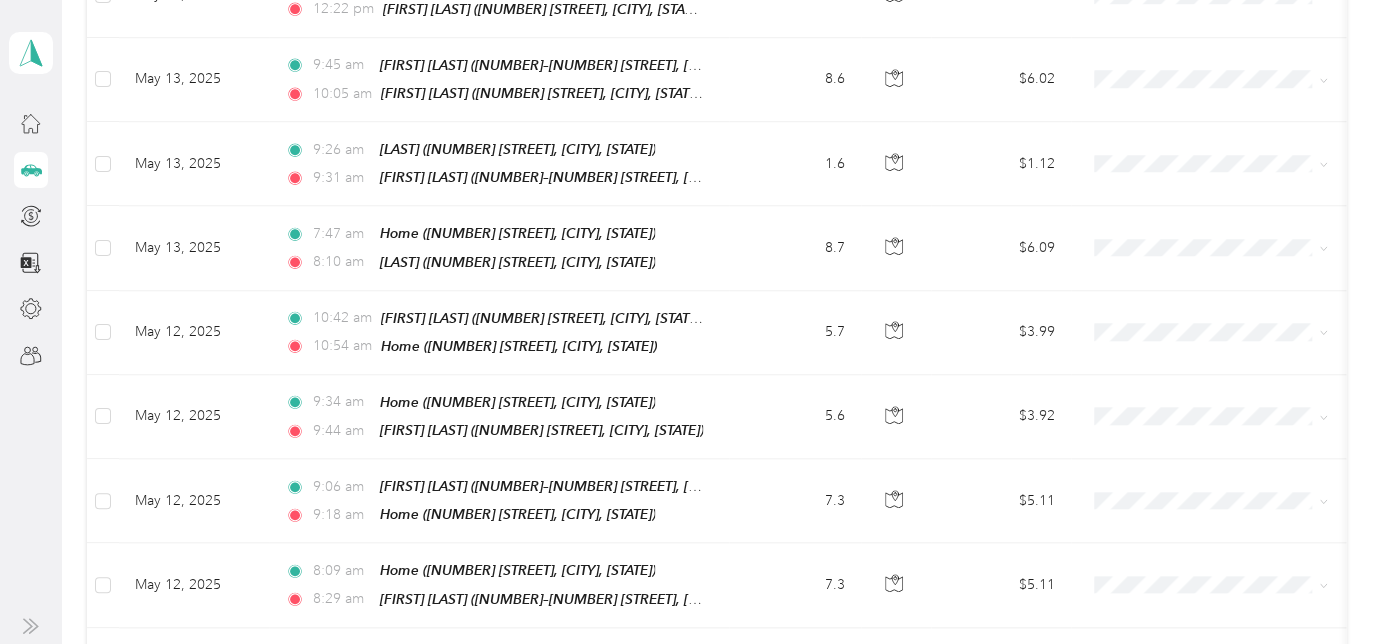 scroll, scrollTop: 27608, scrollLeft: 0, axis: vertical 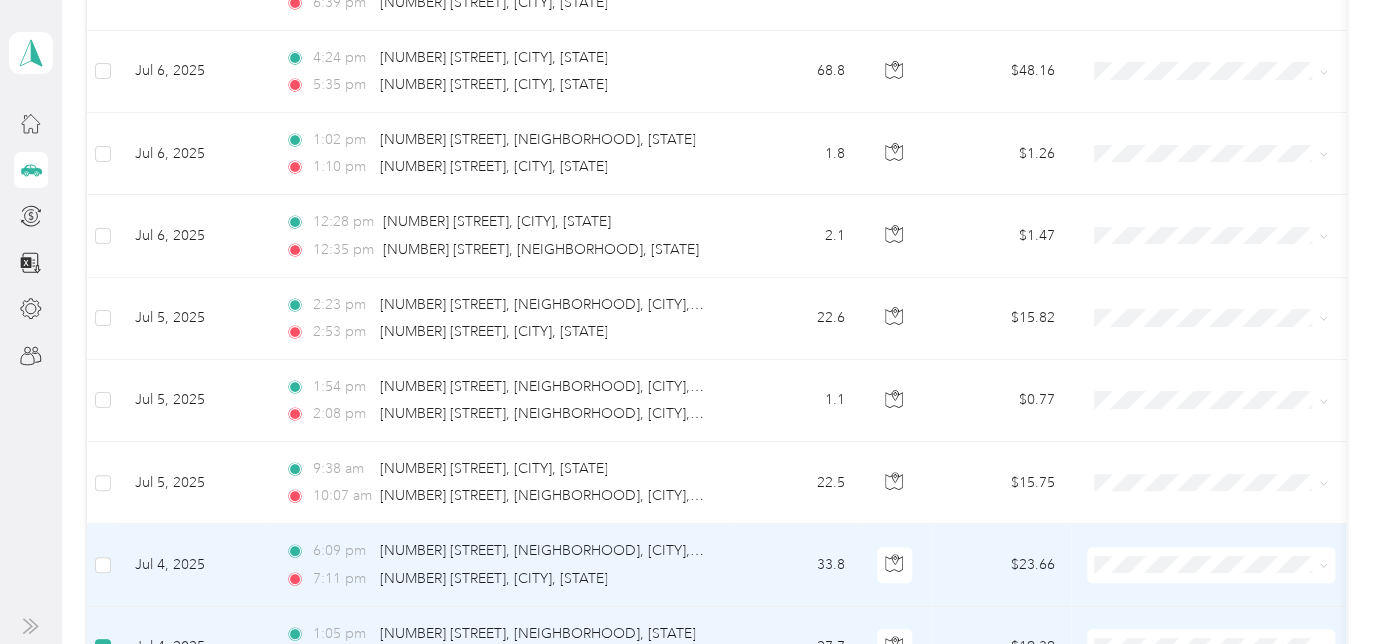 click on "Jul 4, 2025" at bounding box center (194, 565) 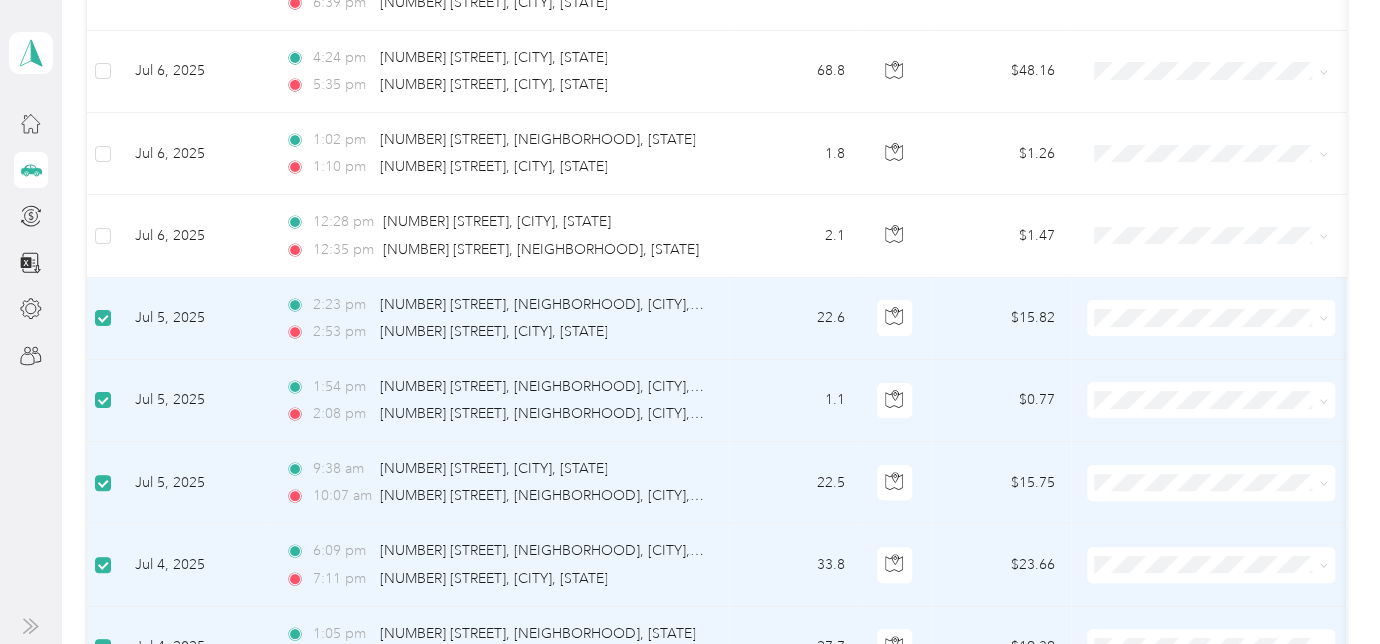 scroll, scrollTop: 7789, scrollLeft: 0, axis: vertical 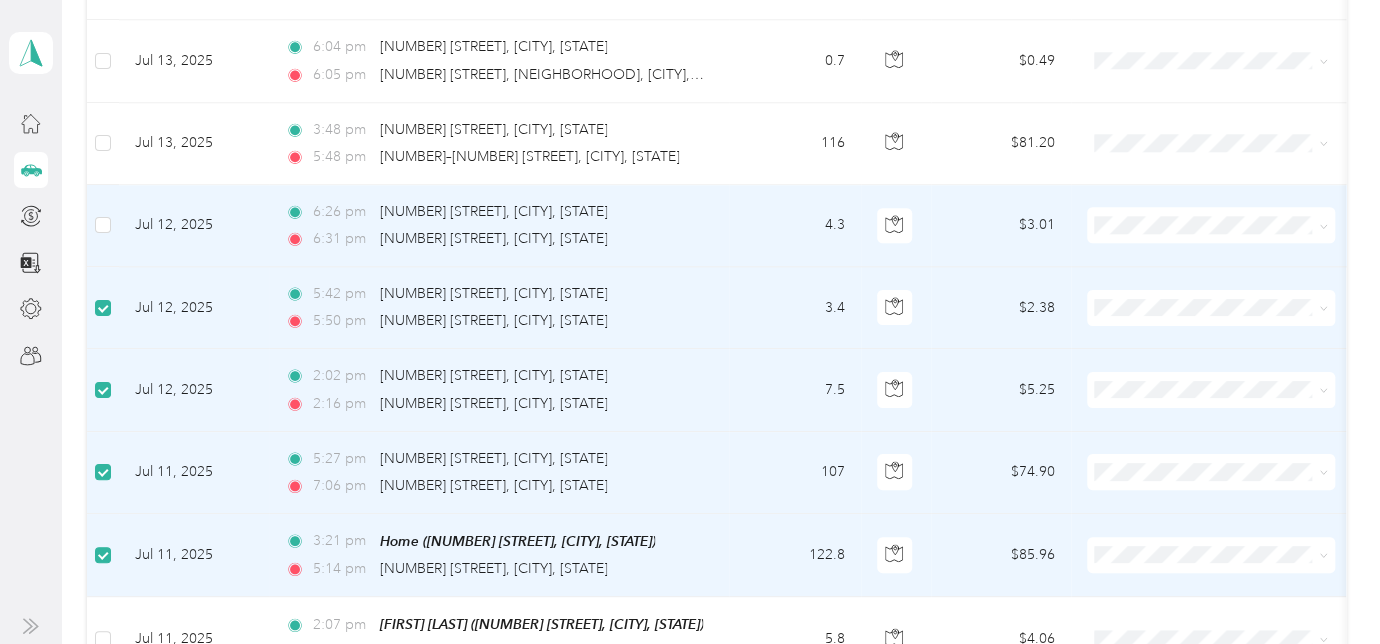click at bounding box center (103, 226) 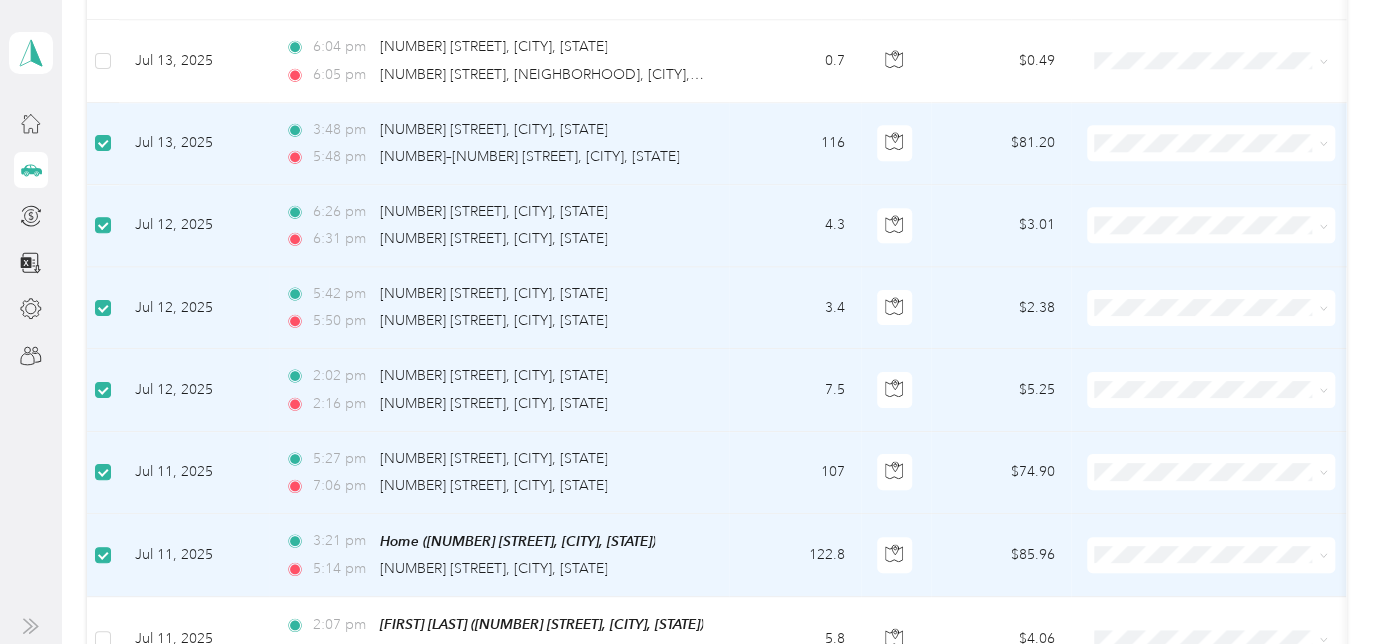 scroll, scrollTop: 4880, scrollLeft: 0, axis: vertical 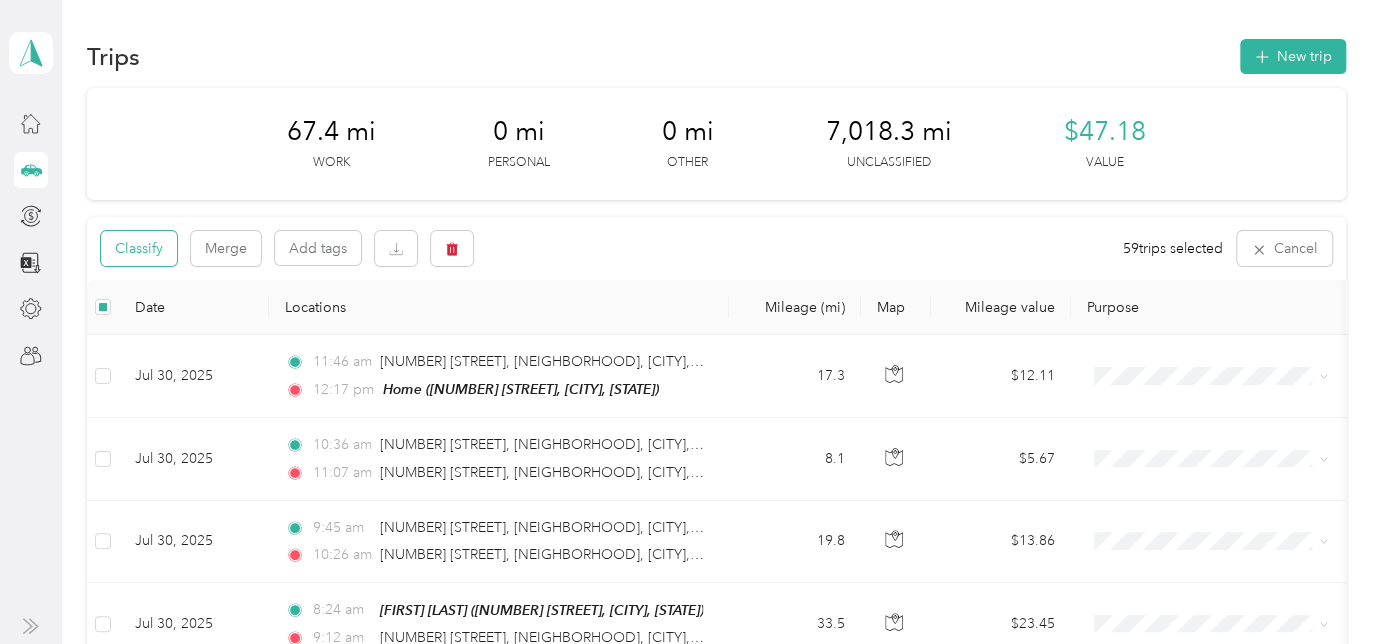 click on "Classify" at bounding box center (139, 248) 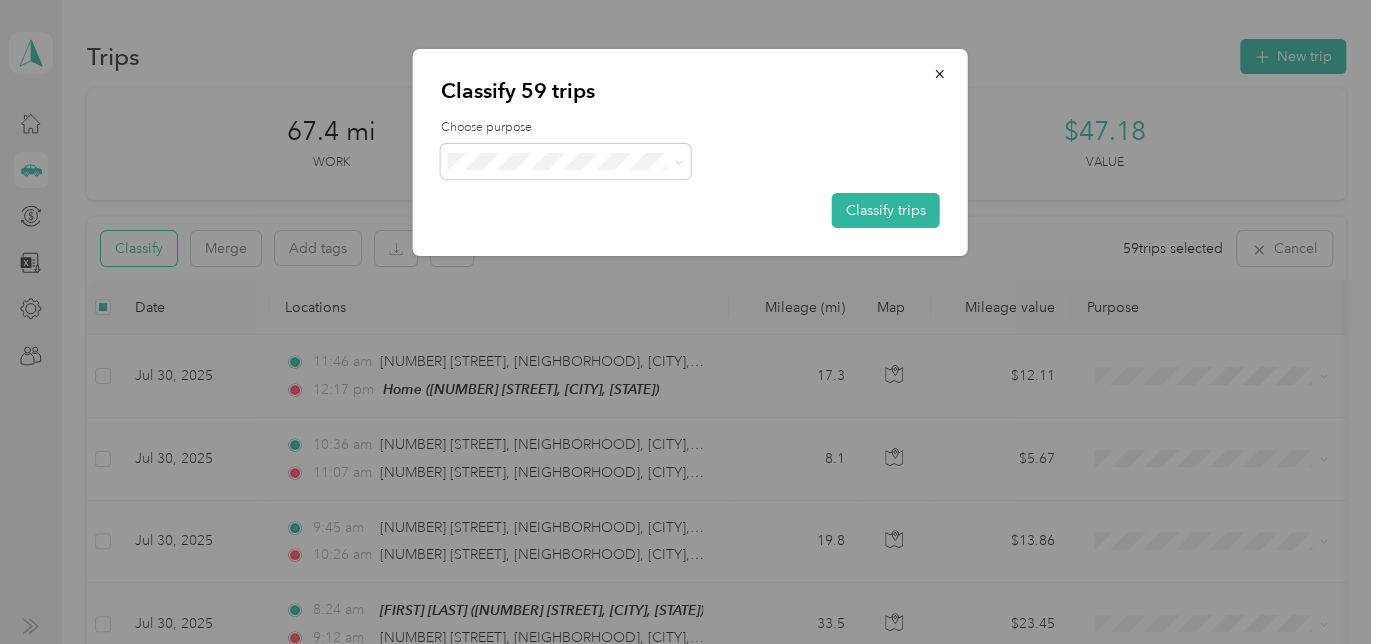 click on "Classify 59 trips Choose purpose Classify trips" at bounding box center (690, 152) 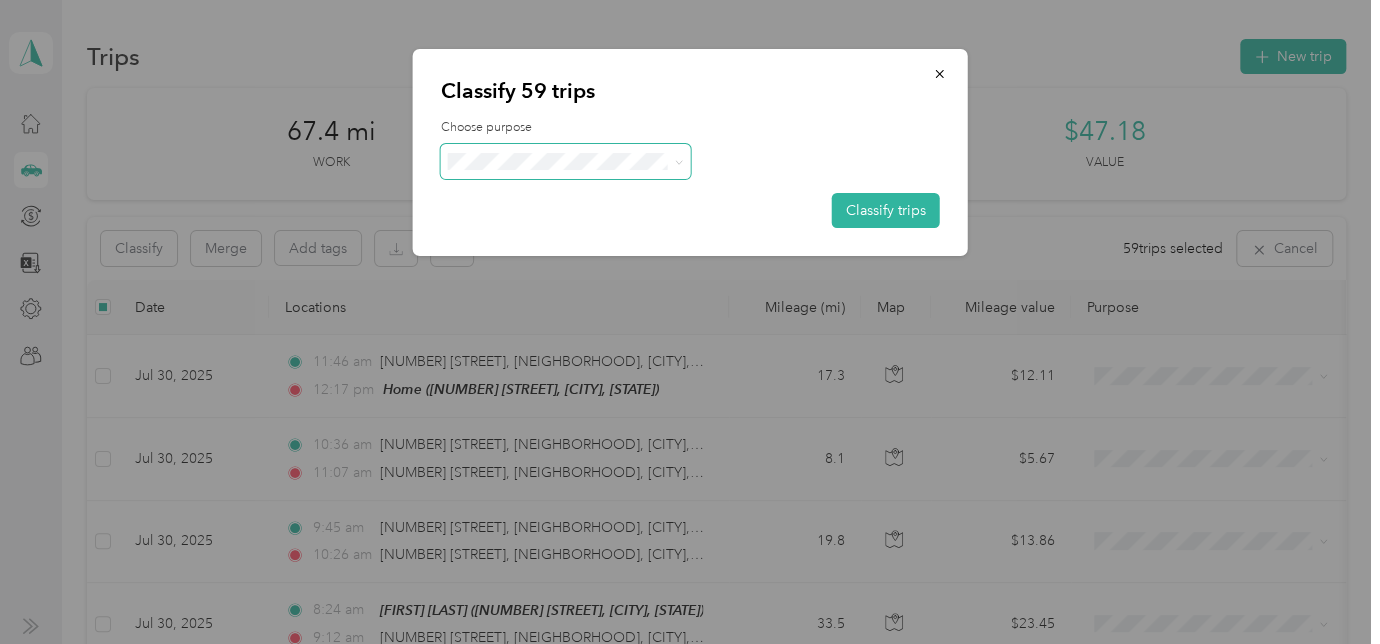 click 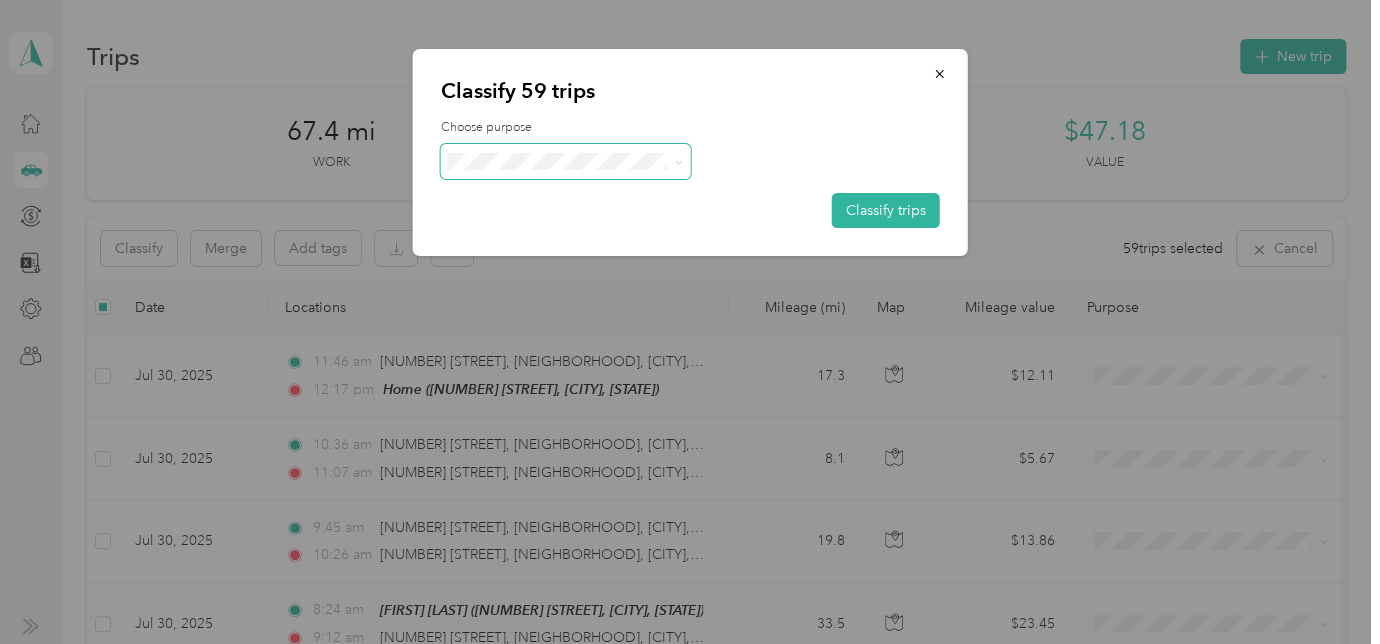 click on "Personal" at bounding box center (583, 225) 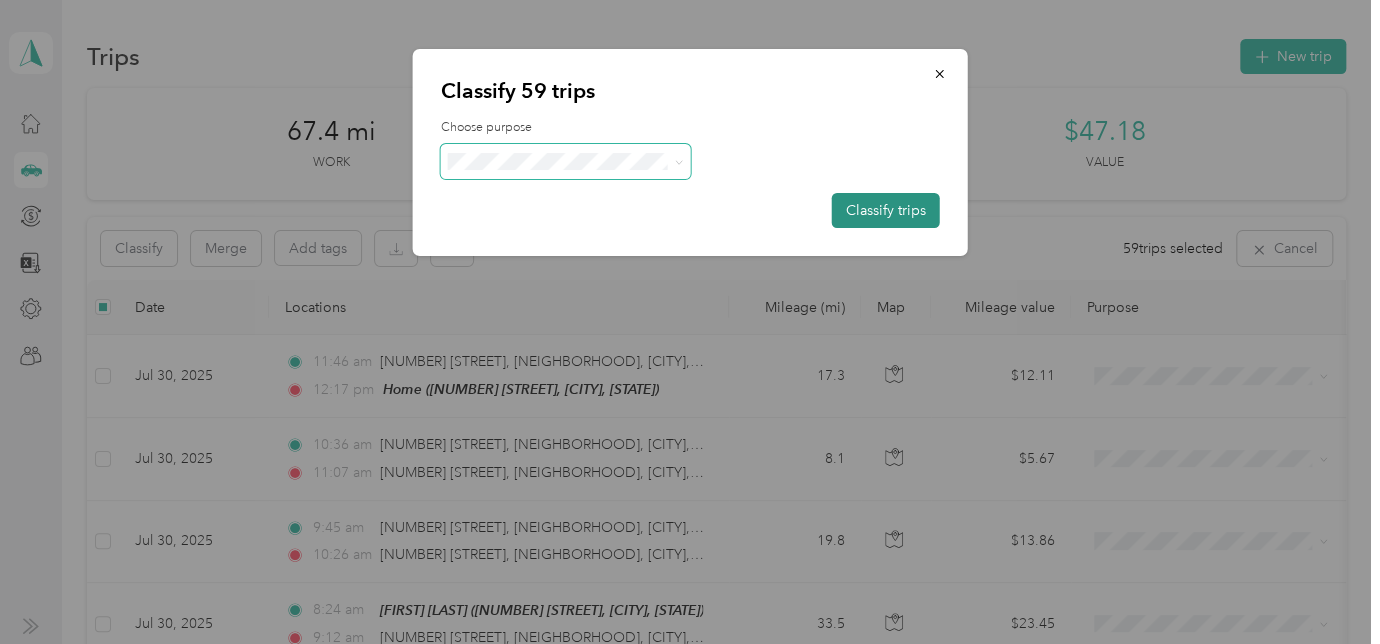 click on "Classify trips" at bounding box center [886, 210] 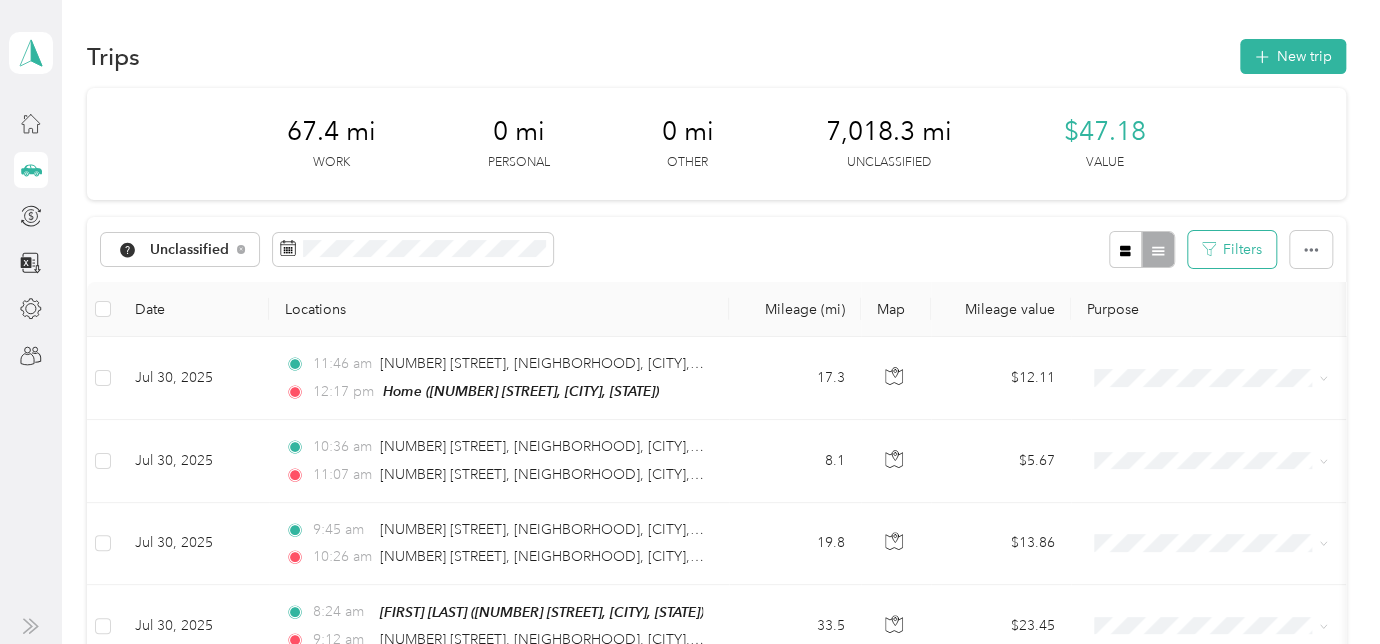 click on "Filters" at bounding box center [1232, 249] 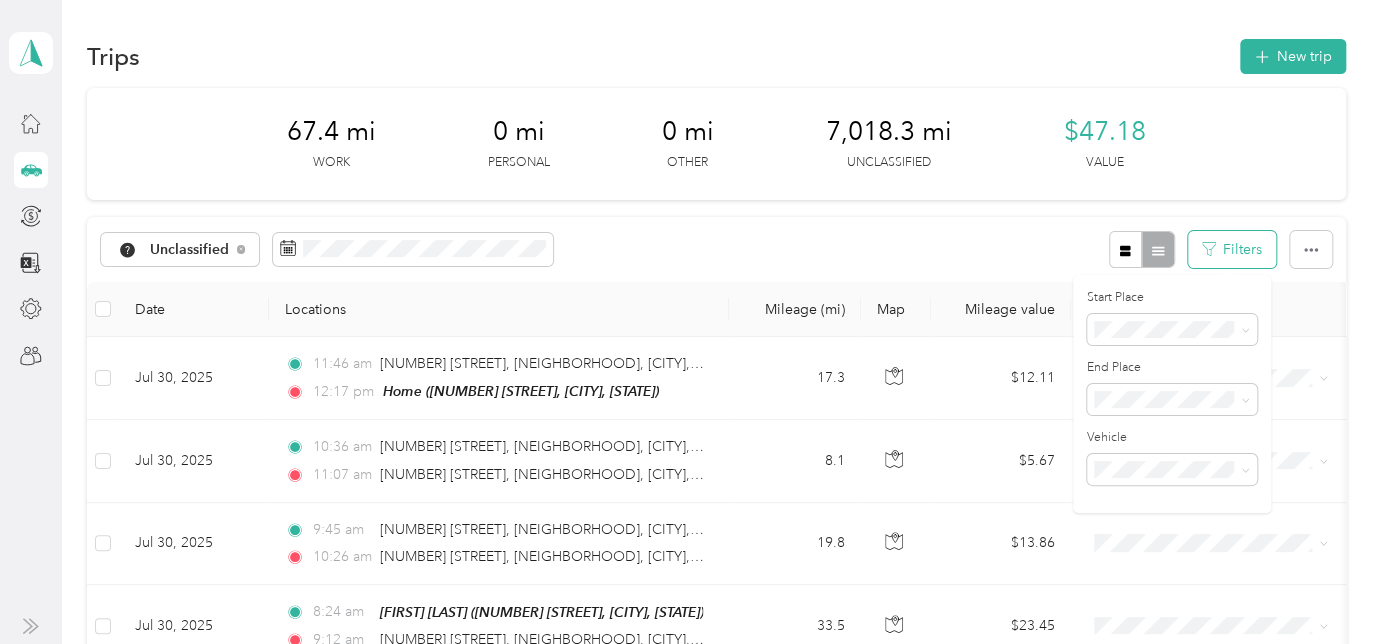 click on "Filters" at bounding box center [1232, 249] 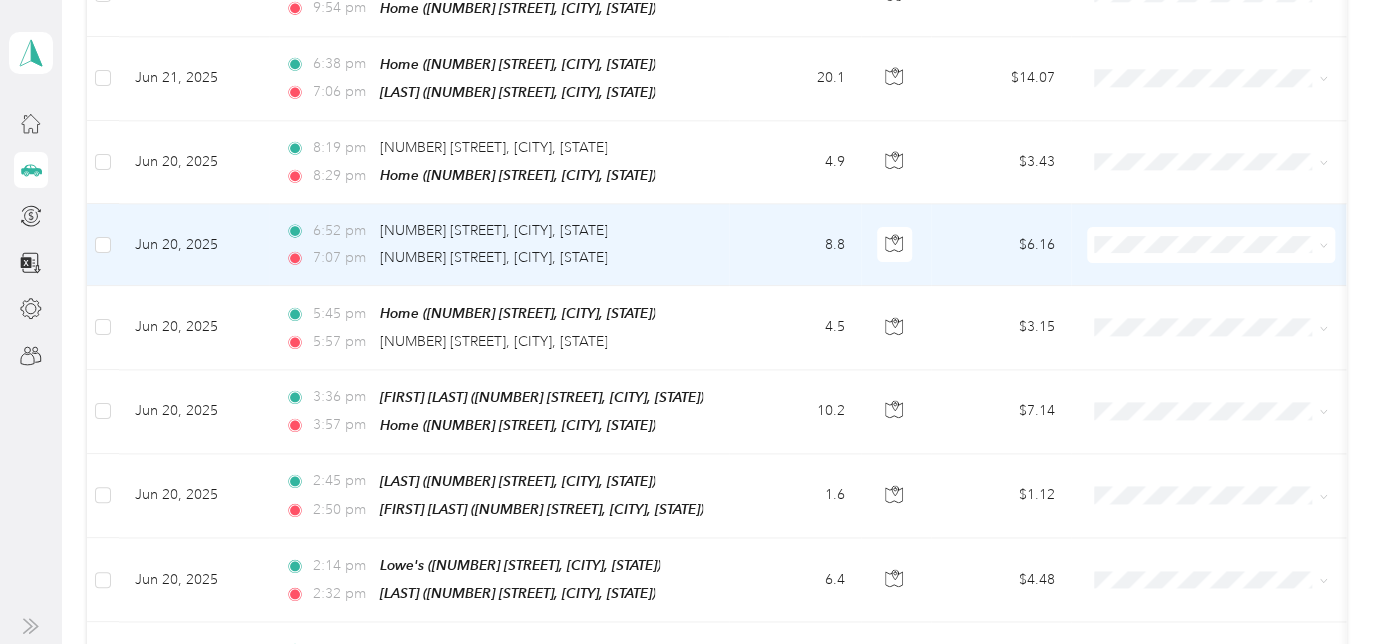 scroll, scrollTop: 13272, scrollLeft: 0, axis: vertical 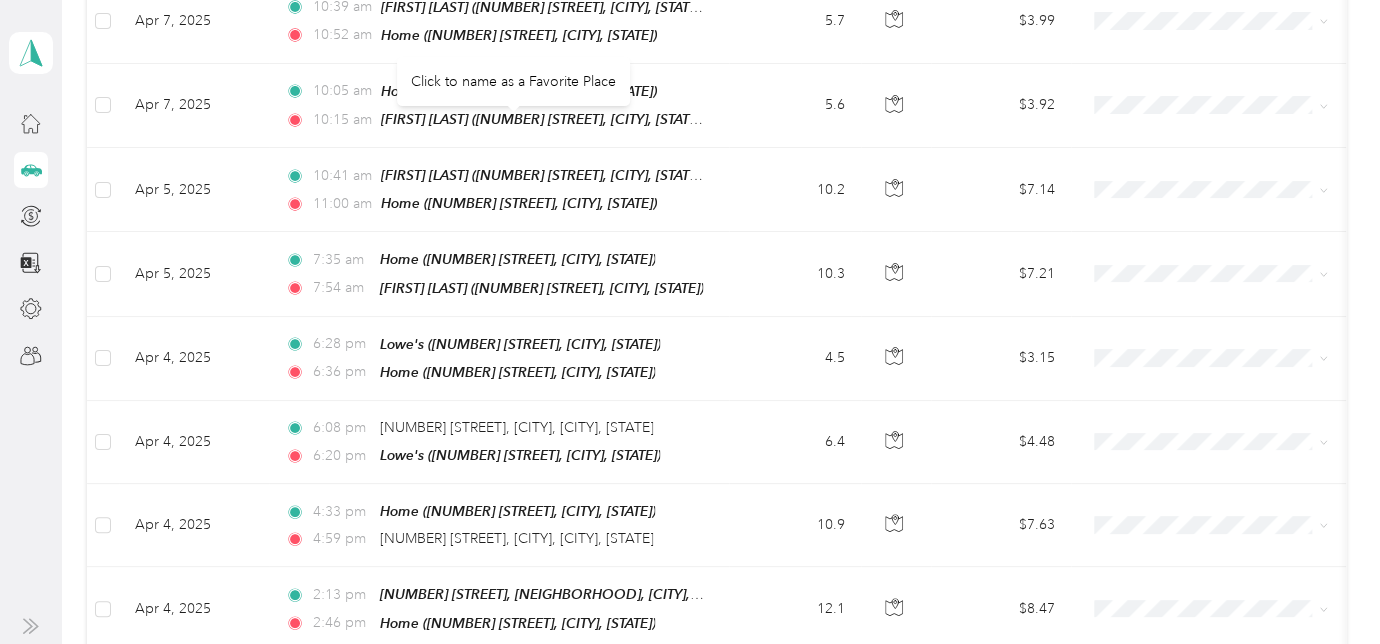 click on "[NUMBER] [STREET], [NEIGHBORHOOD], [CITY], [STATE]" at bounding box center [560, 929] 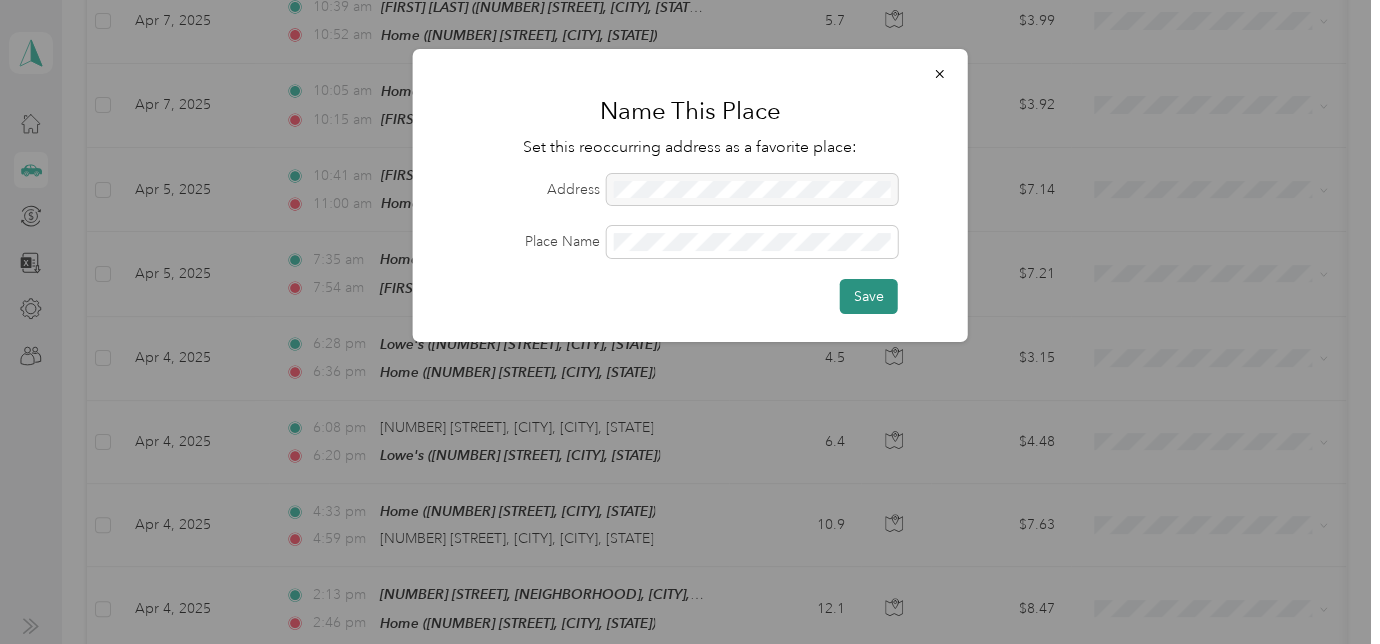 click on "Save" at bounding box center (869, 296) 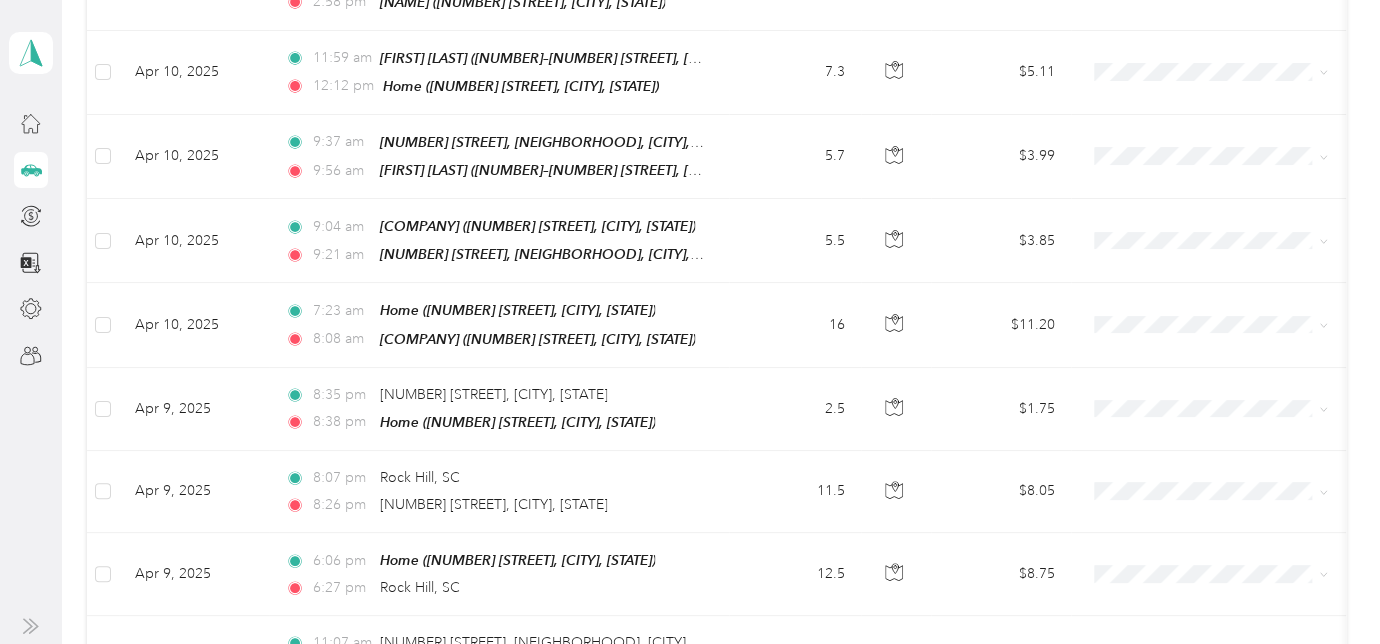 scroll, scrollTop: 35318, scrollLeft: 0, axis: vertical 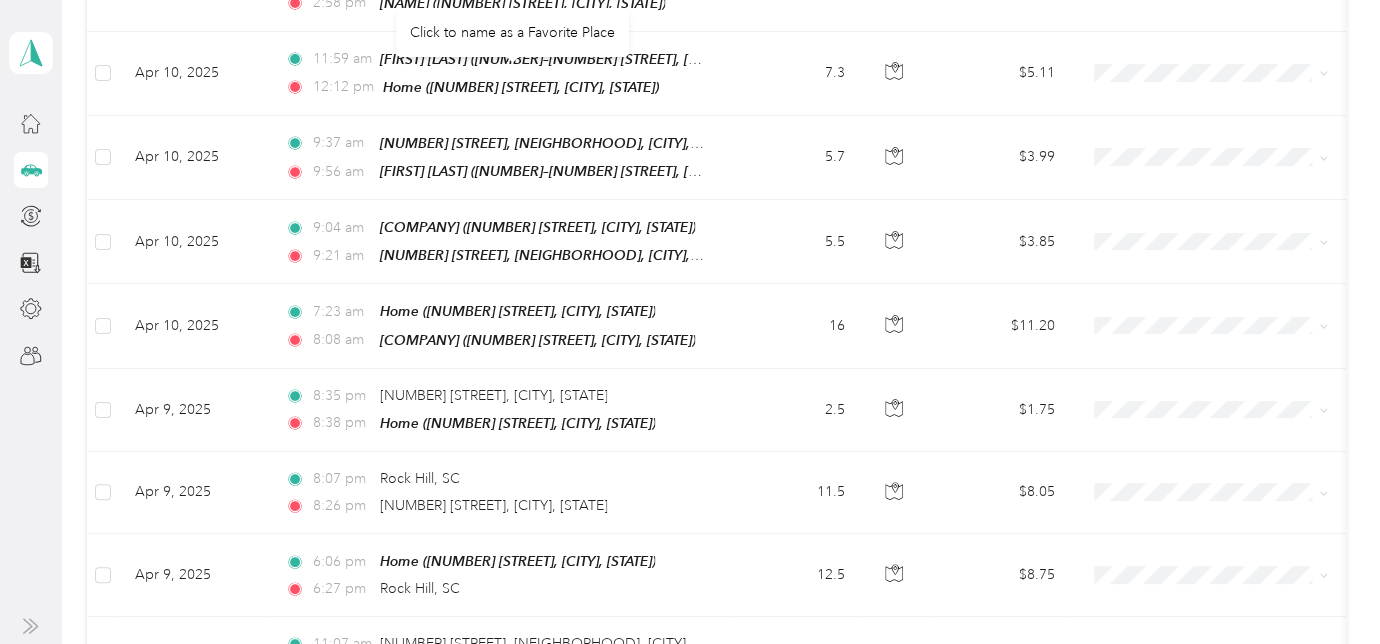 click on "[NUMBER] [STREET], [NEIGHBORHOOD], [CITY], [STATE]" at bounding box center (560, 837) 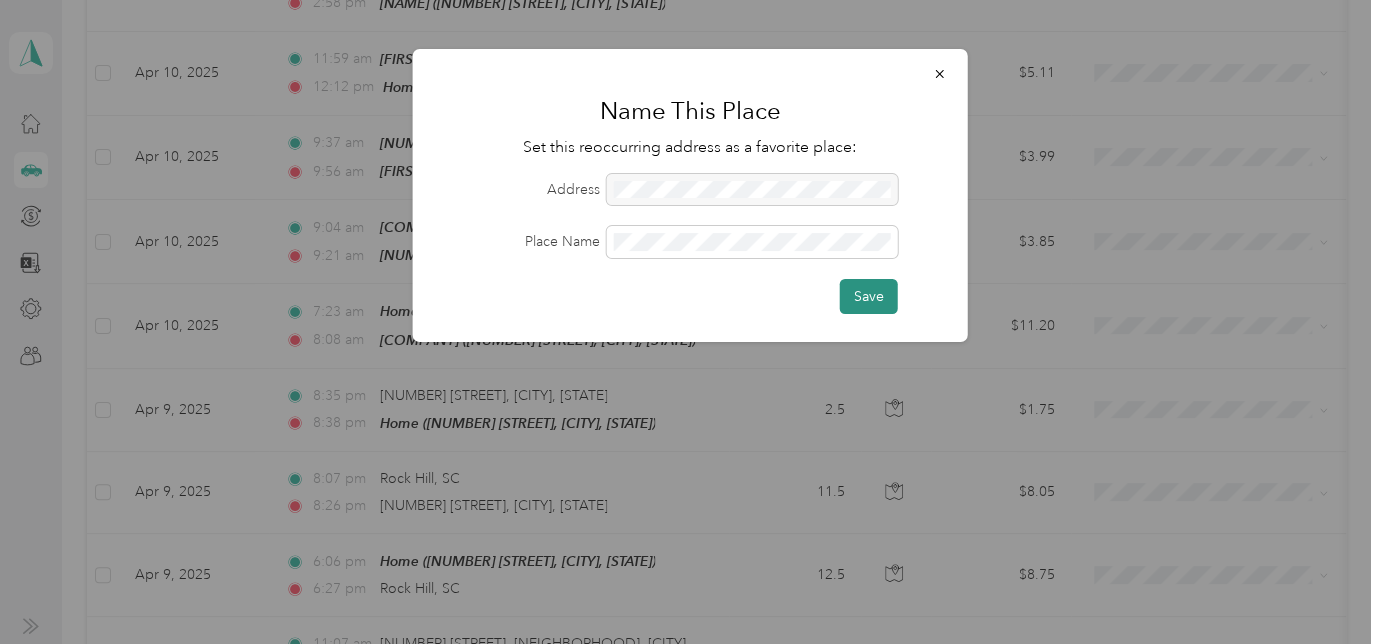 click on "Save" at bounding box center (869, 296) 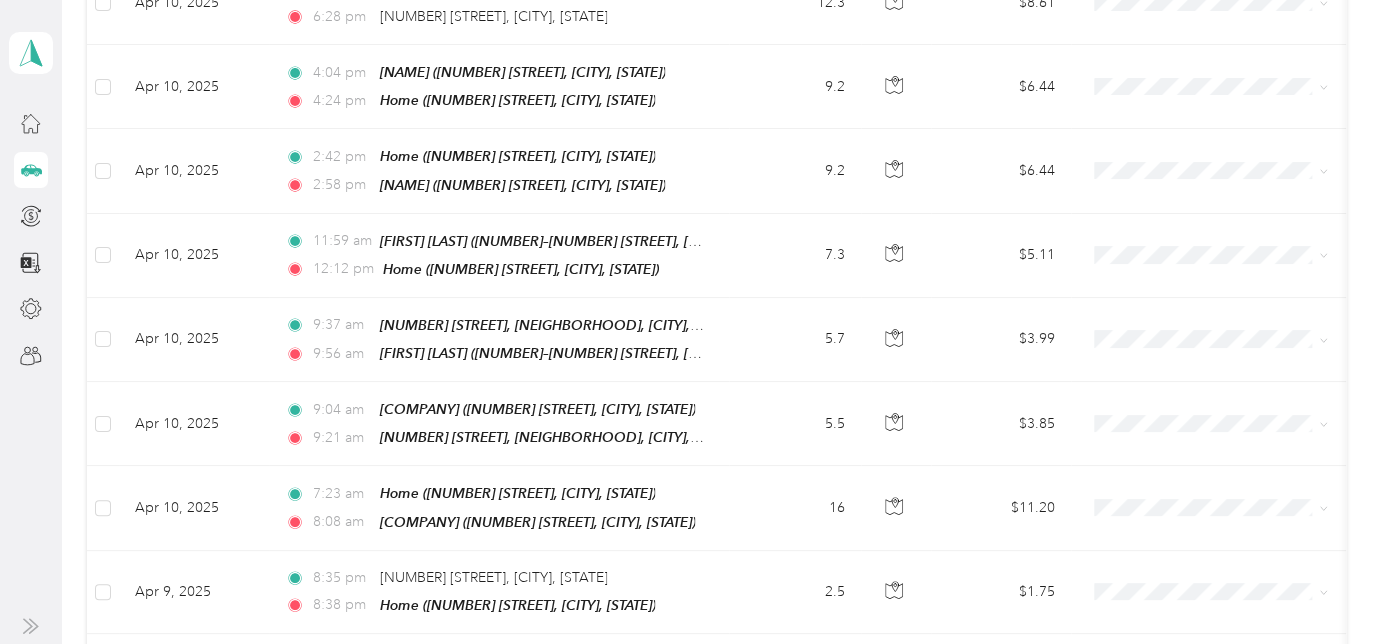 scroll, scrollTop: 34954, scrollLeft: 0, axis: vertical 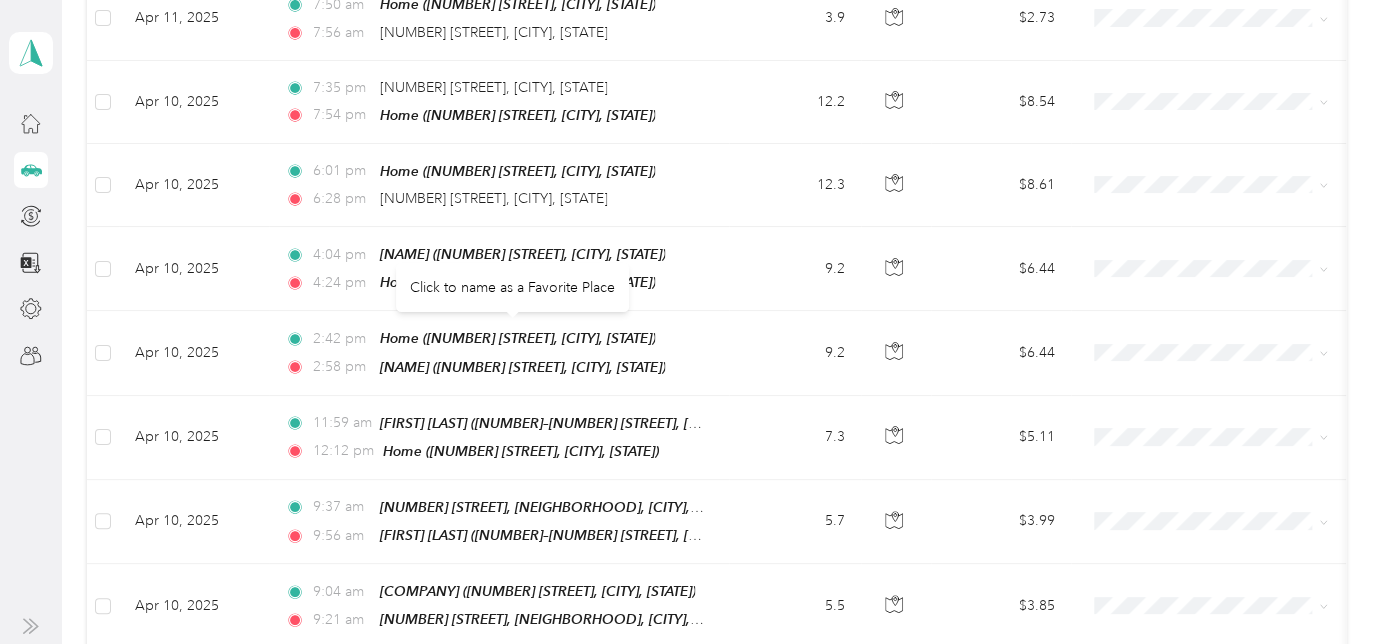 click on "[NUMBER] [STREET], [NEIGHBORHOOD], [CITY], [STATE]" at bounding box center (541, 1092) 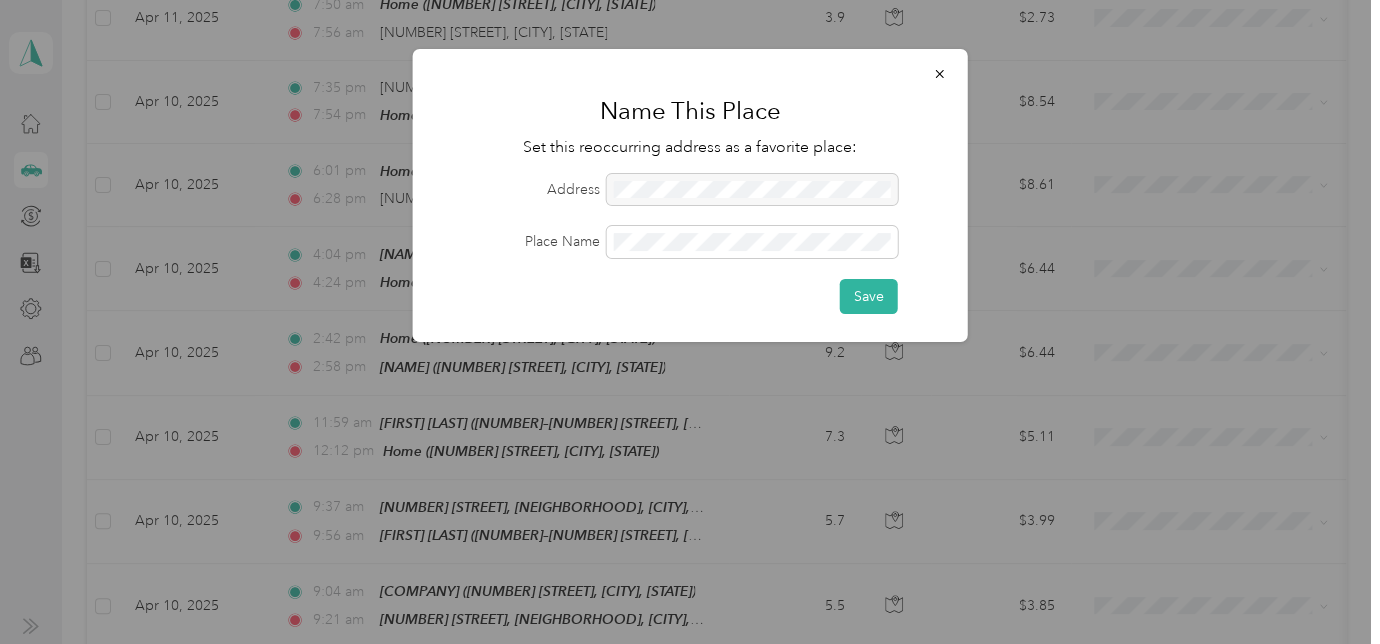 click at bounding box center (752, 190) 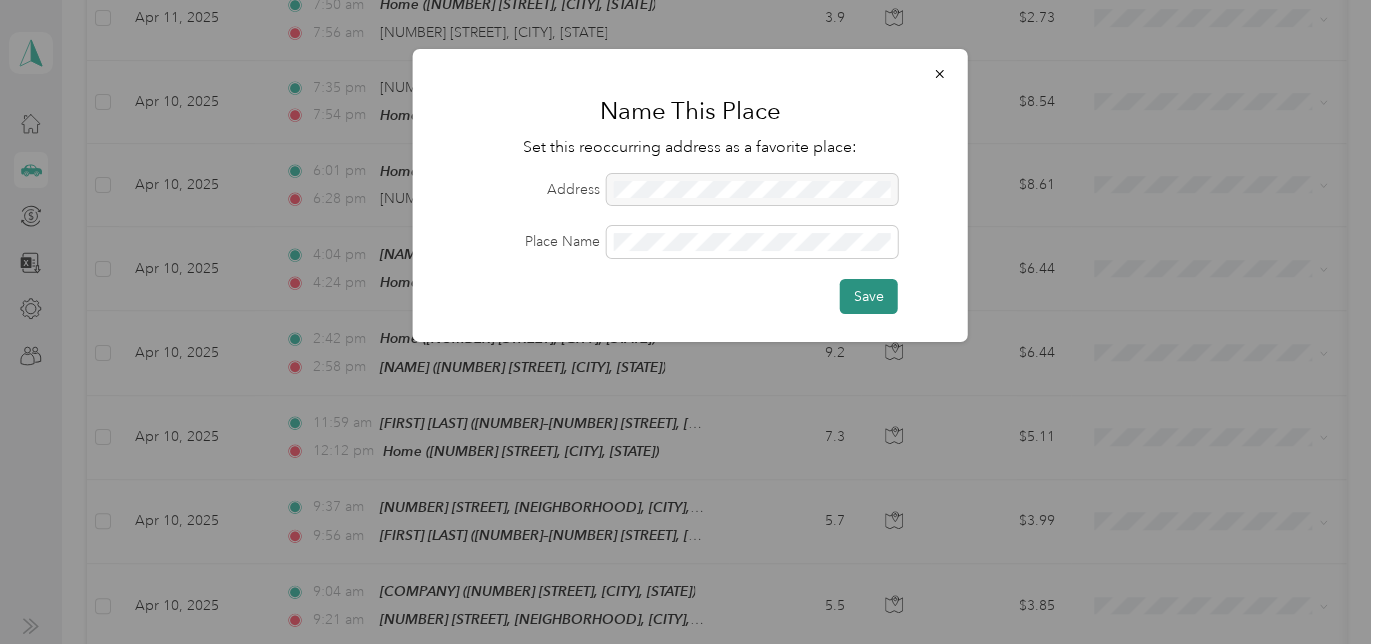 click on "Save" at bounding box center (869, 296) 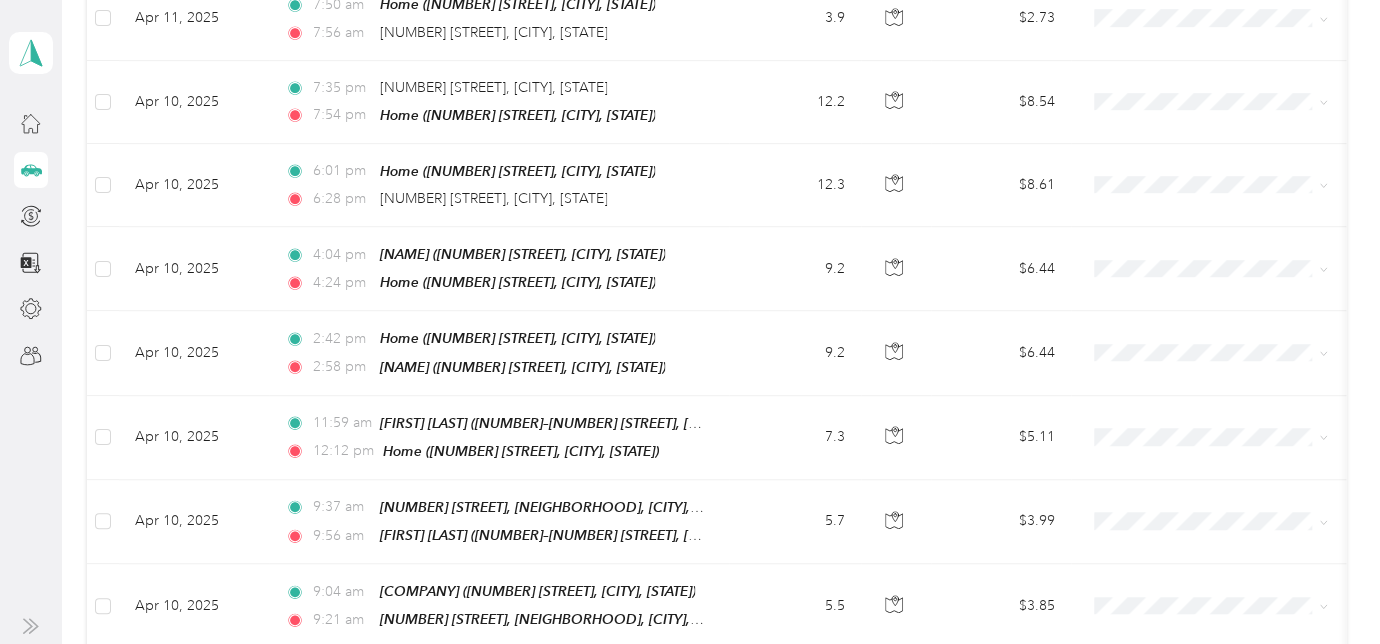 click on "[FIRST] [LAST] ([NUMBER]–[NUMBER] [STREET], [CITY], [STATE])" at bounding box center (578, 1174) 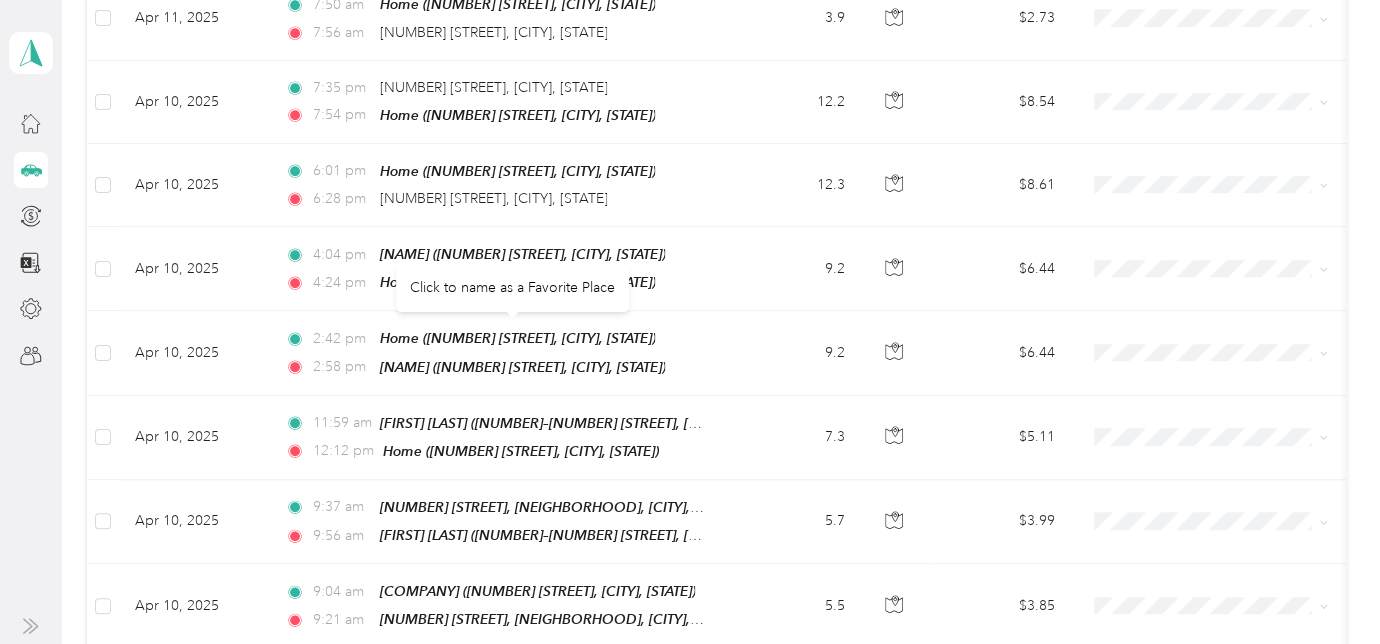 click on "[NUMBER] [STREET], [NEIGHBORHOOD], [CITY], [STATE]" at bounding box center (560, 1091) 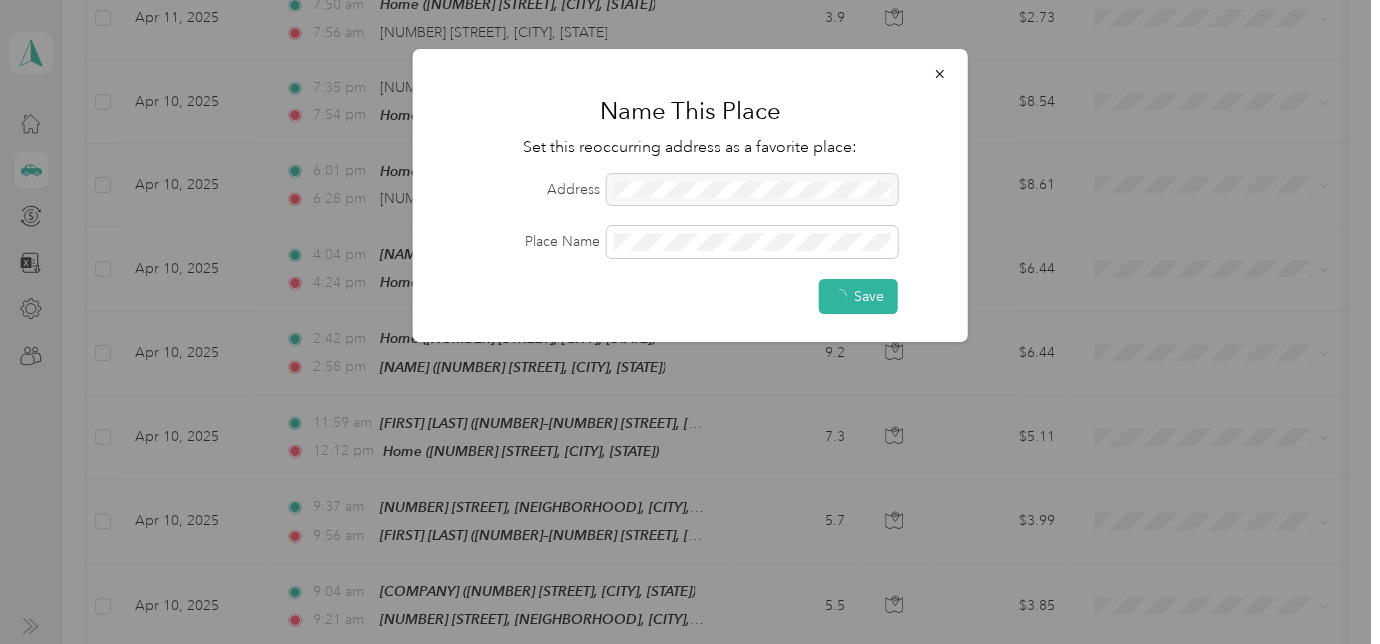 click at bounding box center [690, 322] 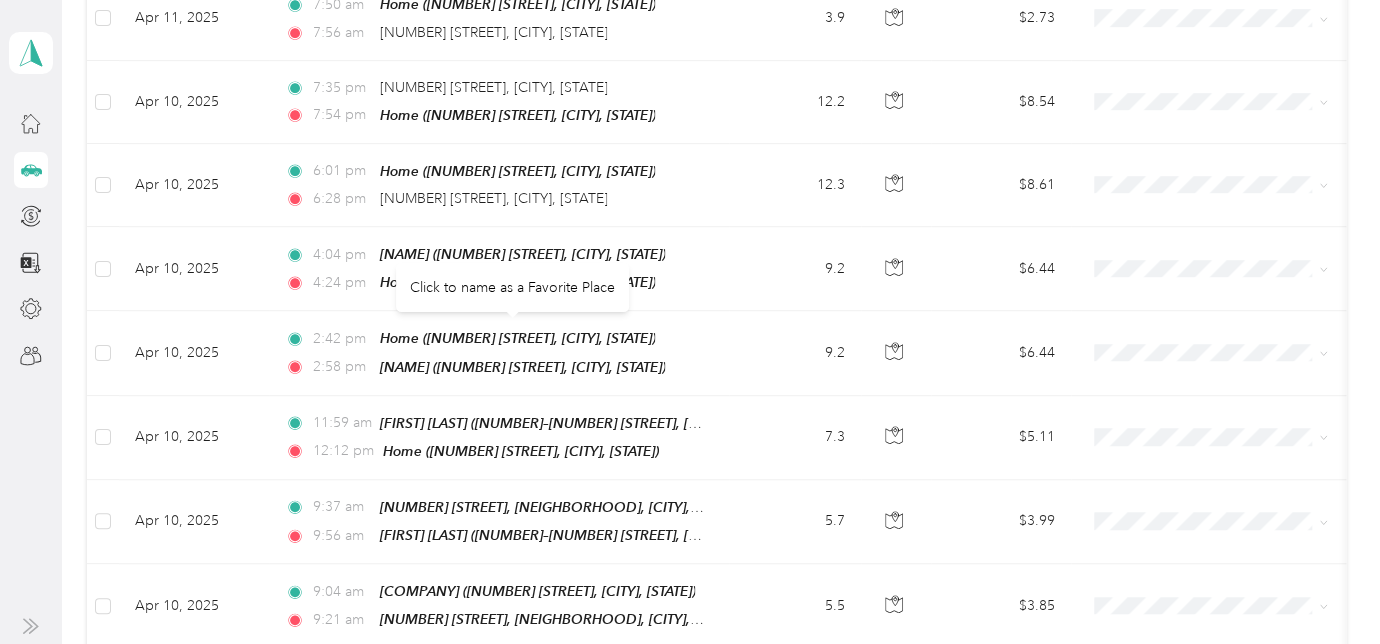 click on "[NUMBER] [STREET], [NEIGHBORHOOD], [CITY], [STATE]" at bounding box center [560, 1091] 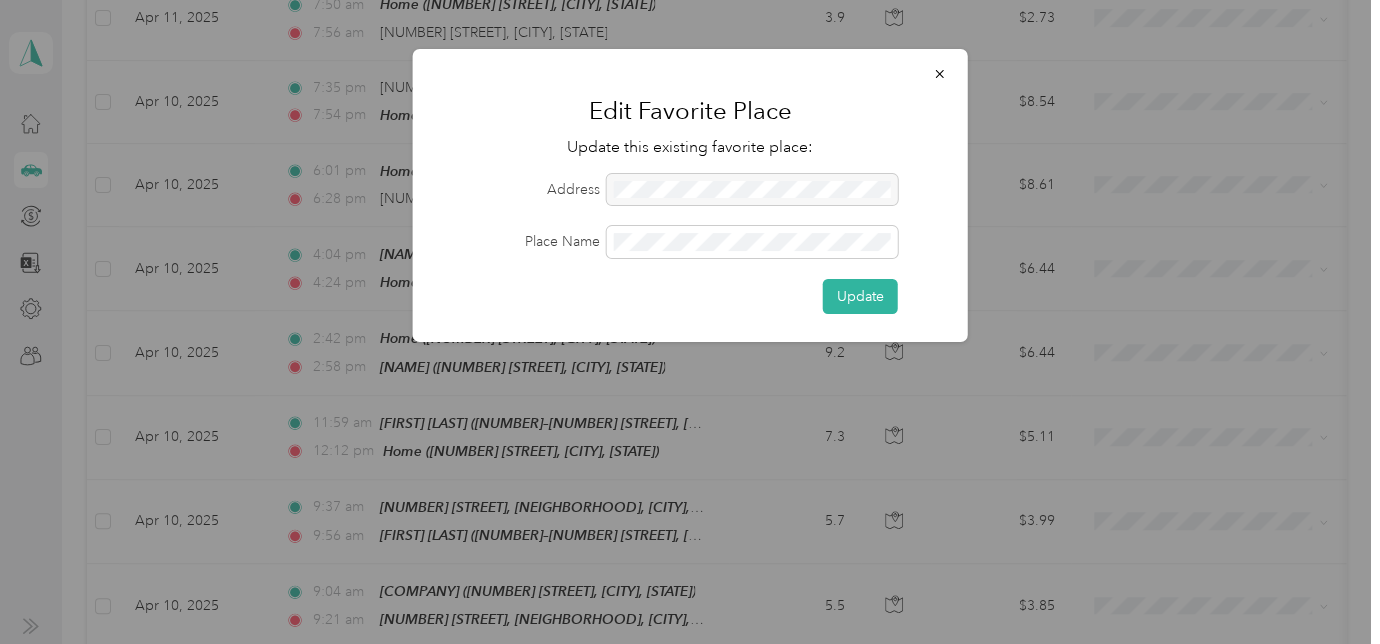click at bounding box center (690, 322) 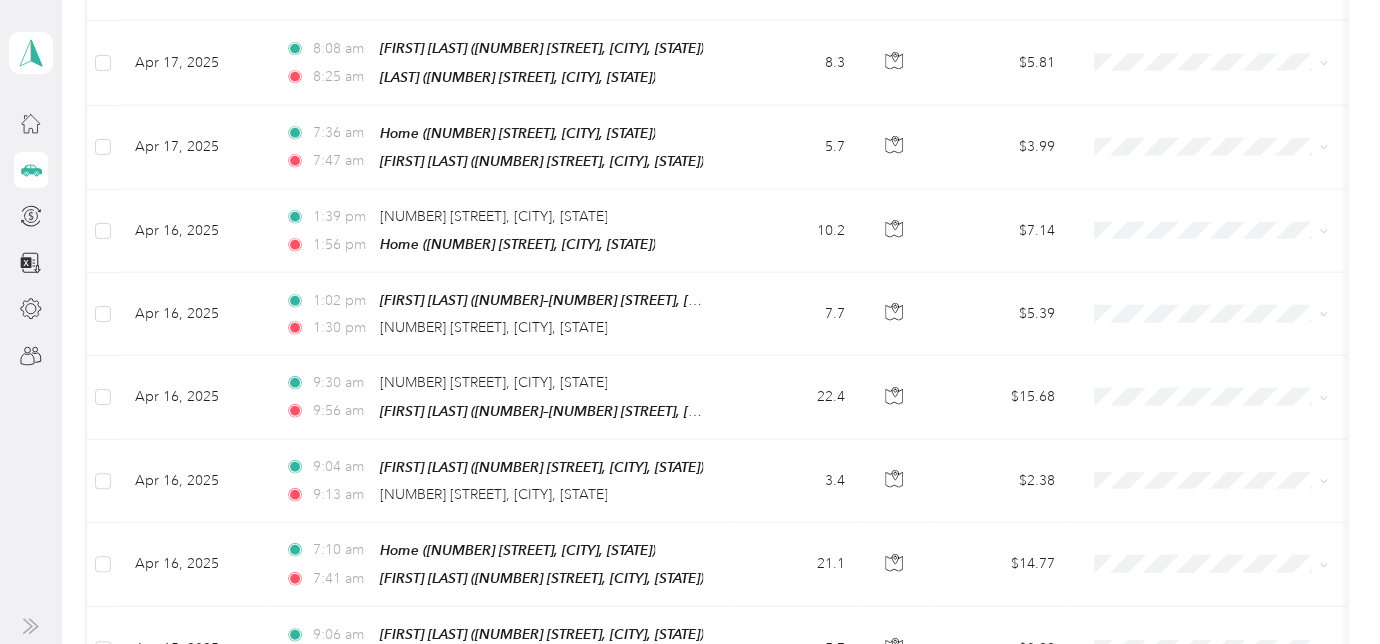 scroll, scrollTop: 32864, scrollLeft: 0, axis: vertical 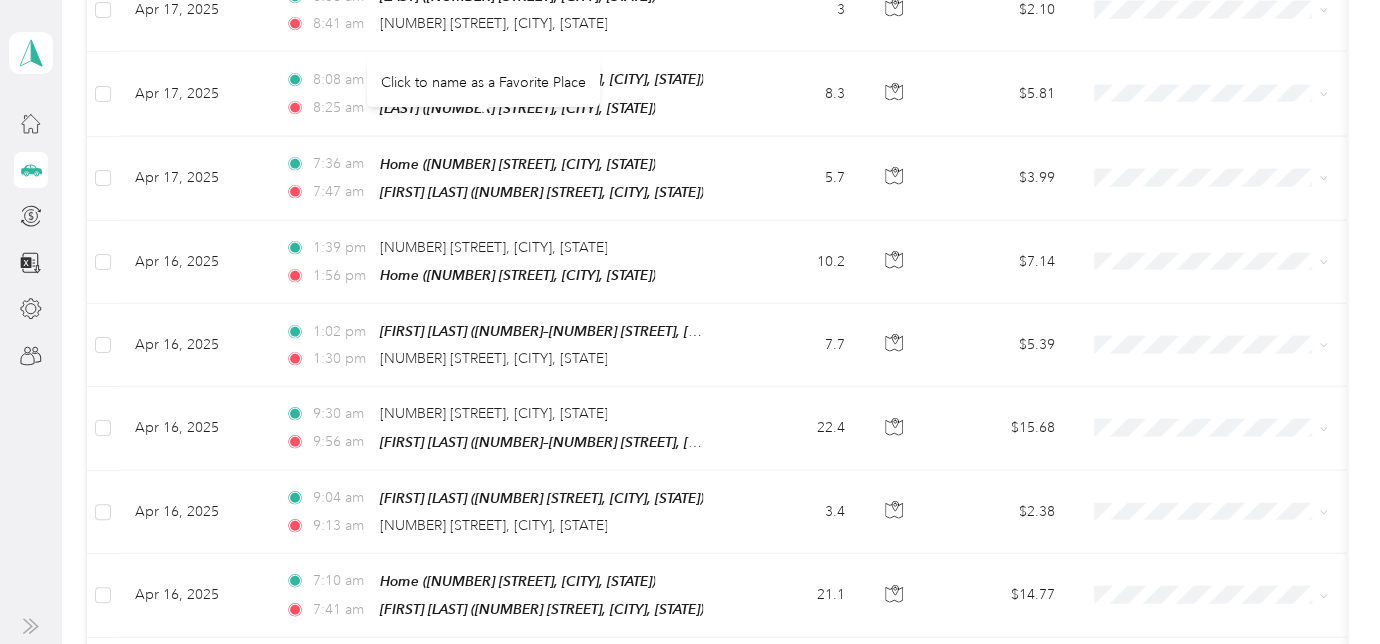 click on "[NUMBER] [STREET], [CITY], [STATE]" at bounding box center (493, 833) 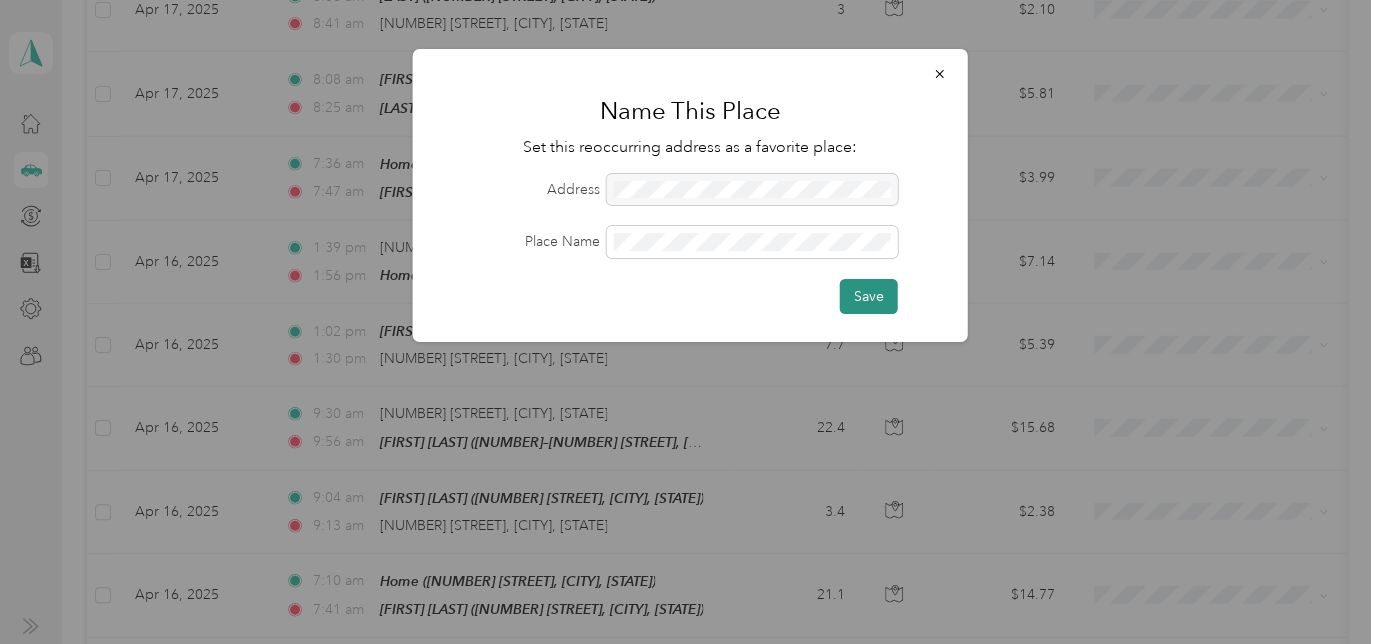 click on "Save" at bounding box center [869, 296] 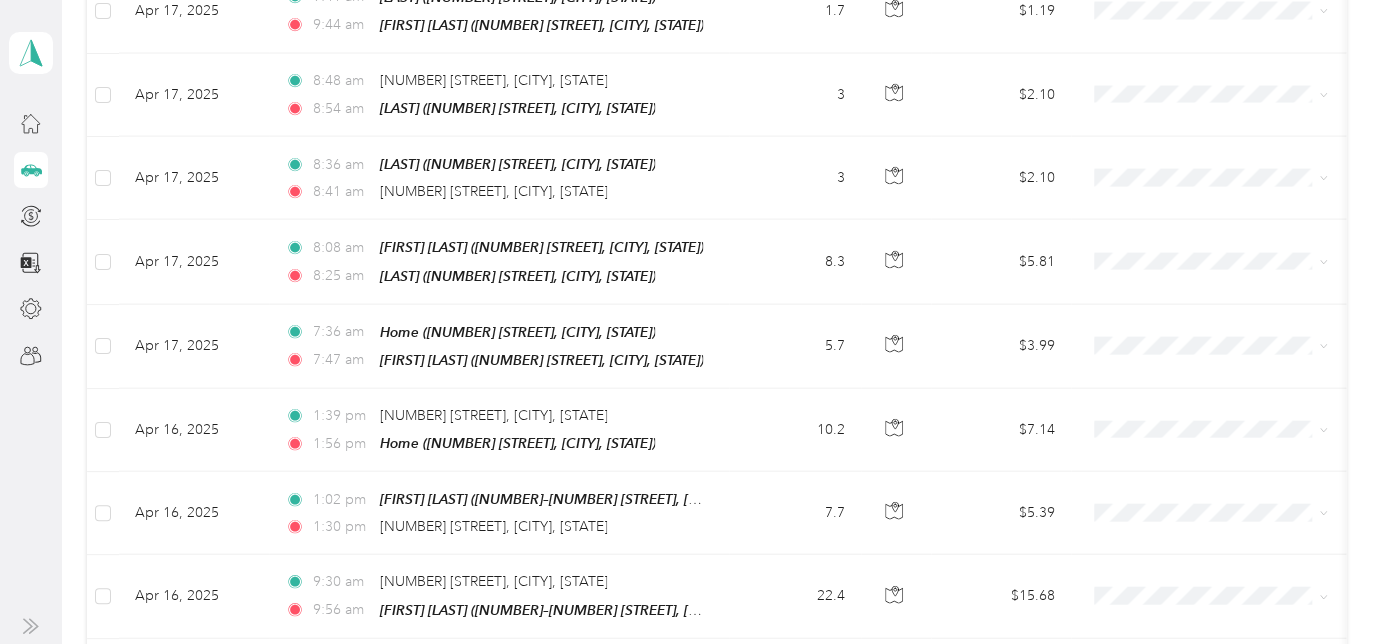 scroll, scrollTop: 32682, scrollLeft: 0, axis: vertical 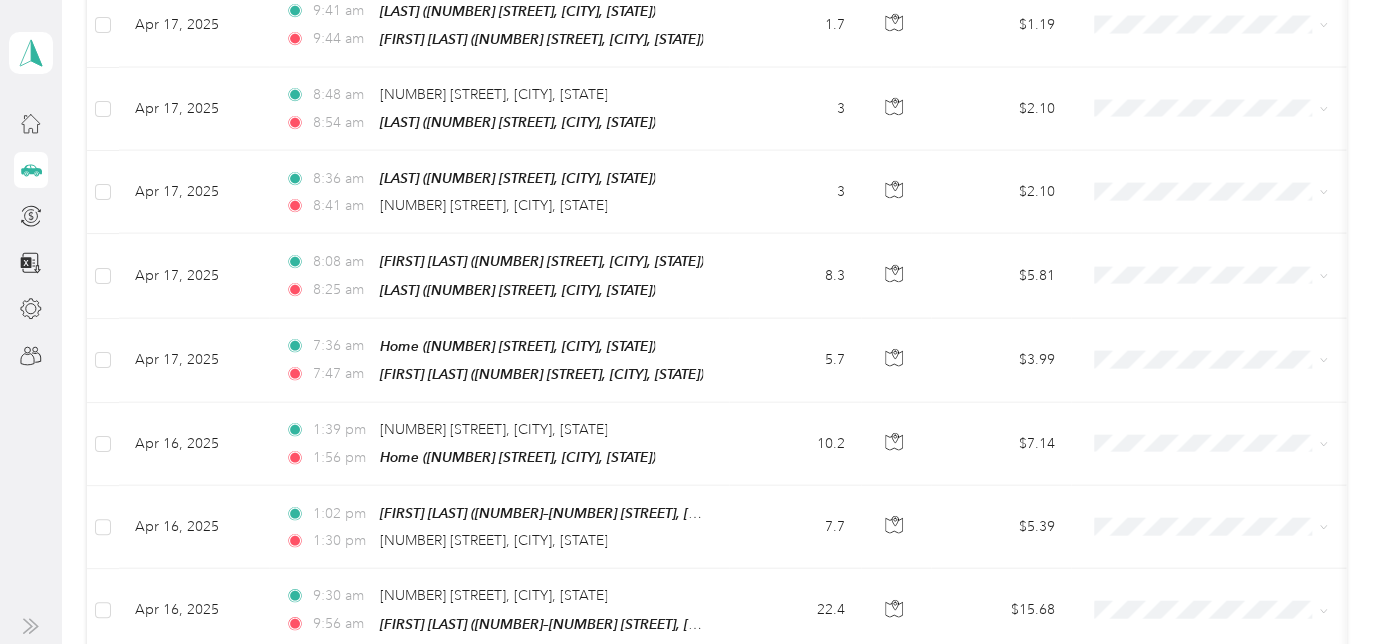 click on "[NUMBER] [STREET], [CITY], [STATE]" at bounding box center (493, 1015) 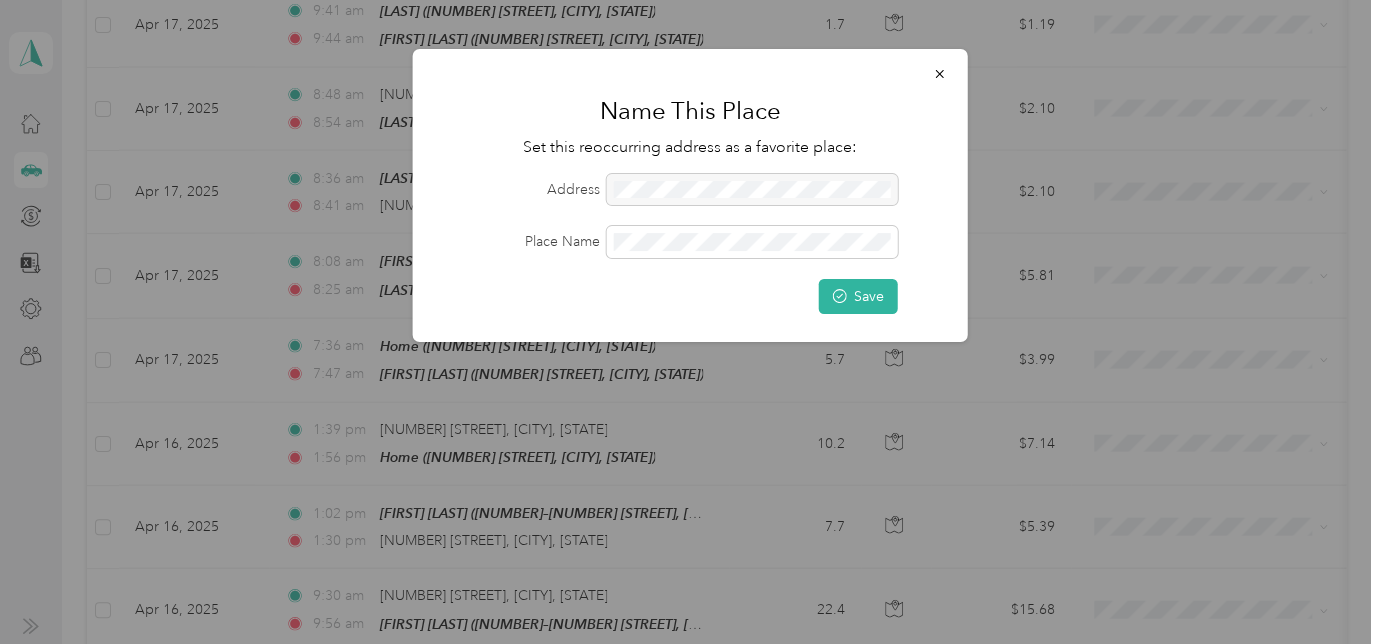 click on "Save" at bounding box center (858, 296) 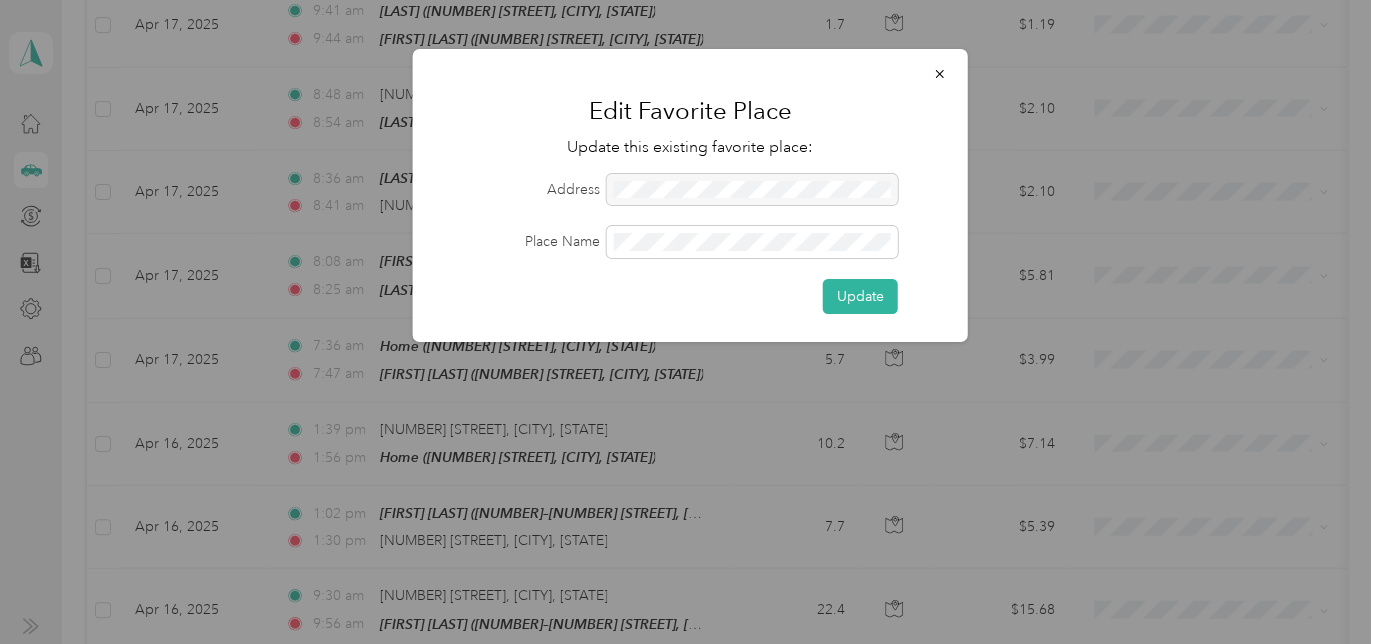 click at bounding box center [690, 322] 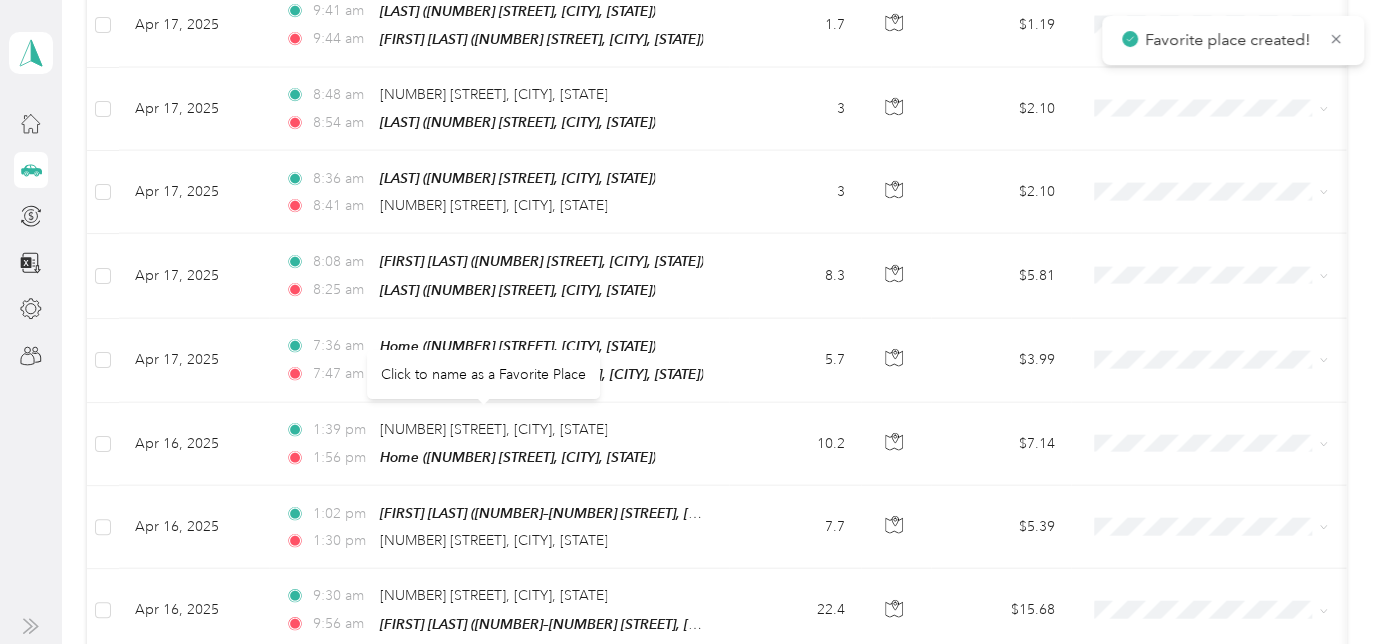 click on "[NUMBER] [STREET], [CITY], [STATE]" at bounding box center (493, 1127) 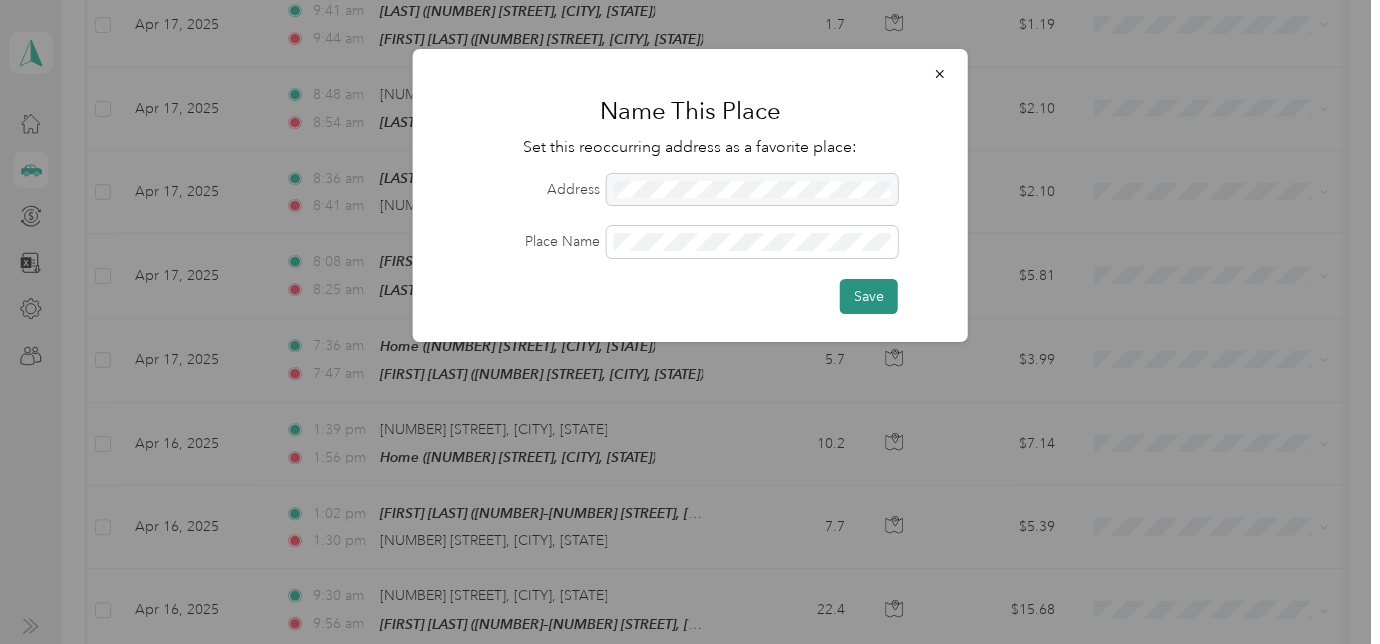 click on "Save" at bounding box center [869, 296] 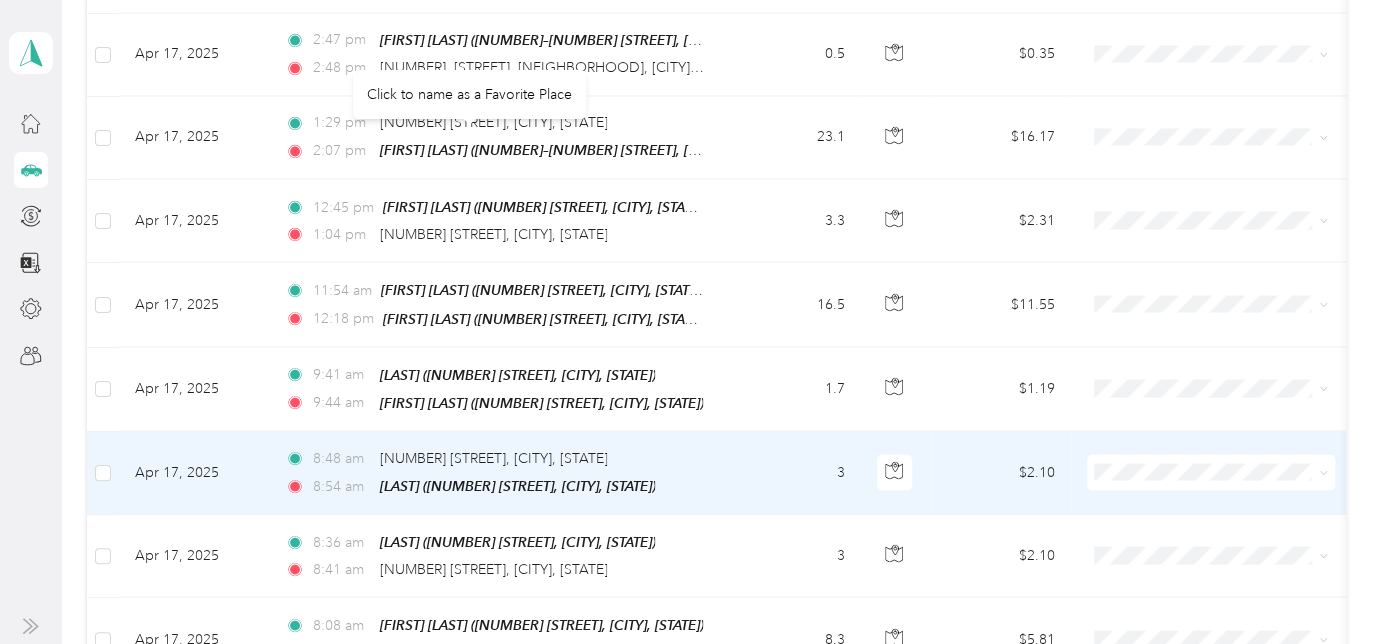 scroll, scrollTop: 32045, scrollLeft: 0, axis: vertical 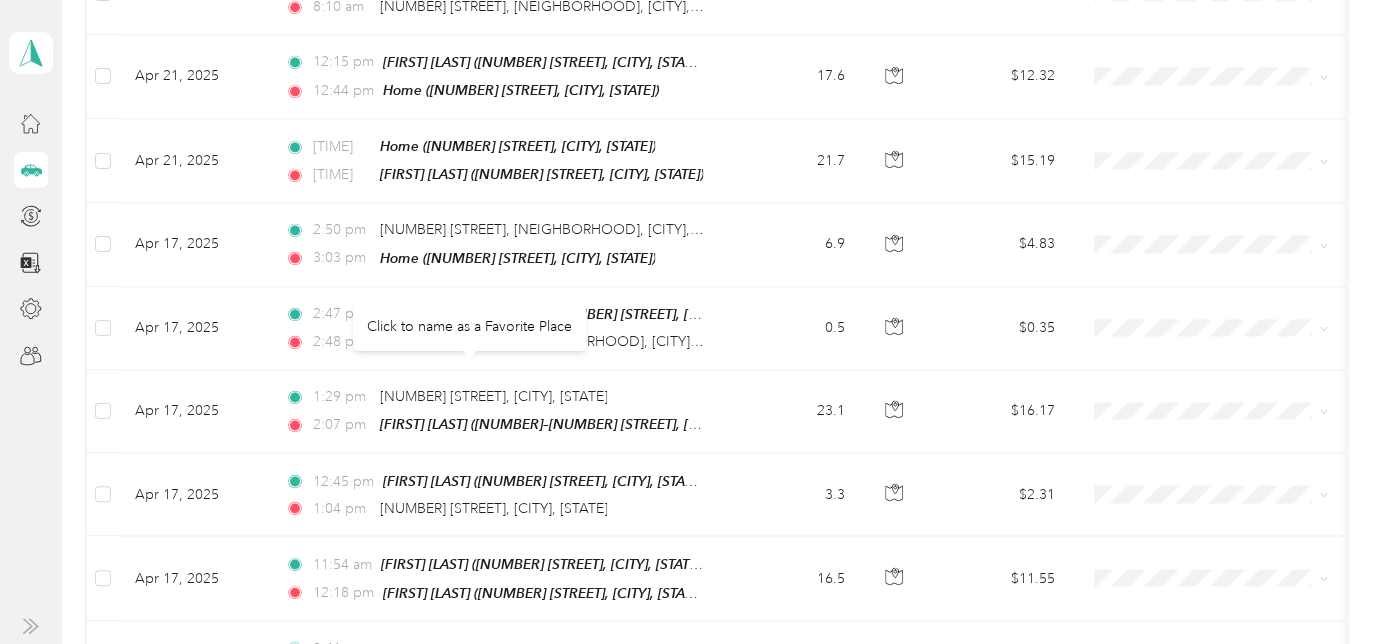 click on "[NUMBER] [STREET], [CITY], [STATE]" at bounding box center (493, 1066) 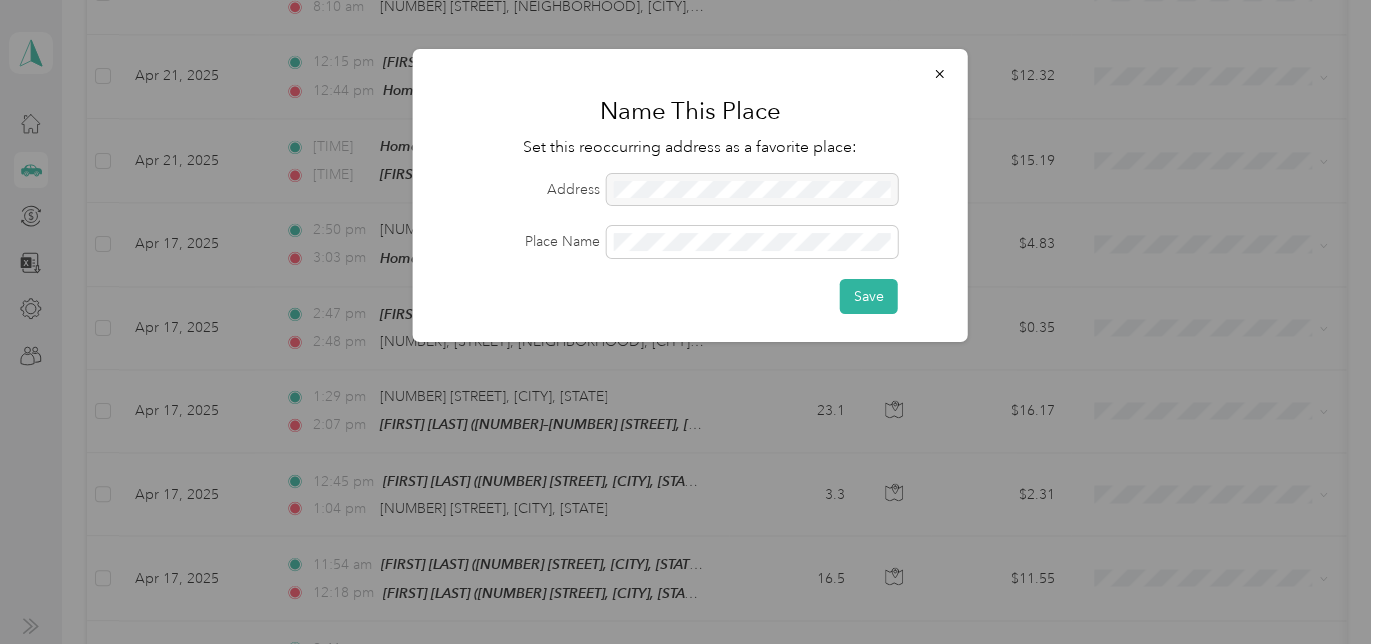 click at bounding box center (752, 190) 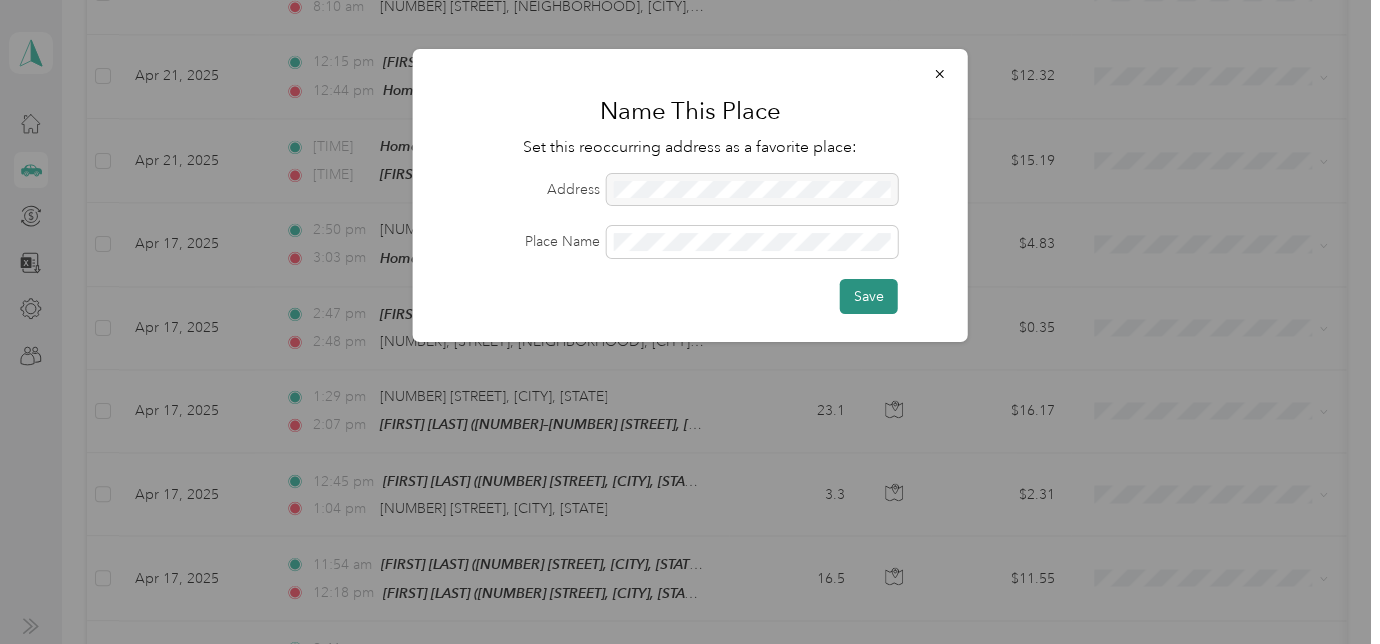 click on "Save" at bounding box center [869, 296] 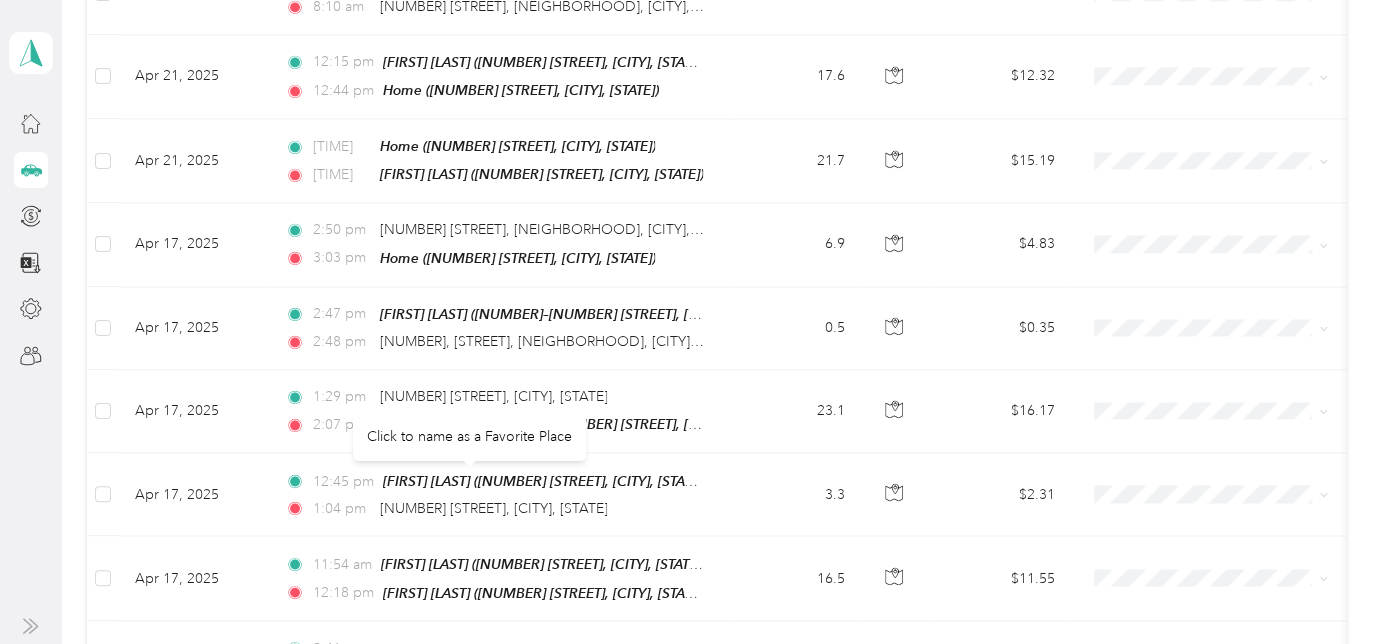 click on "[NUMBER] [STREET], [CITY], [STATE]" at bounding box center (493, 1177) 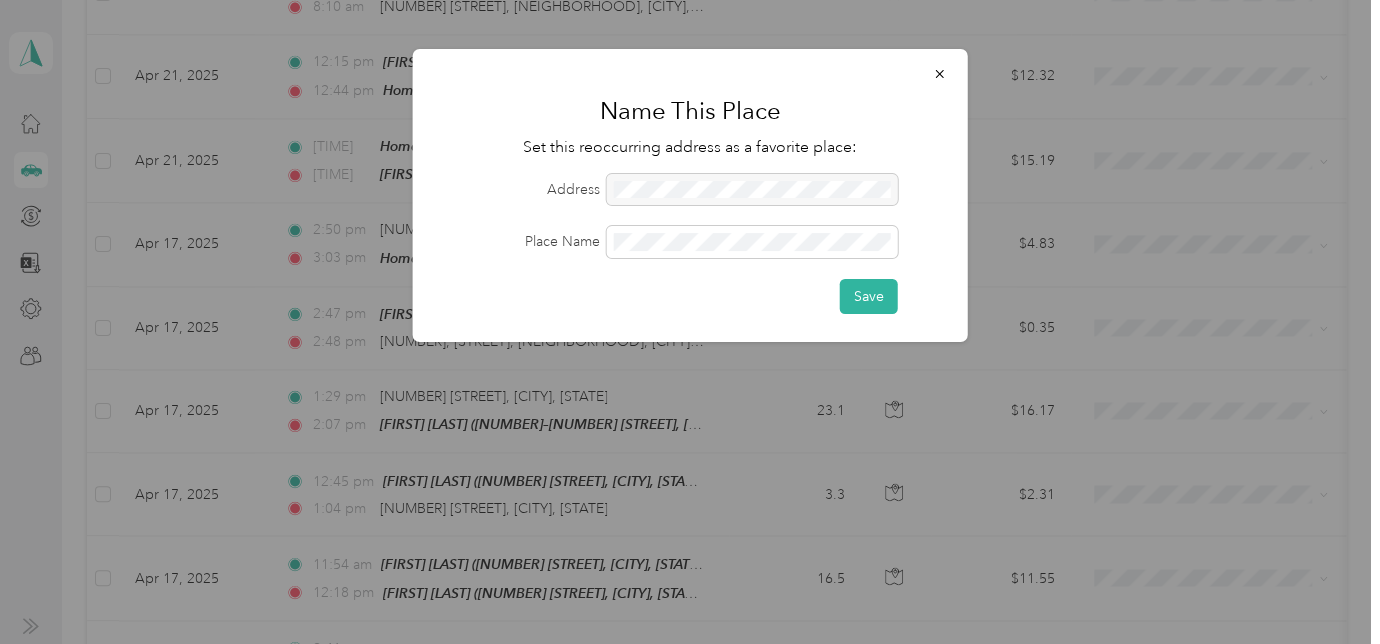 click at bounding box center (752, 190) 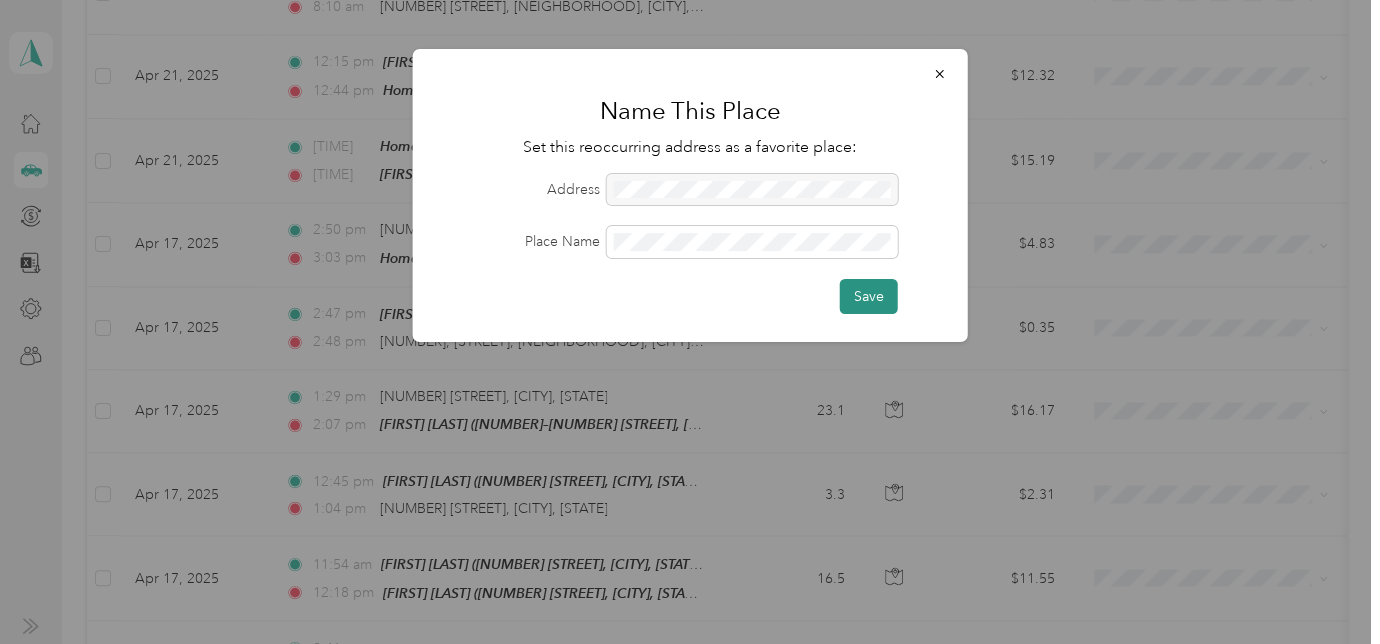 click on "Save" at bounding box center [869, 296] 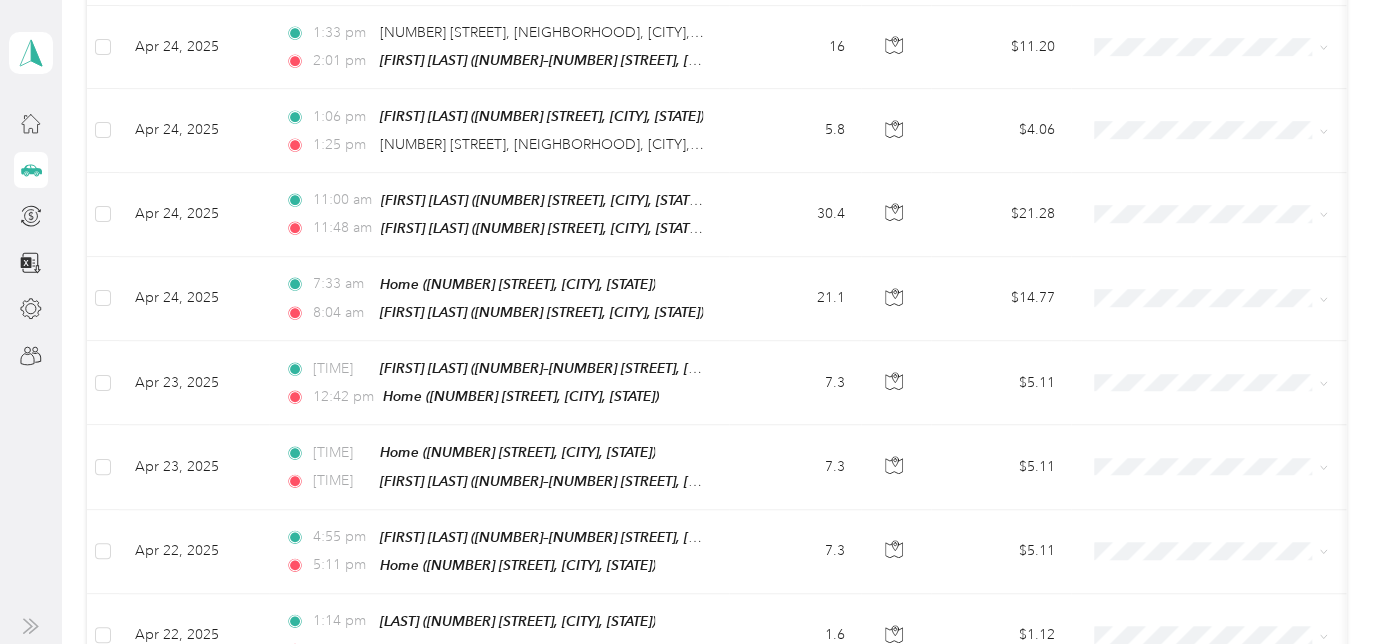 scroll, scrollTop: 31136, scrollLeft: 0, axis: vertical 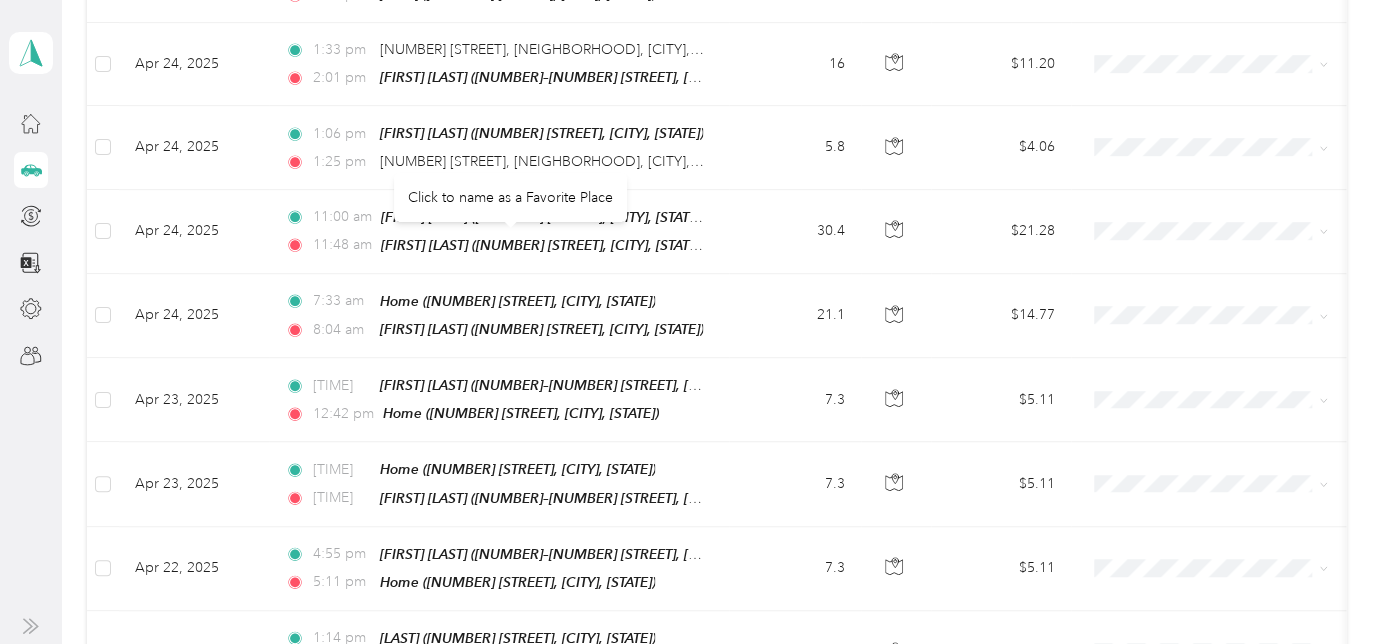 click on "[NUMBER] [STREET], [NEIGHBORHOOD], [CITY], [STATE]" at bounding box center [560, 915] 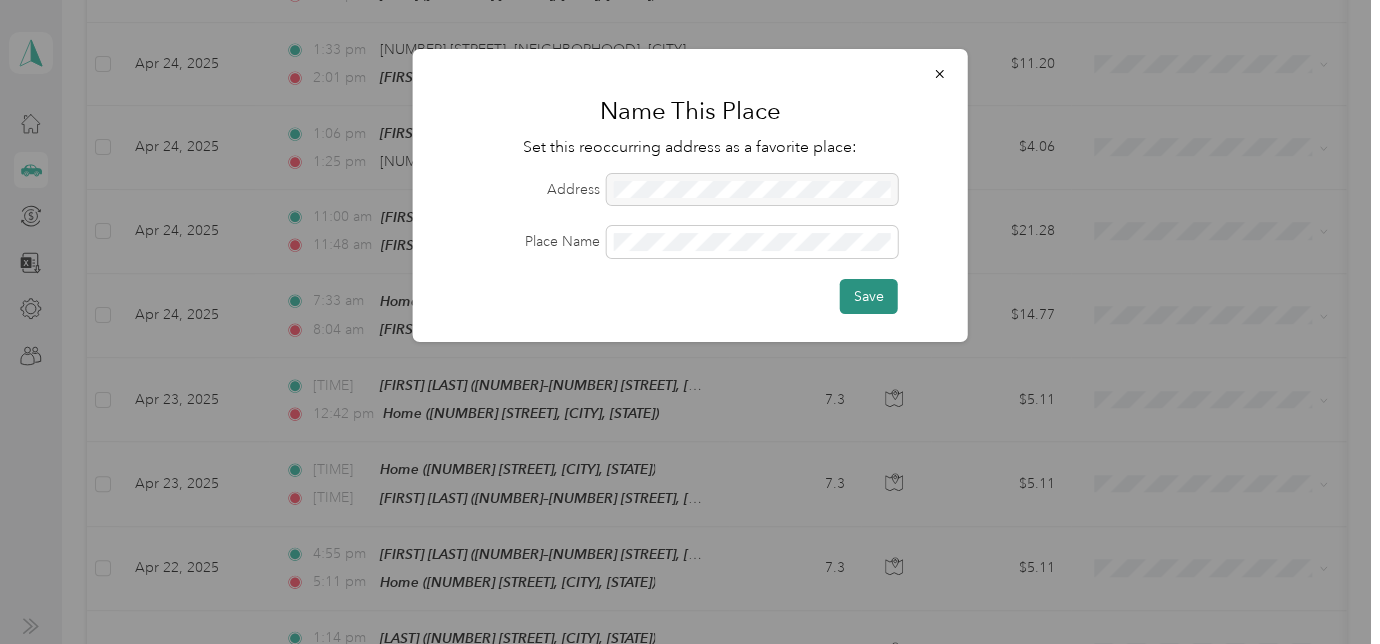 click on "Save" at bounding box center [869, 296] 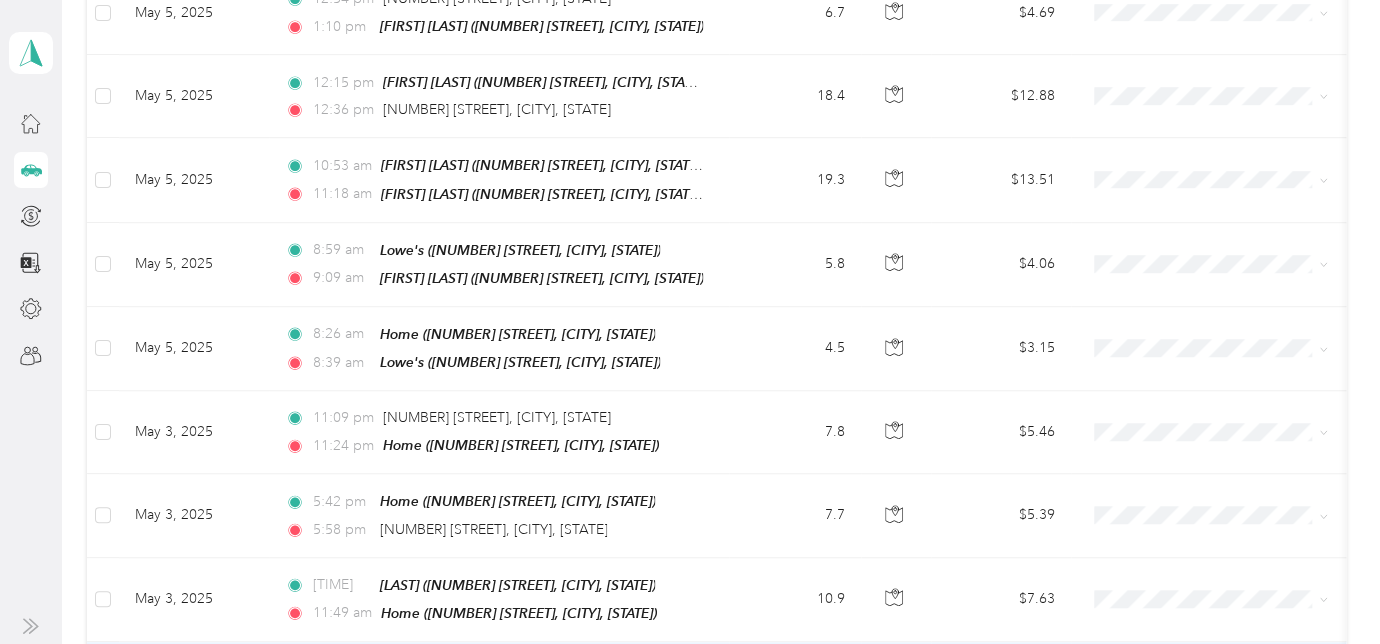 scroll, scrollTop: 27227, scrollLeft: 0, axis: vertical 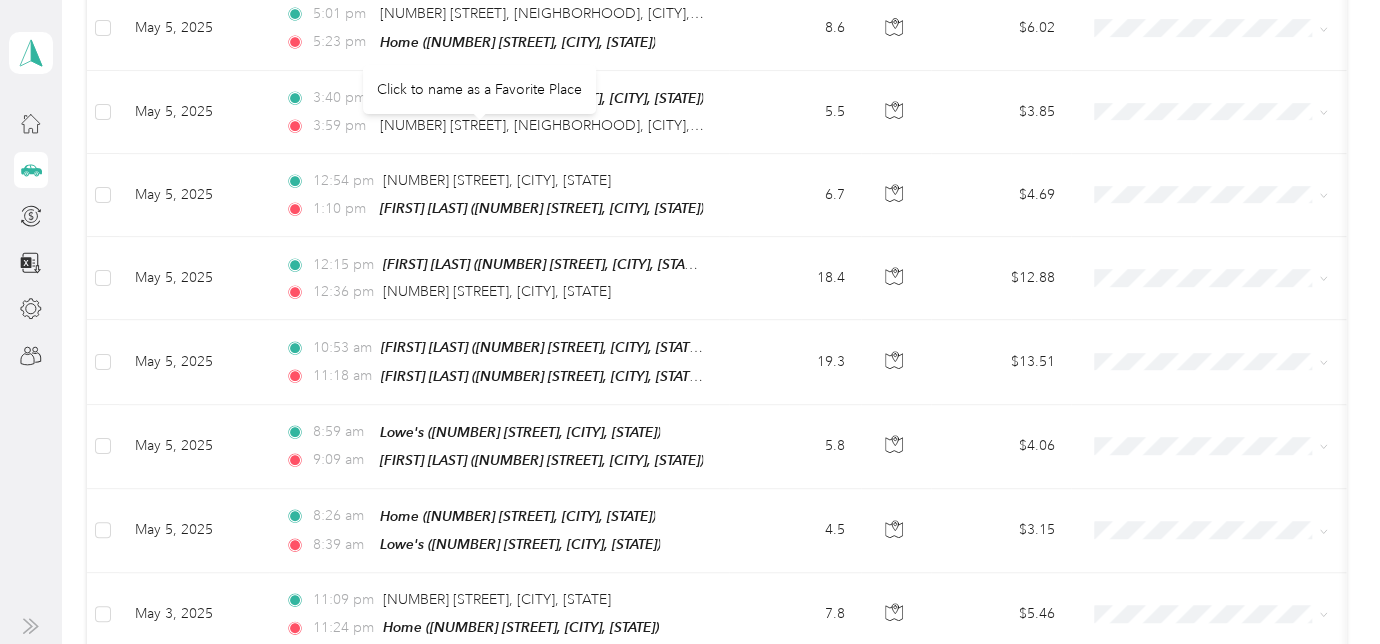 click on "[NUMBER] [STREET], [CITY], [STATE]" at bounding box center [493, 711] 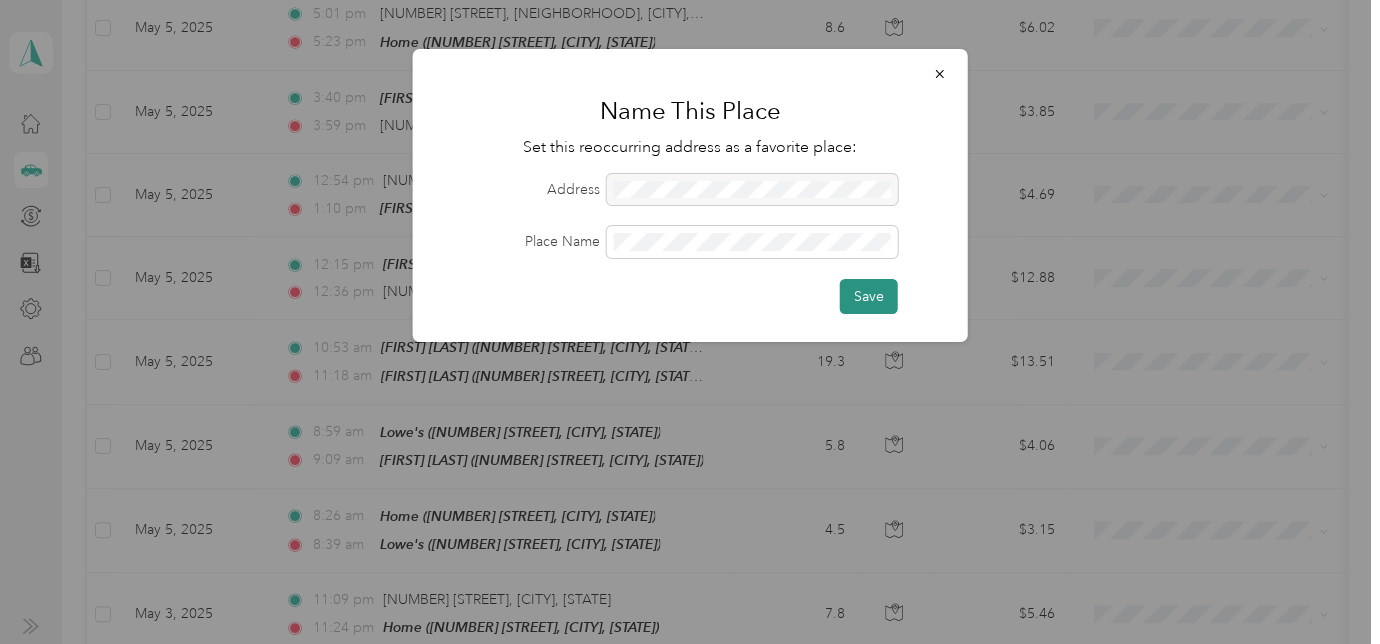 click on "Save" at bounding box center [869, 296] 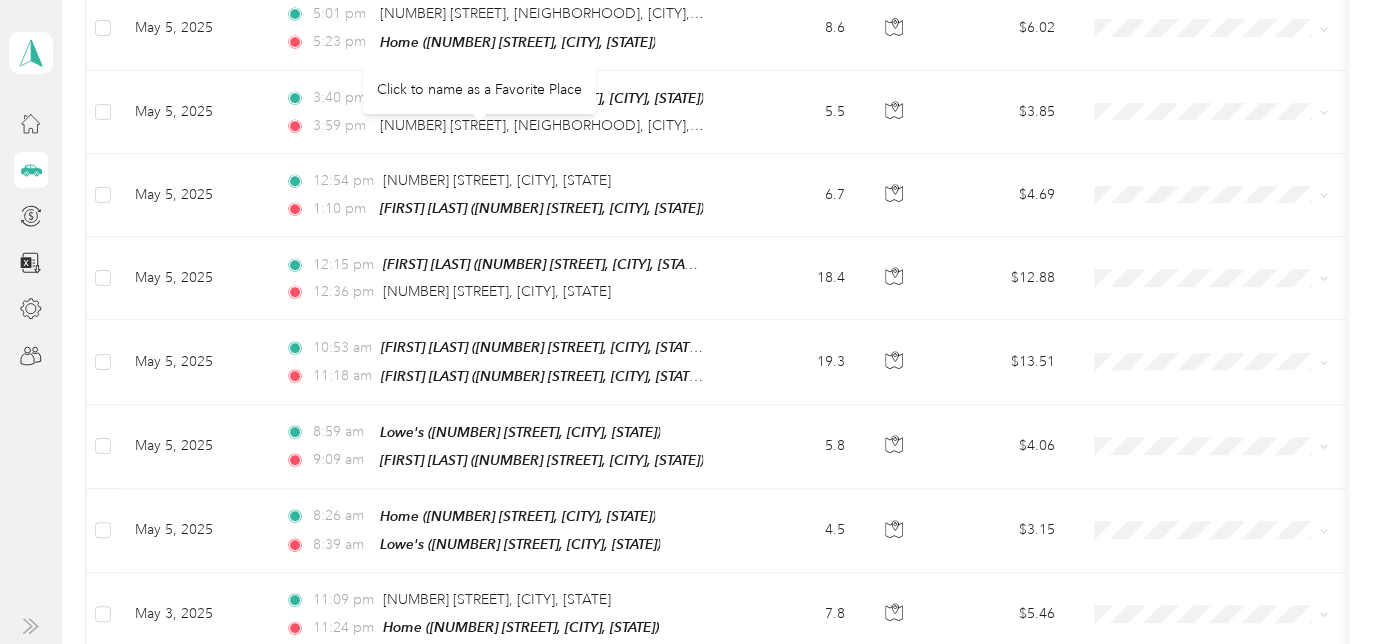 click on "[NUMBER] [STREET], [CITY], [STATE]" at bounding box center (493, 711) 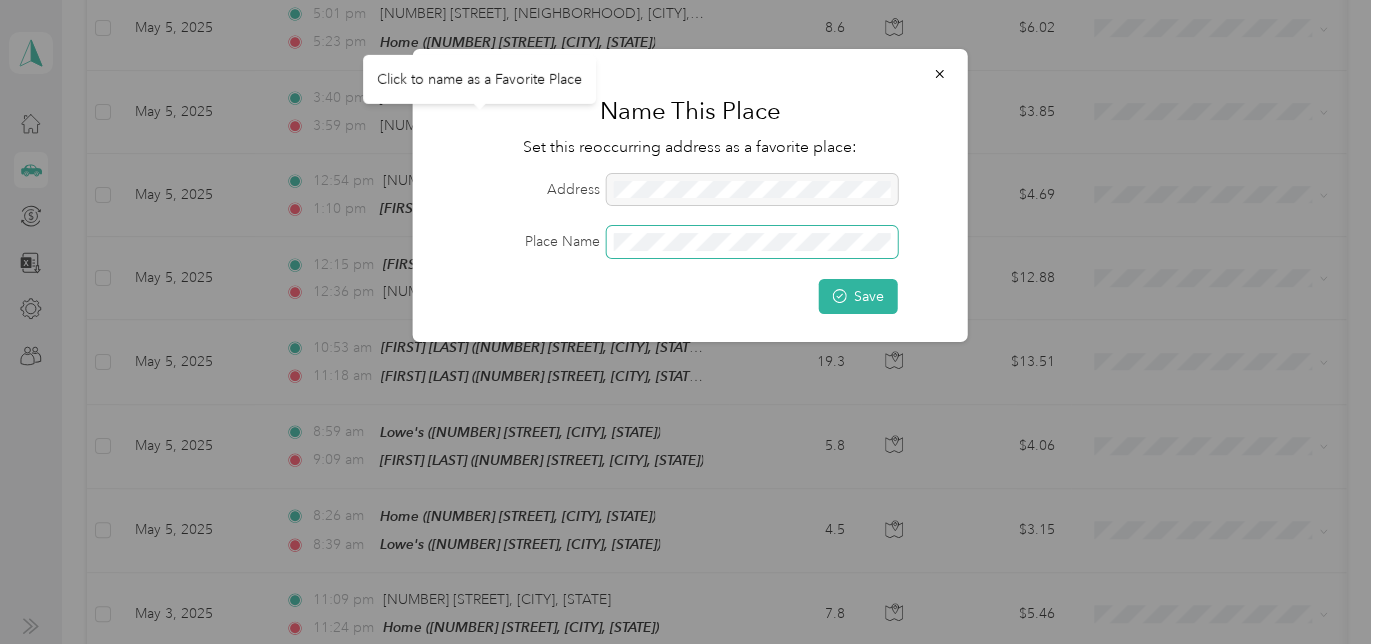 click at bounding box center [752, 242] 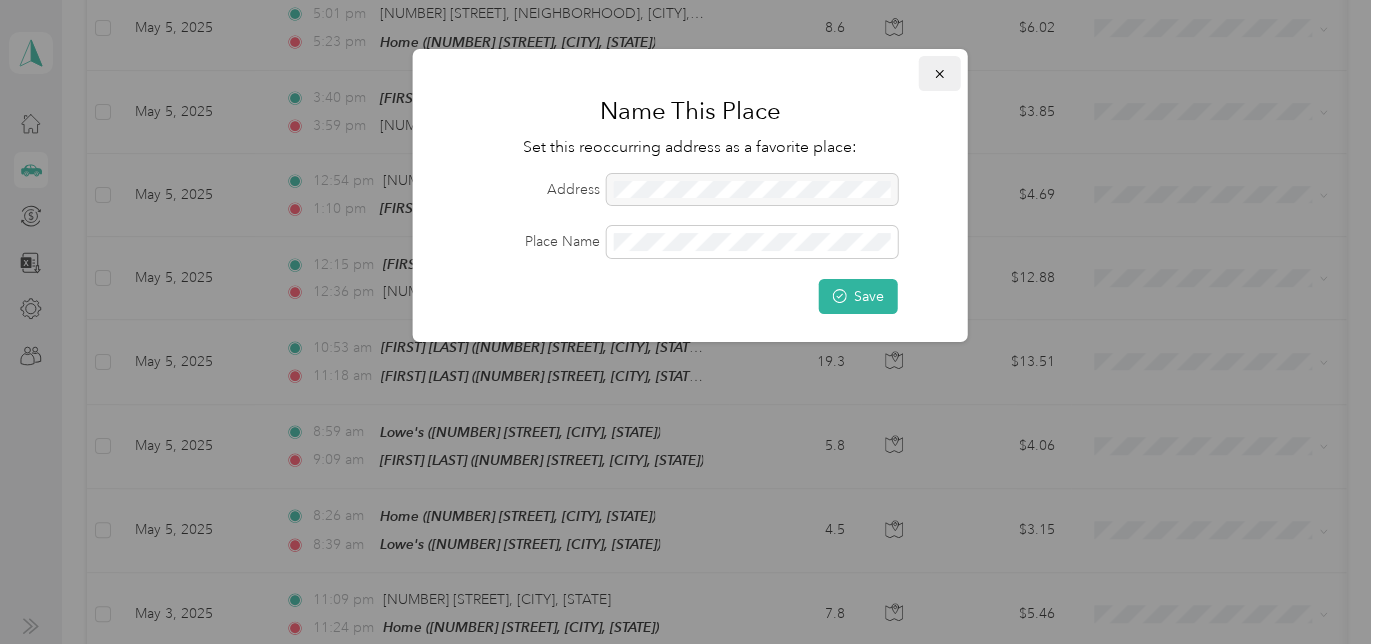 click 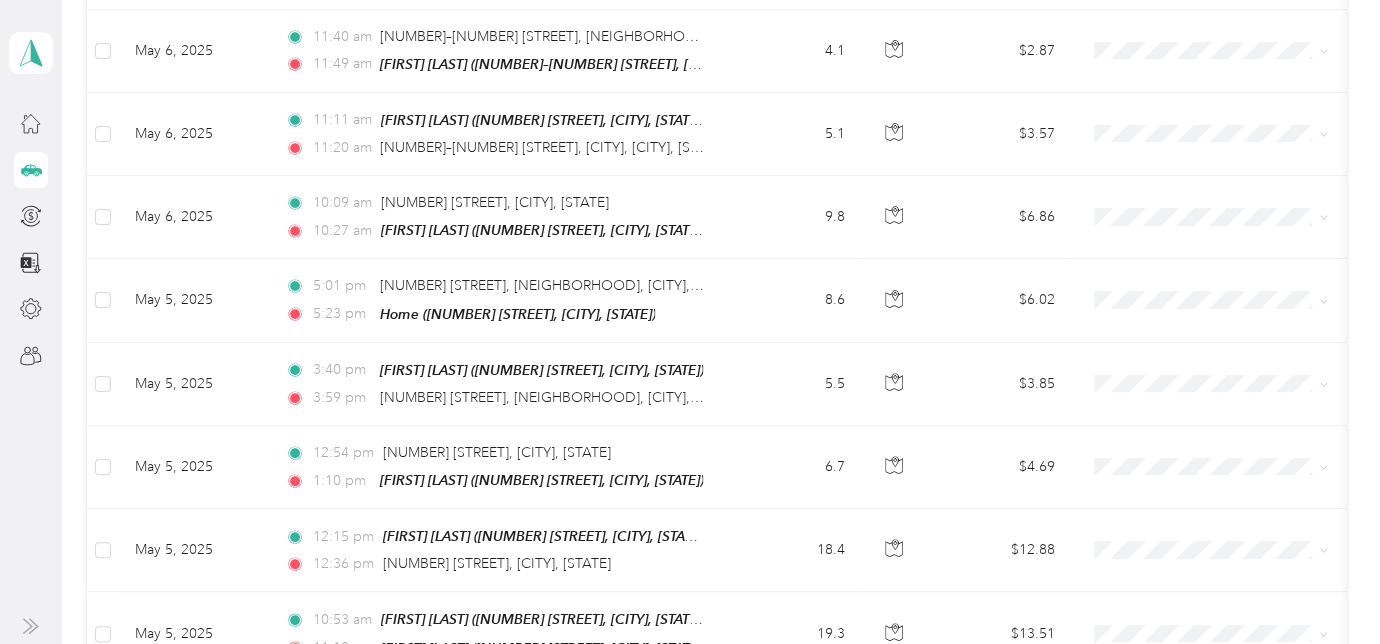 scroll, scrollTop: 26954, scrollLeft: 0, axis: vertical 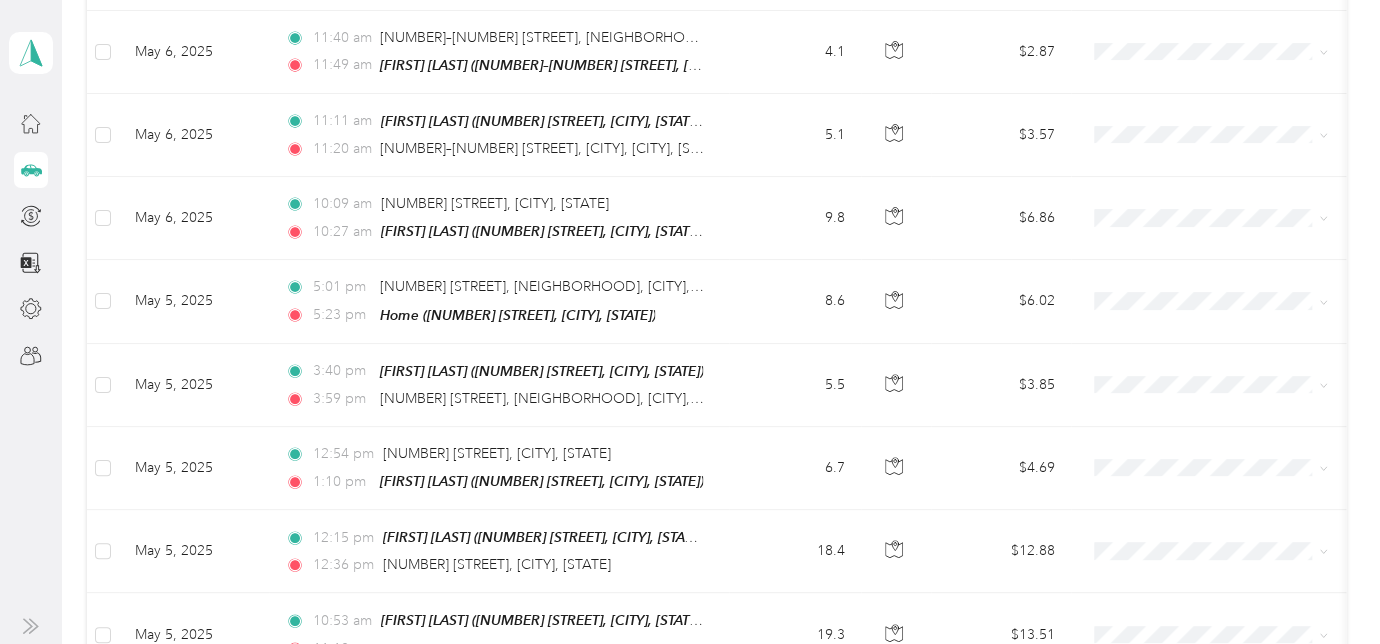 click on "[NUMBER] [STREET], [CITY], [STATE]" at bounding box center [497, 872] 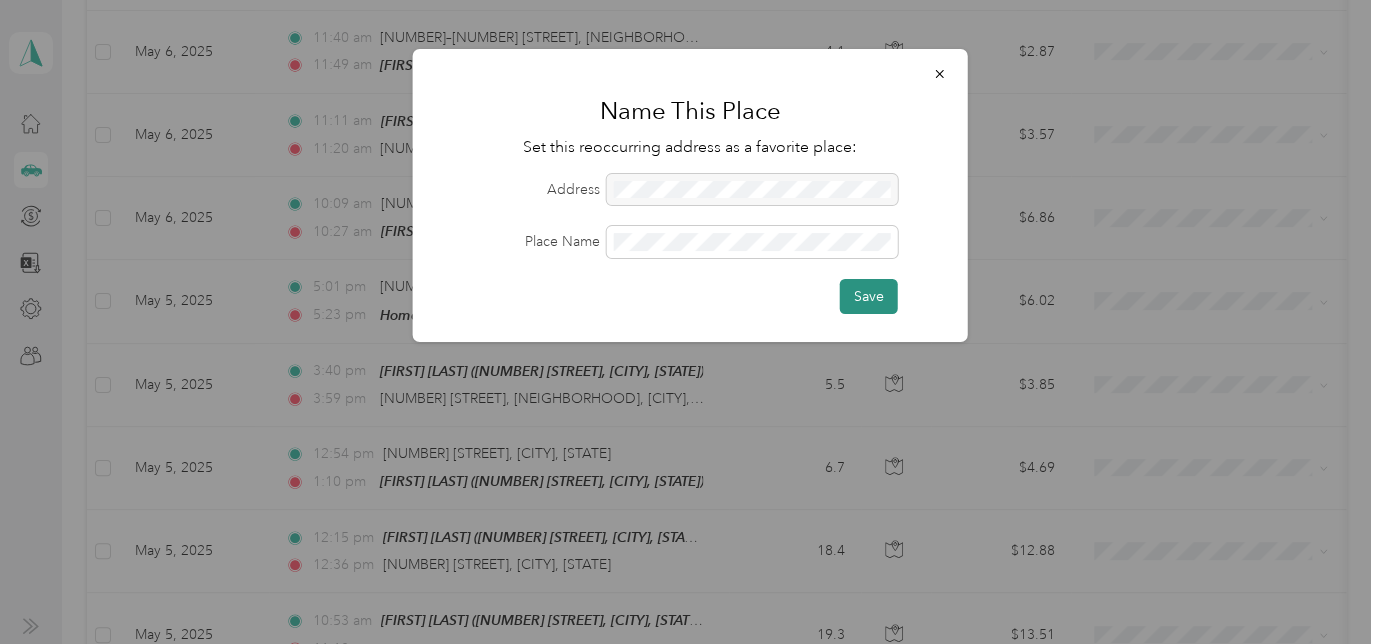 click on "Save" at bounding box center (869, 296) 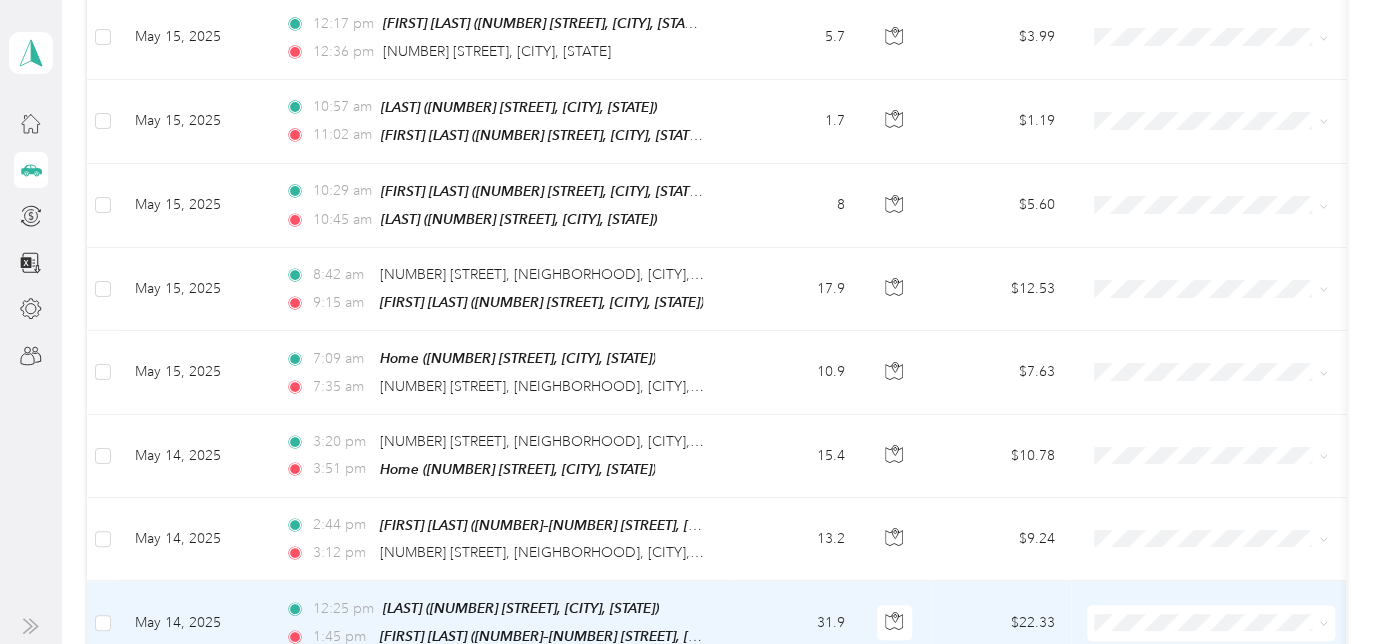 scroll, scrollTop: 22682, scrollLeft: 0, axis: vertical 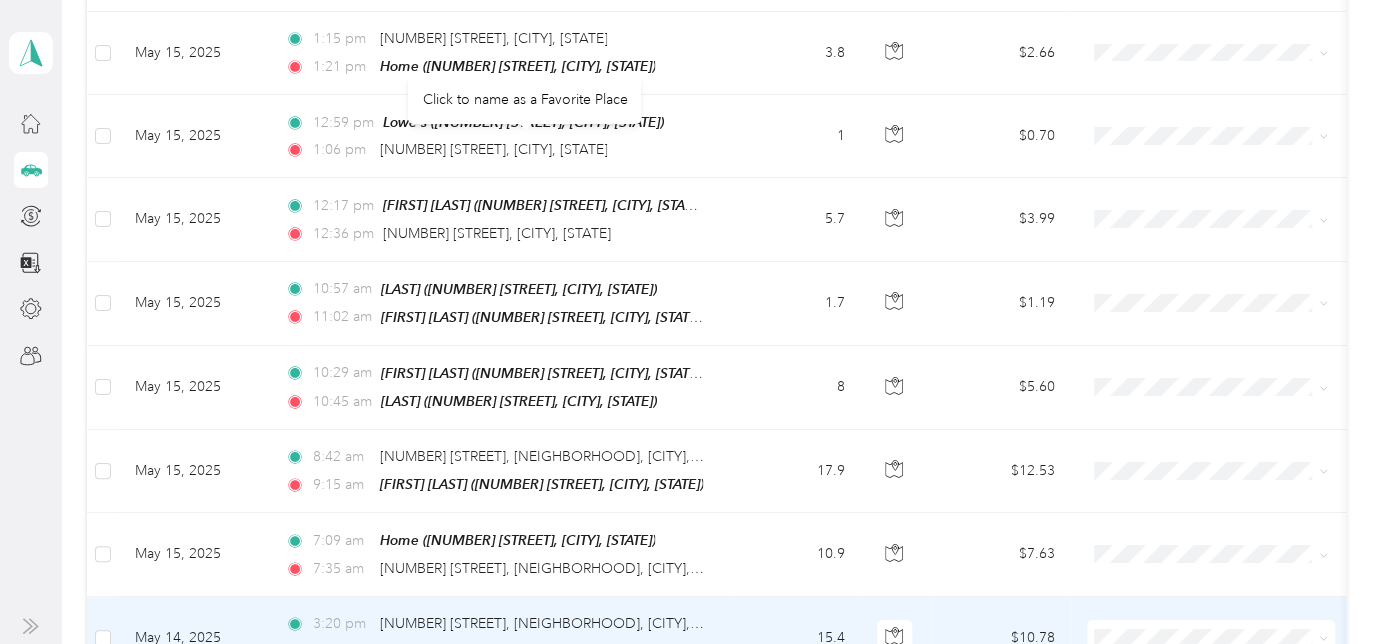 click on "Click to name as a Favorite Place" at bounding box center (524, 99) 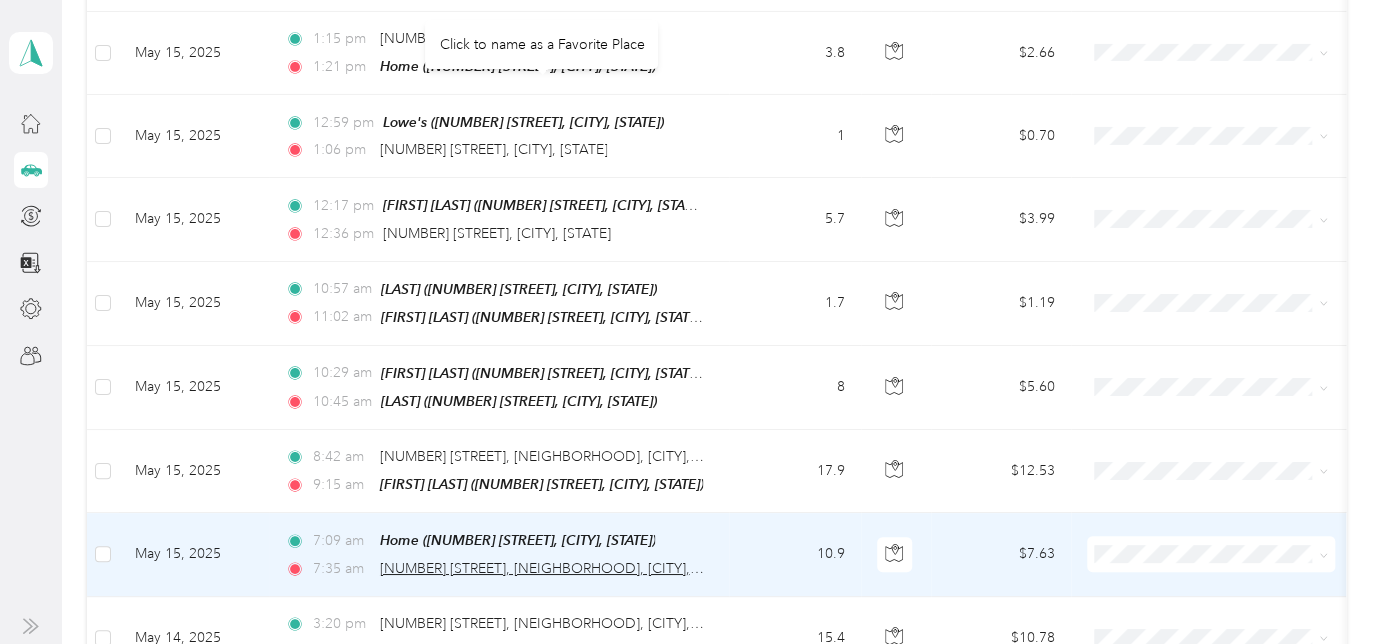 click on "[NUMBER] [STREET], [NEIGHBORHOOD], [CITY], [STATE]" at bounding box center [560, 568] 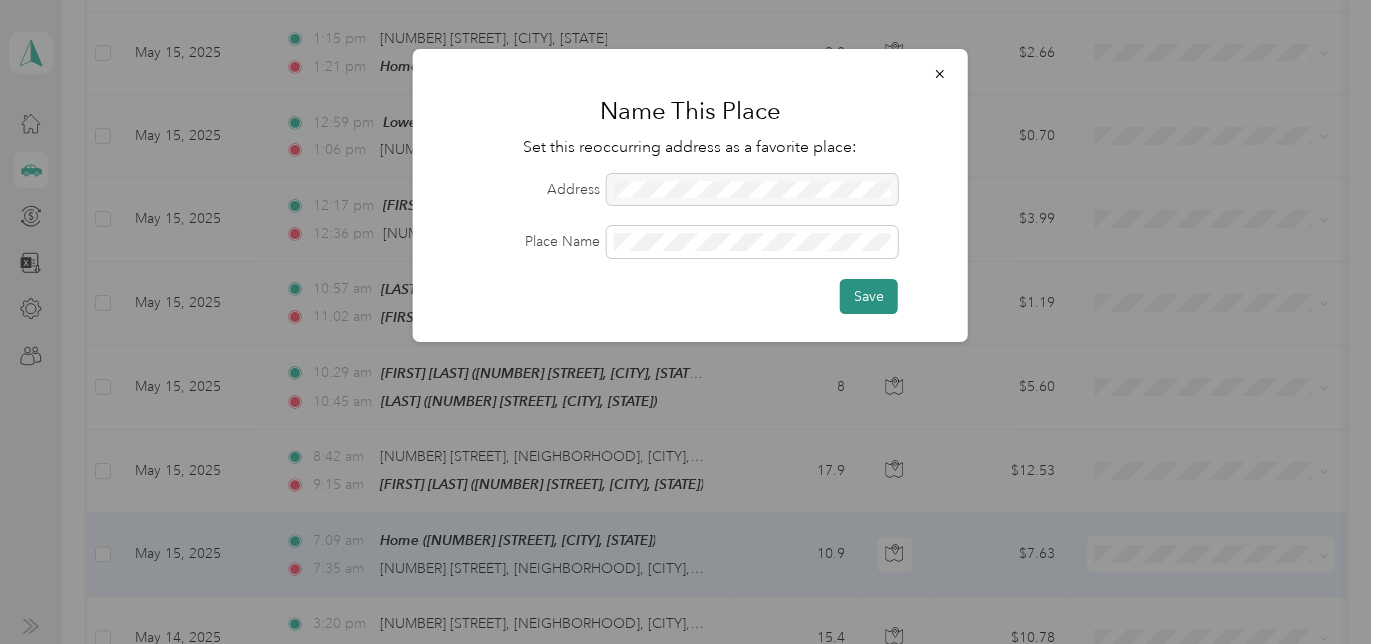click on "Save" at bounding box center (869, 296) 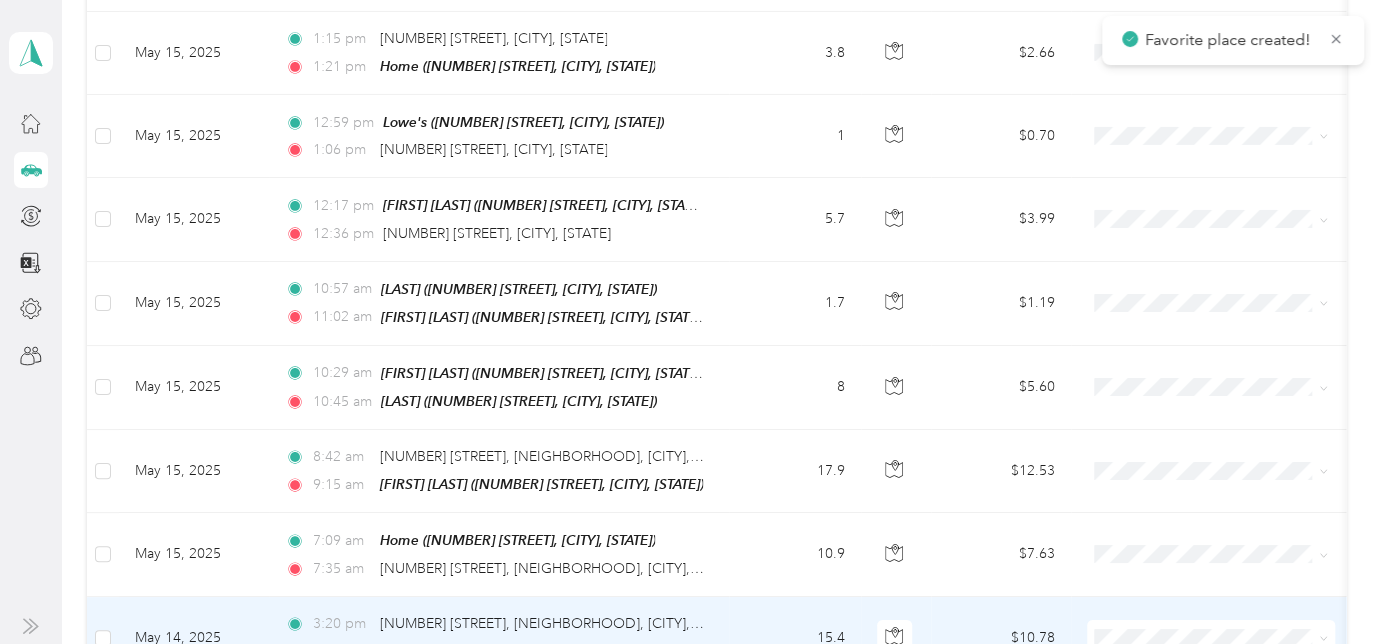 scroll, scrollTop: 22500, scrollLeft: 0, axis: vertical 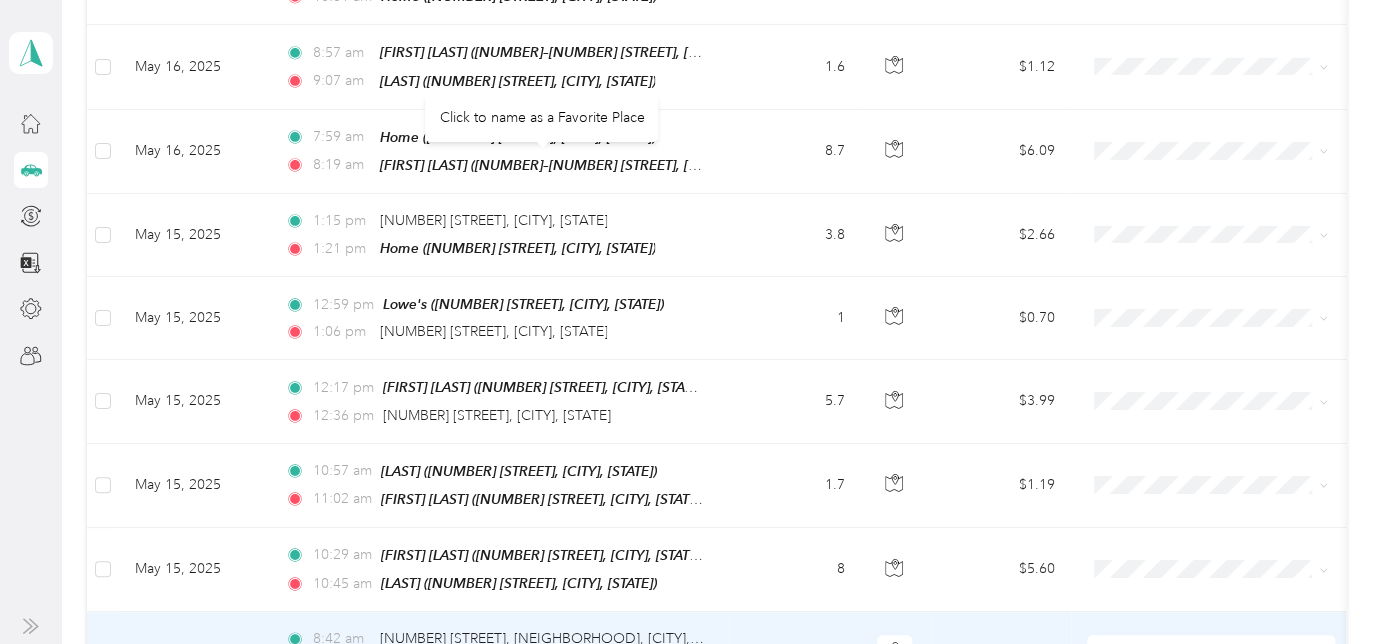click on "[NUMBER] [STREET], [NEIGHBORHOOD], [CITY], [STATE]" at bounding box center [560, 638] 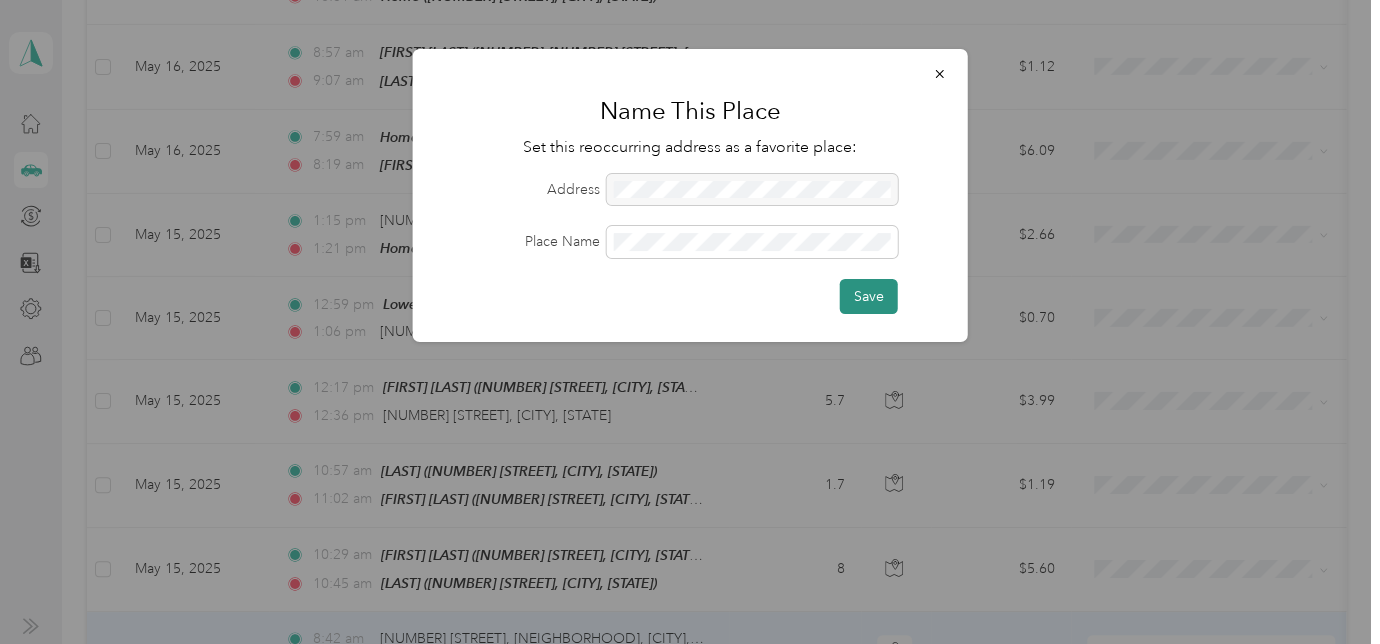 click on "Save" at bounding box center [869, 296] 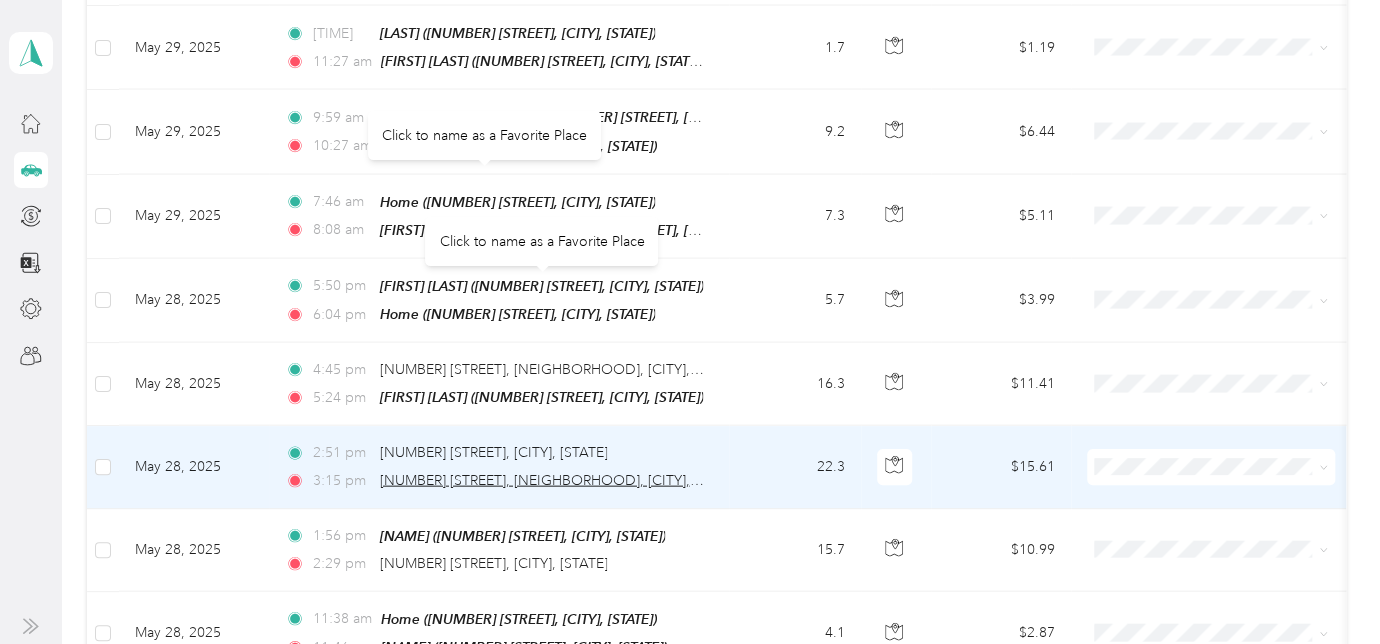 scroll, scrollTop: 17227, scrollLeft: 0, axis: vertical 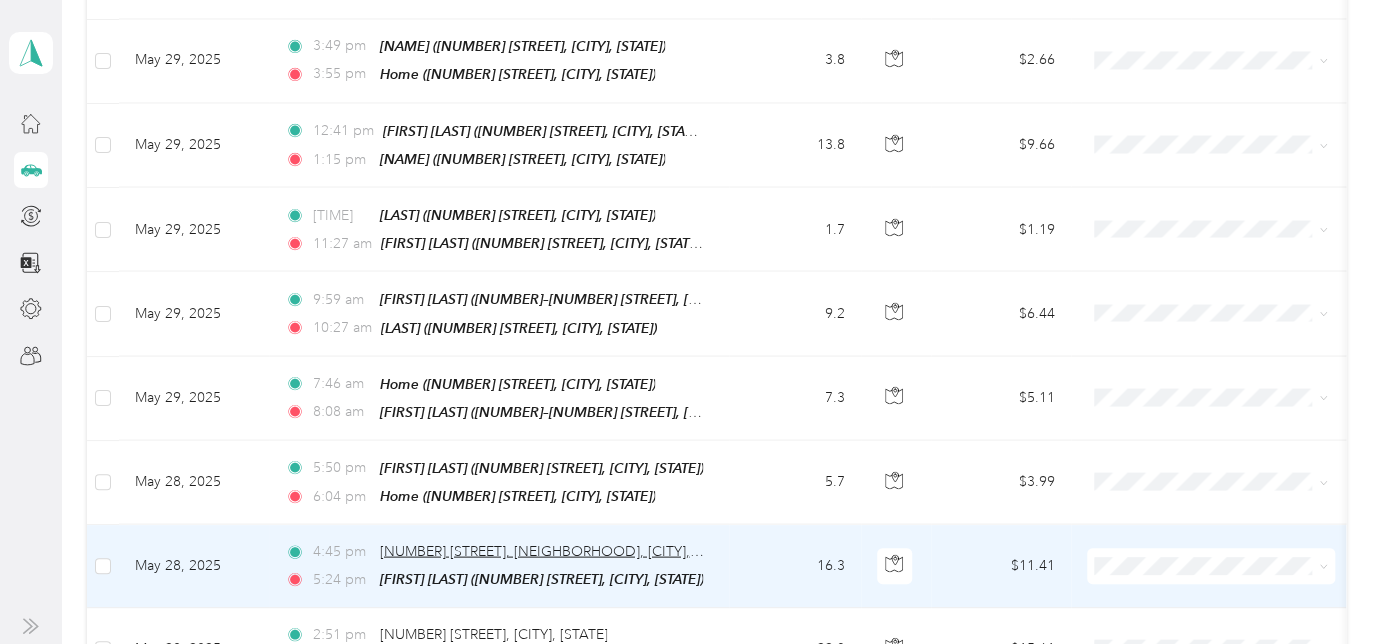 click on "[NUMBER] [STREET], [NEIGHBORHOOD], [CITY], [STATE]" at bounding box center [560, 551] 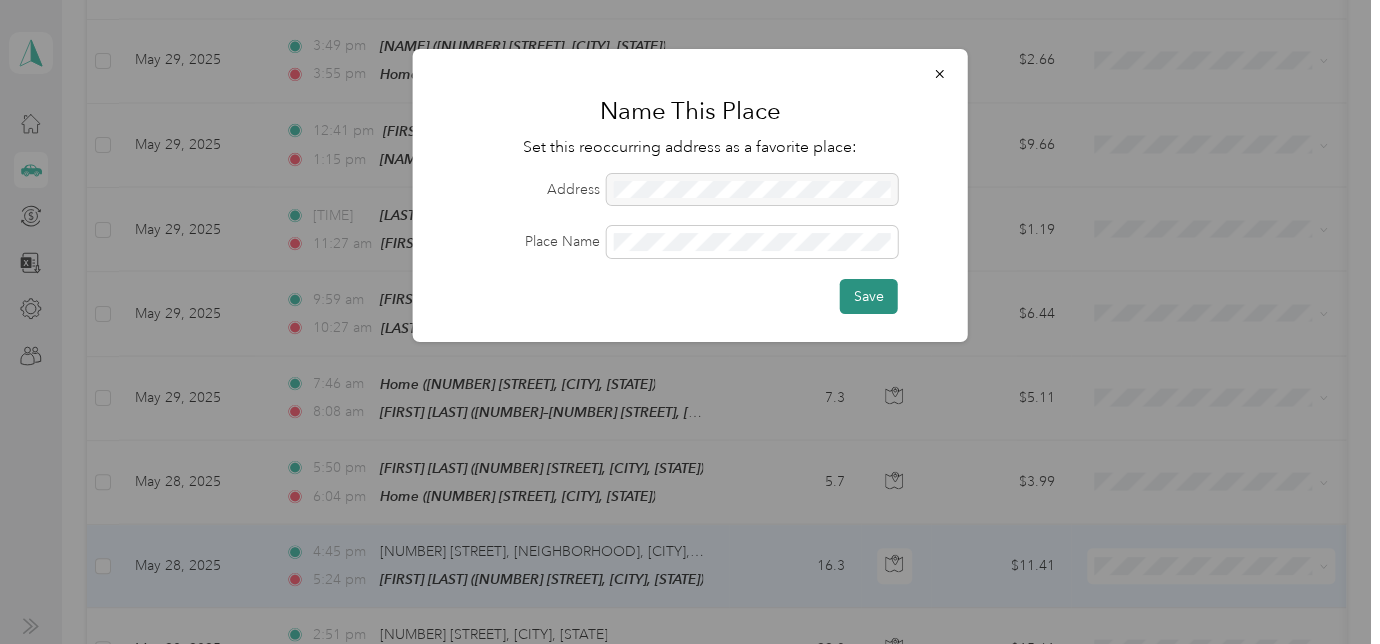 click on "Save" at bounding box center [869, 296] 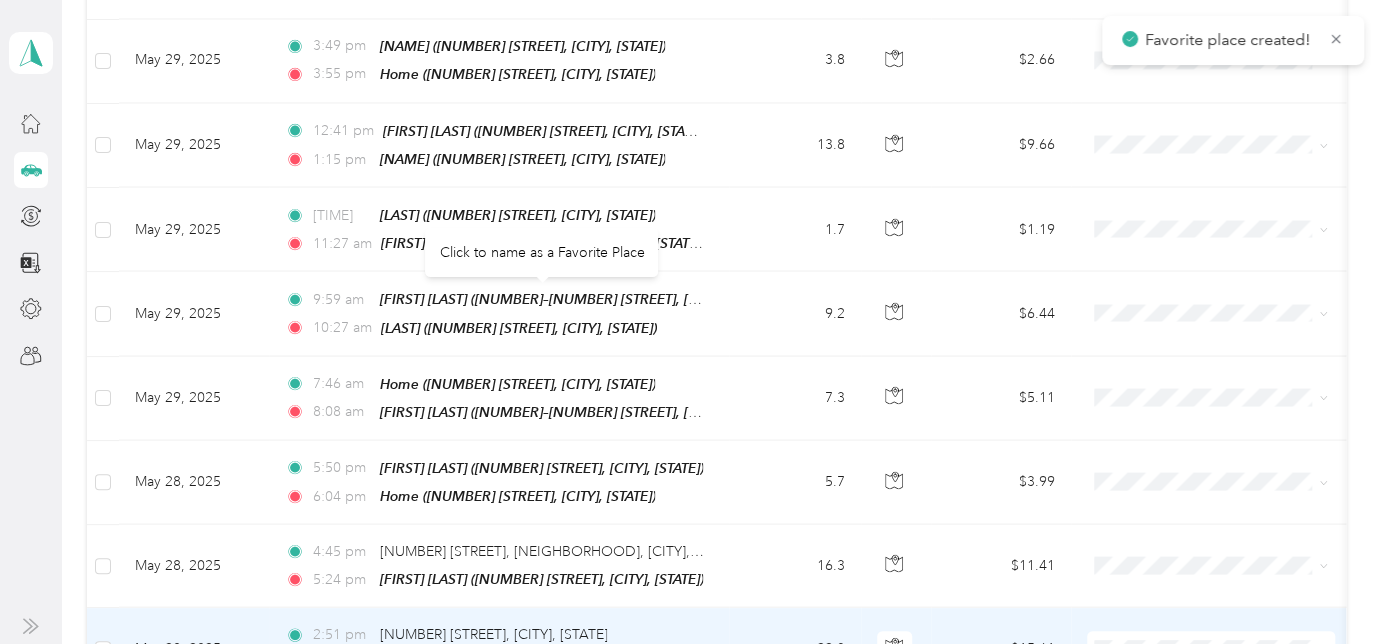 click on "[NUMBER] [STREET], [NEIGHBORHOOD], [CITY], [STATE]" at bounding box center (560, 662) 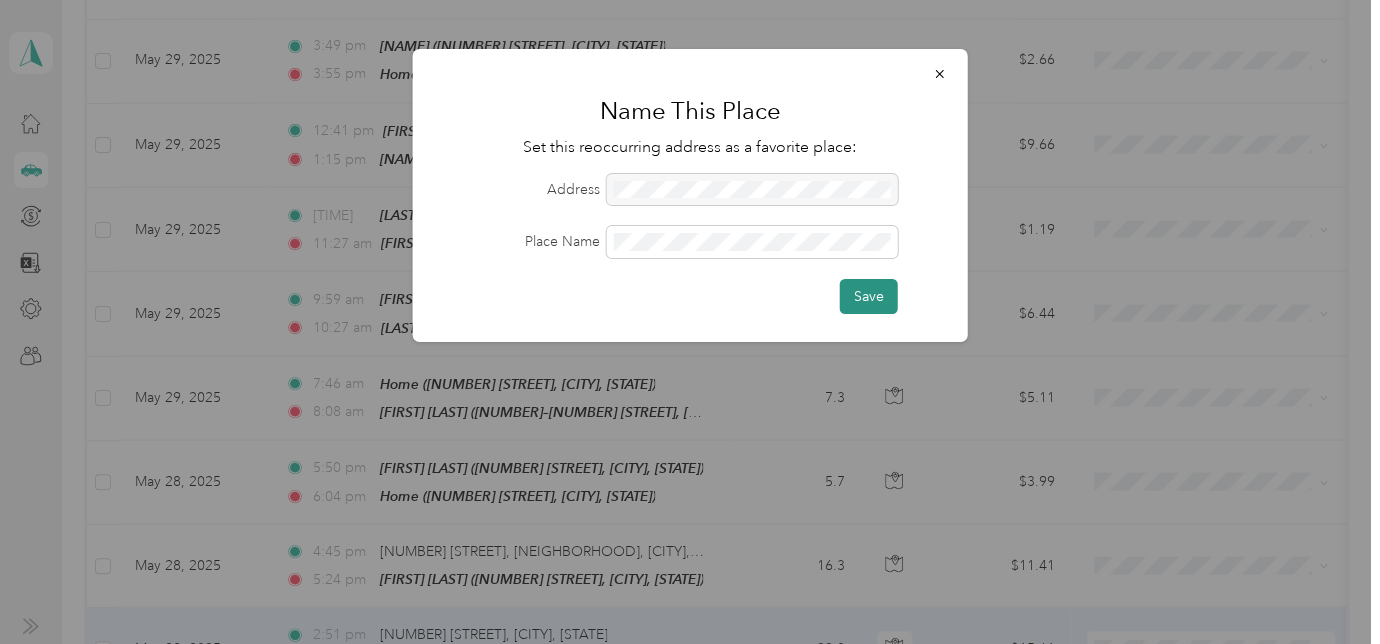 click on "Save" at bounding box center (869, 296) 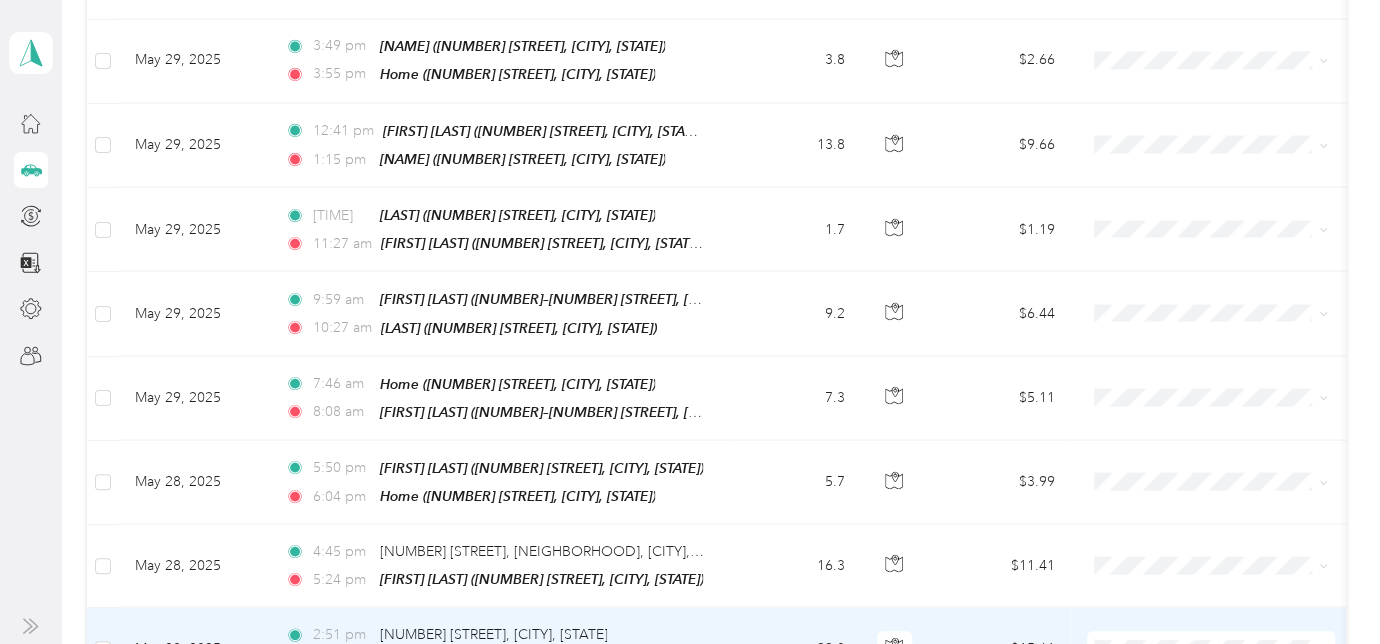 click on "[NUMBER] [STREET], [NEIGHBORHOOD], [CITY], [STATE]" at bounding box center (560, 662) 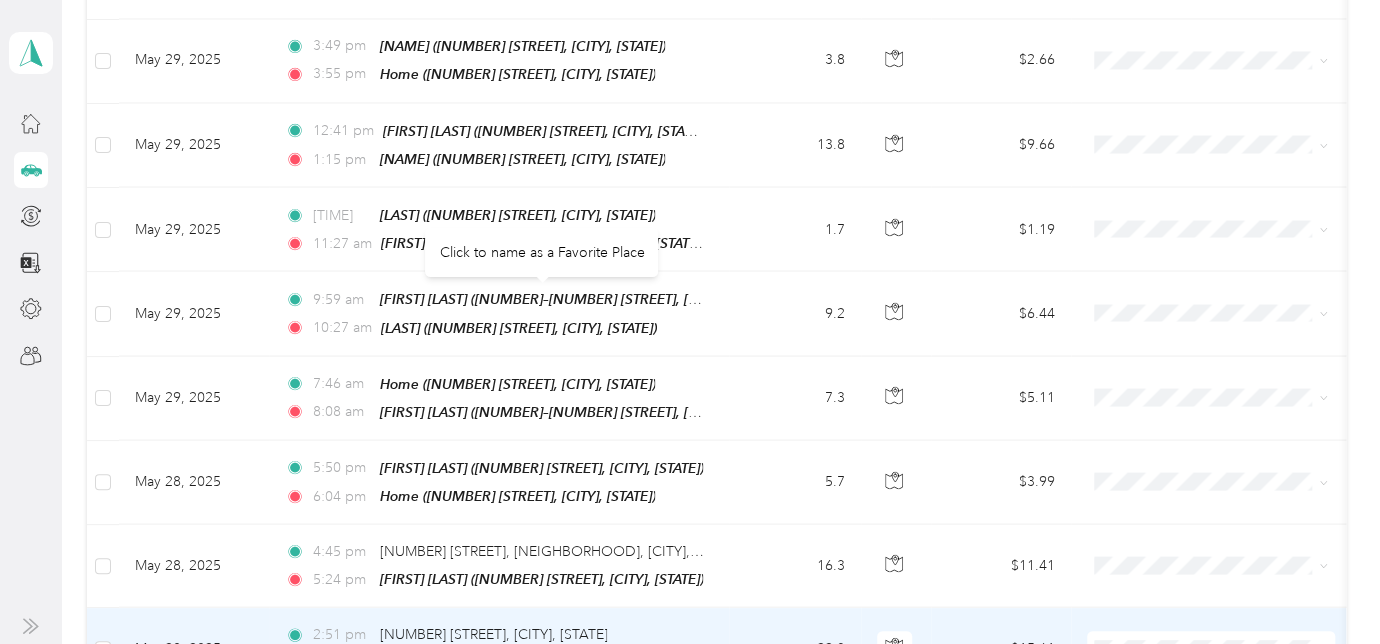 click on "Save" at bounding box center (858, 246) 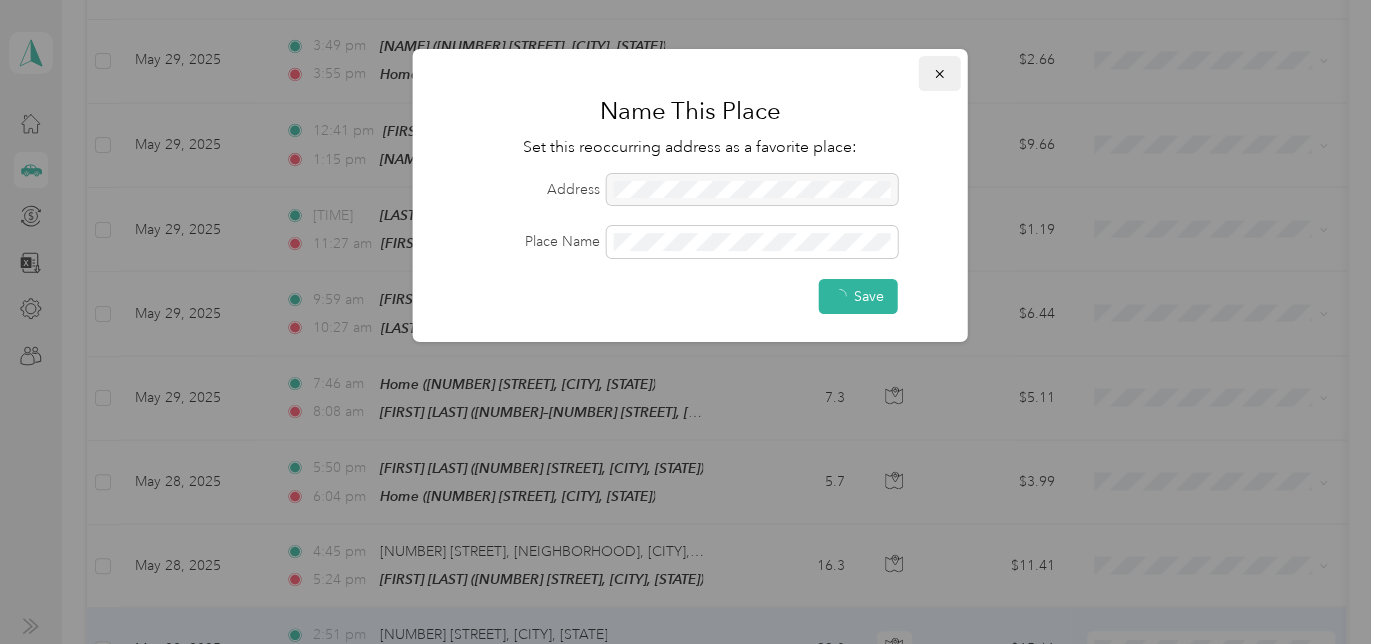 click 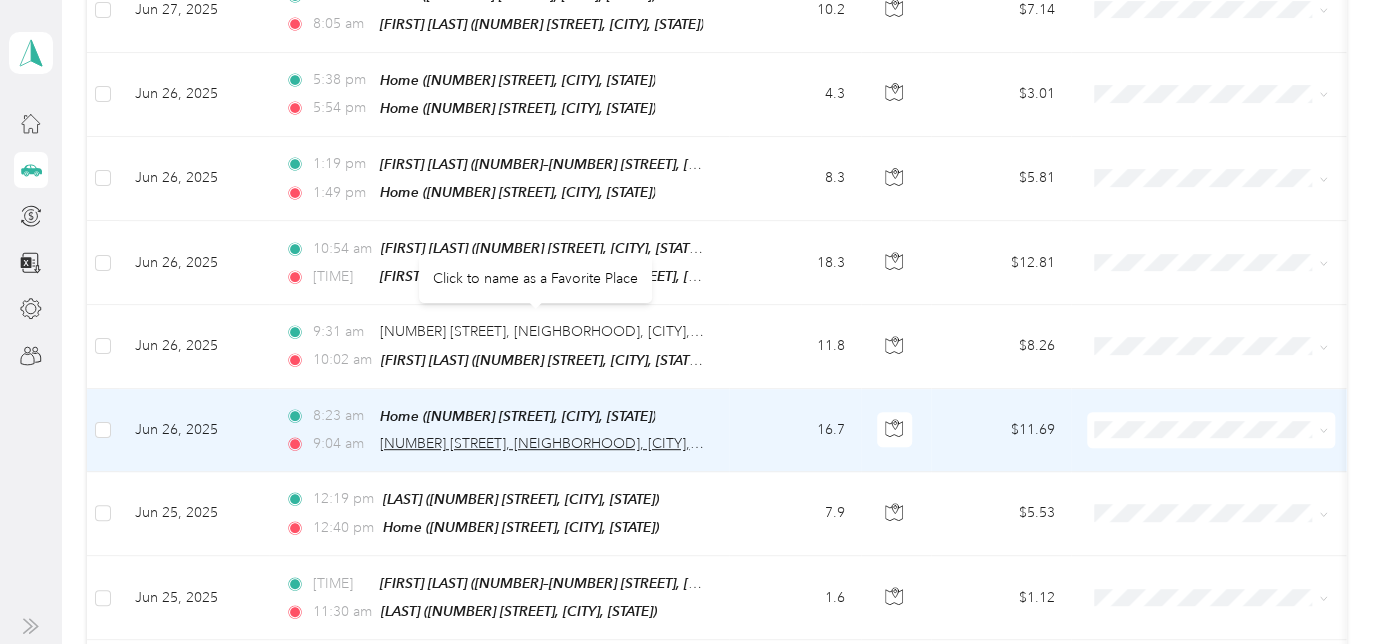 scroll, scrollTop: 8045, scrollLeft: 0, axis: vertical 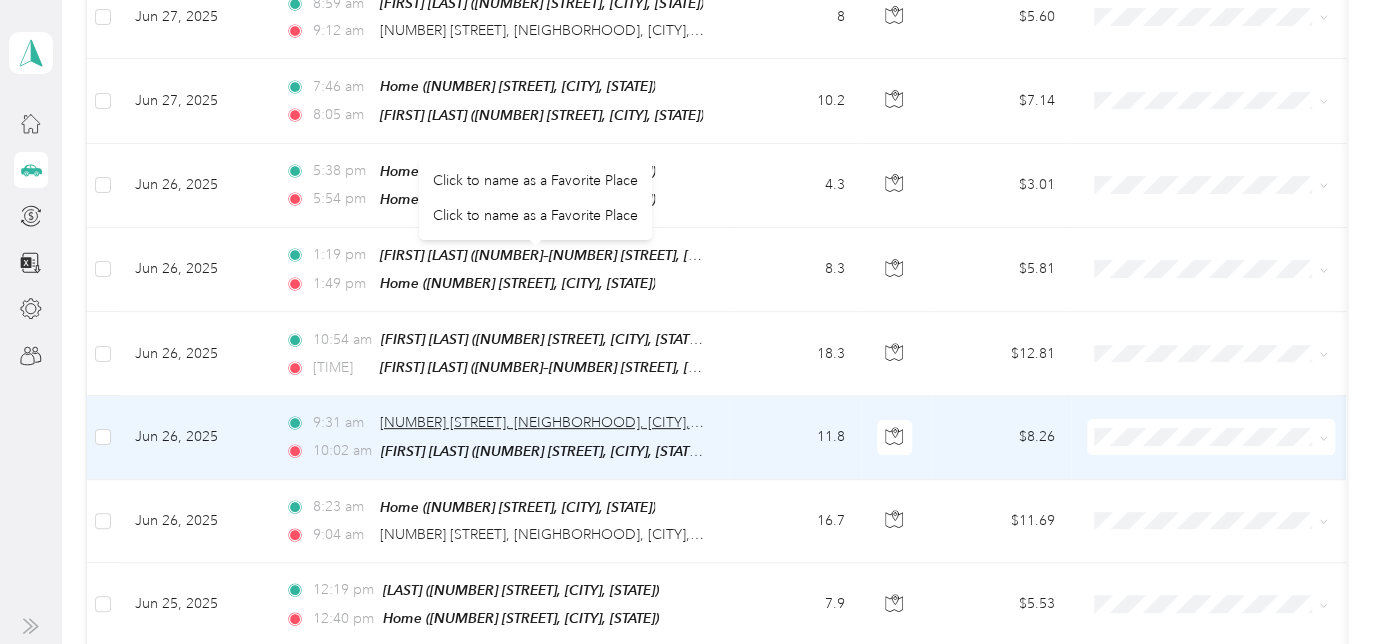 click on "[NUMBER] [STREET], [NEIGHBORHOOD], [CITY], [STATE]" at bounding box center [560, 422] 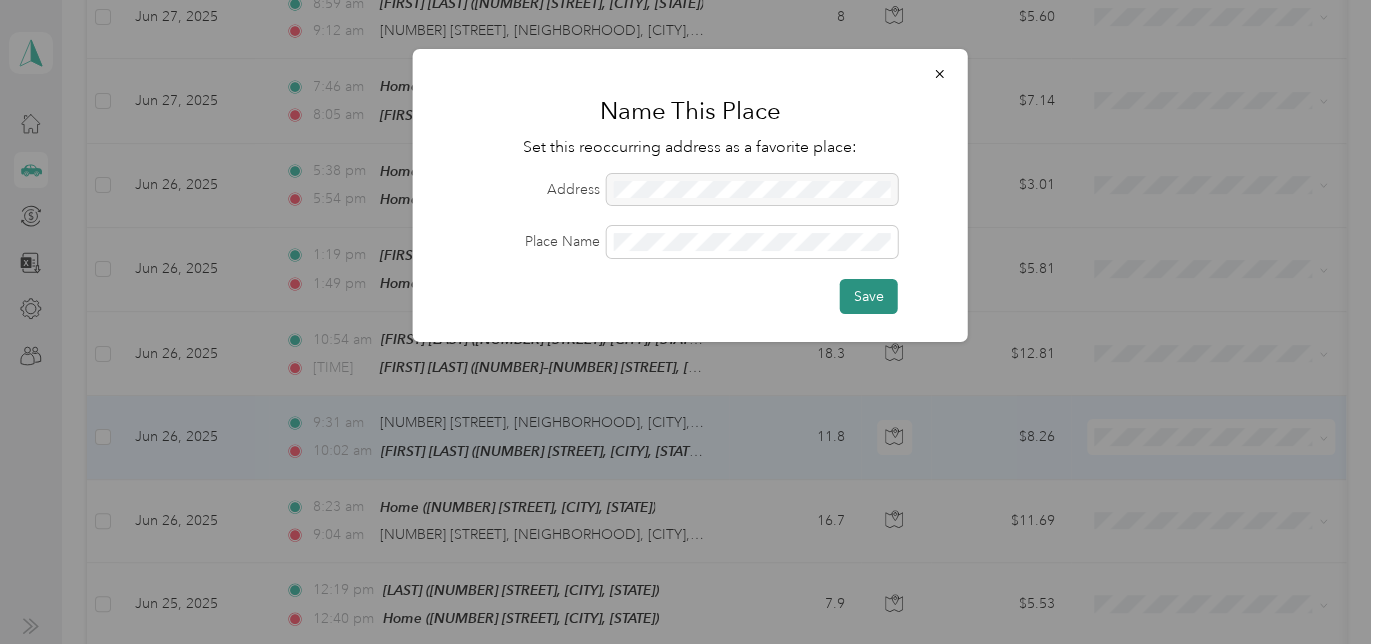 click on "Save" at bounding box center [869, 296] 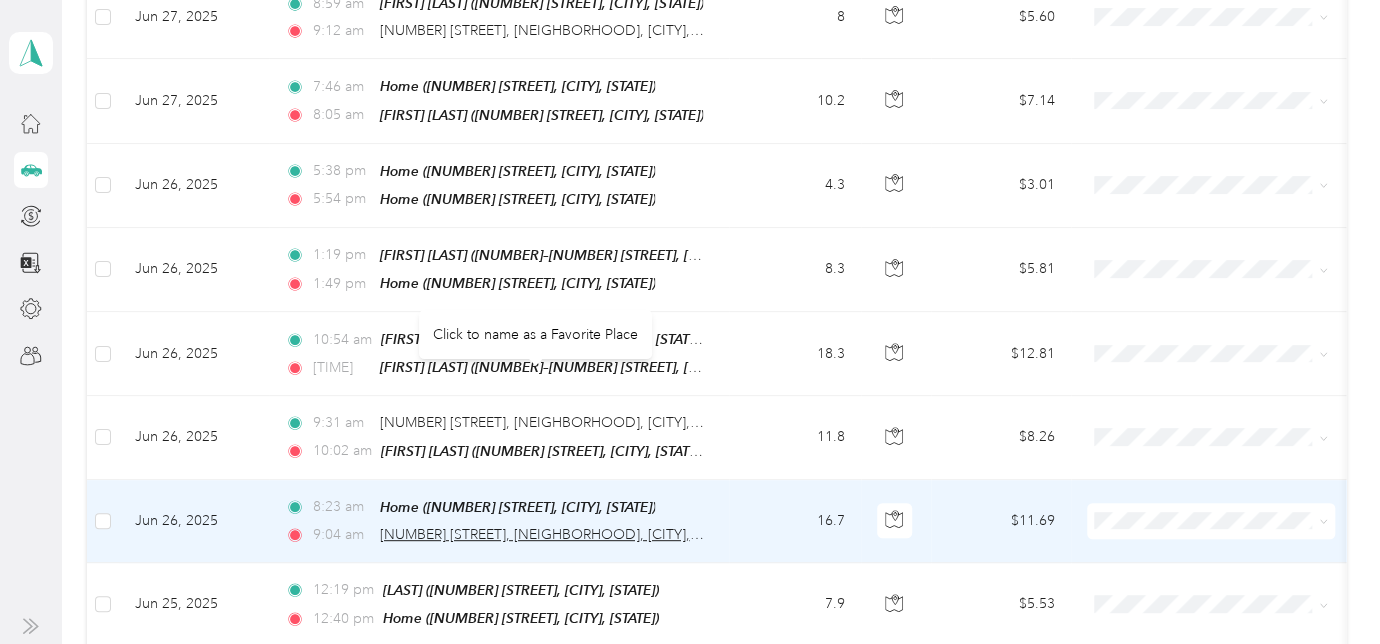 click on "[NUMBER] [STREET], [NEIGHBORHOOD], [CITY], [STATE]" at bounding box center [560, 534] 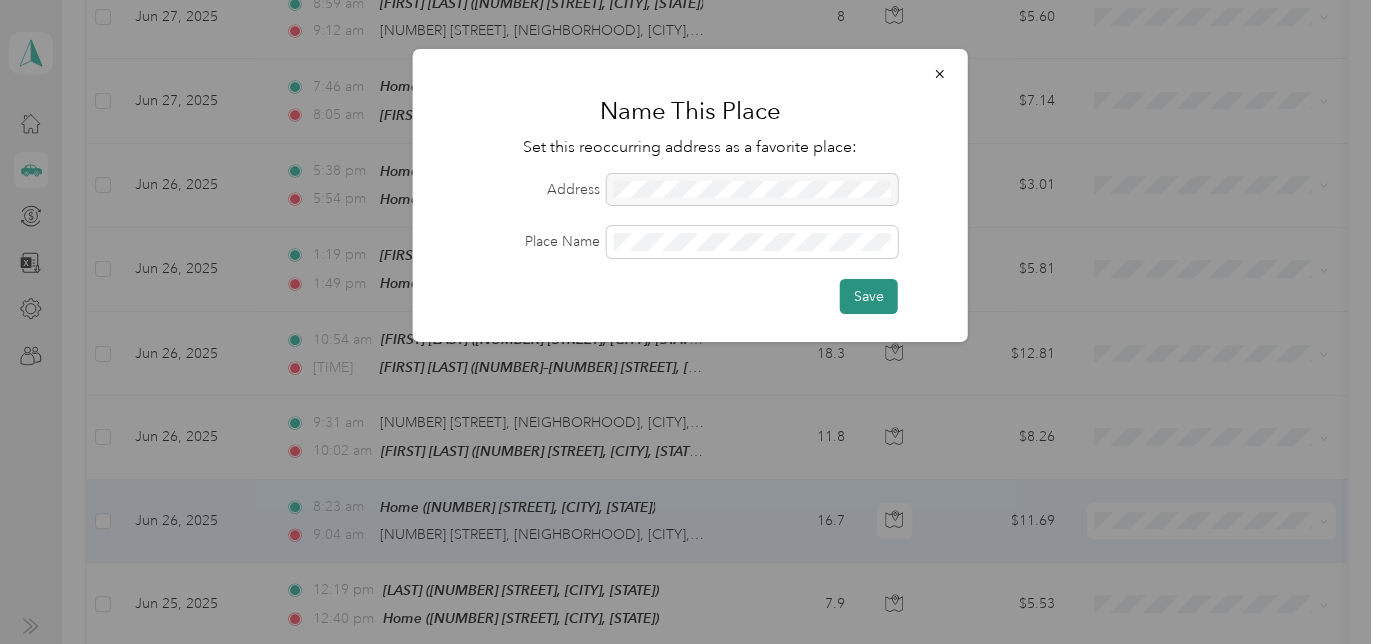 click on "Save" at bounding box center (869, 296) 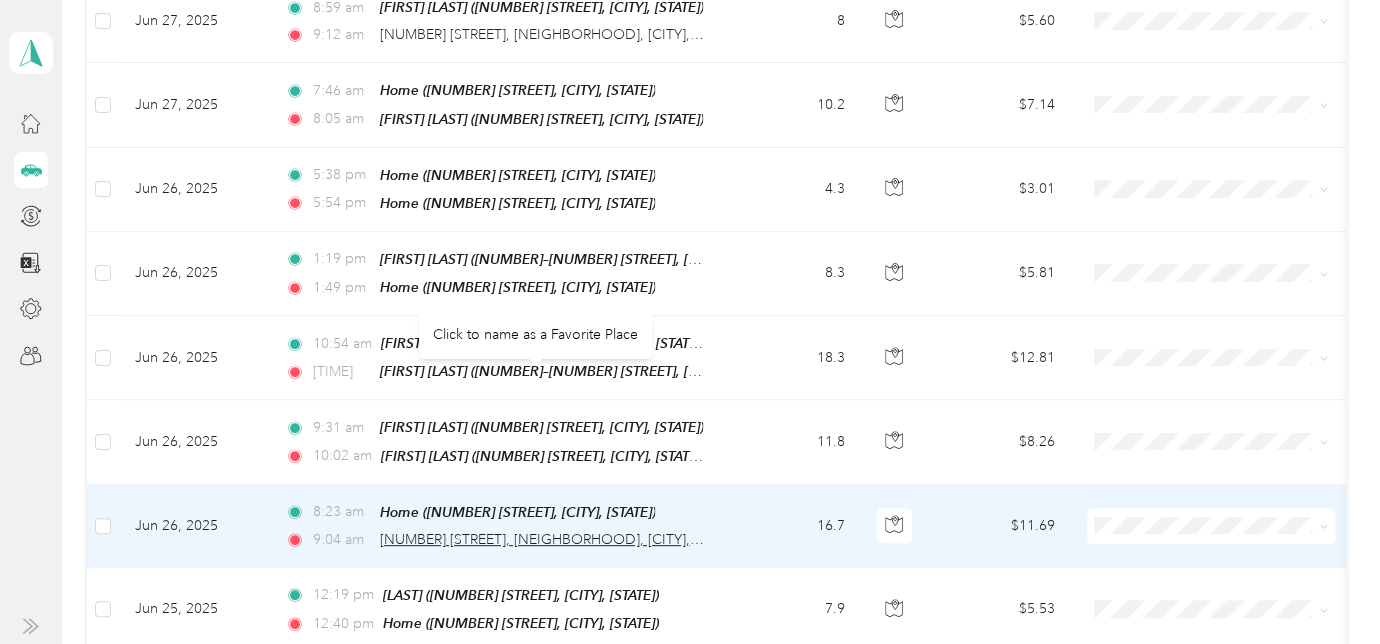 click on "[NUMBER] [STREET], [NEIGHBORHOOD], [CITY], [STATE]" at bounding box center (560, 539) 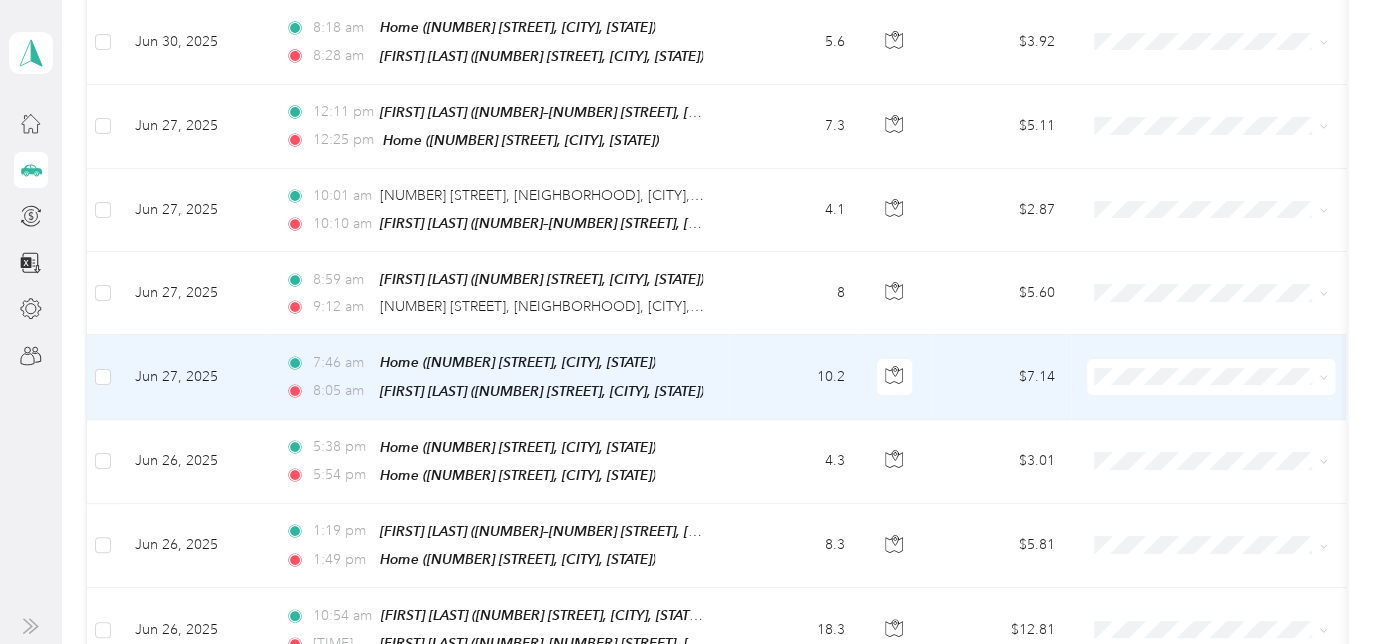 scroll, scrollTop: 7591, scrollLeft: 0, axis: vertical 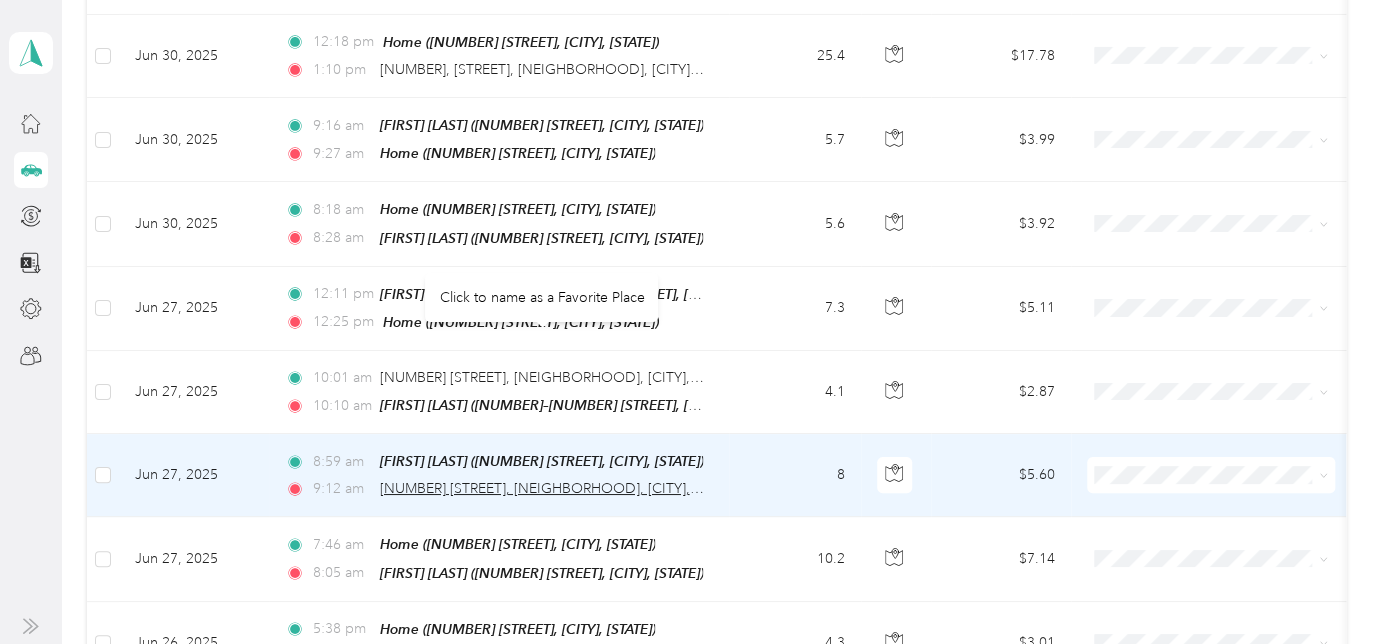 click on "[NUMBER] [STREET], [NEIGHBORHOOD], [CITY], [STATE]" at bounding box center (560, 488) 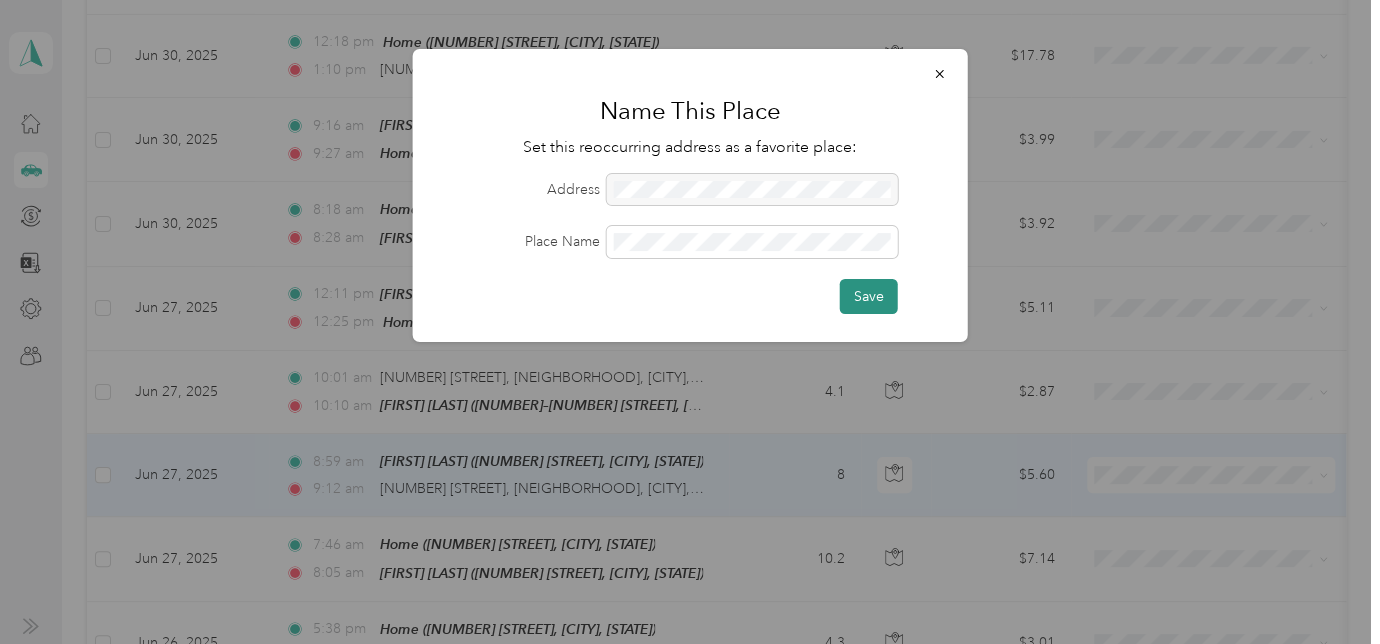 click on "Save" at bounding box center [869, 296] 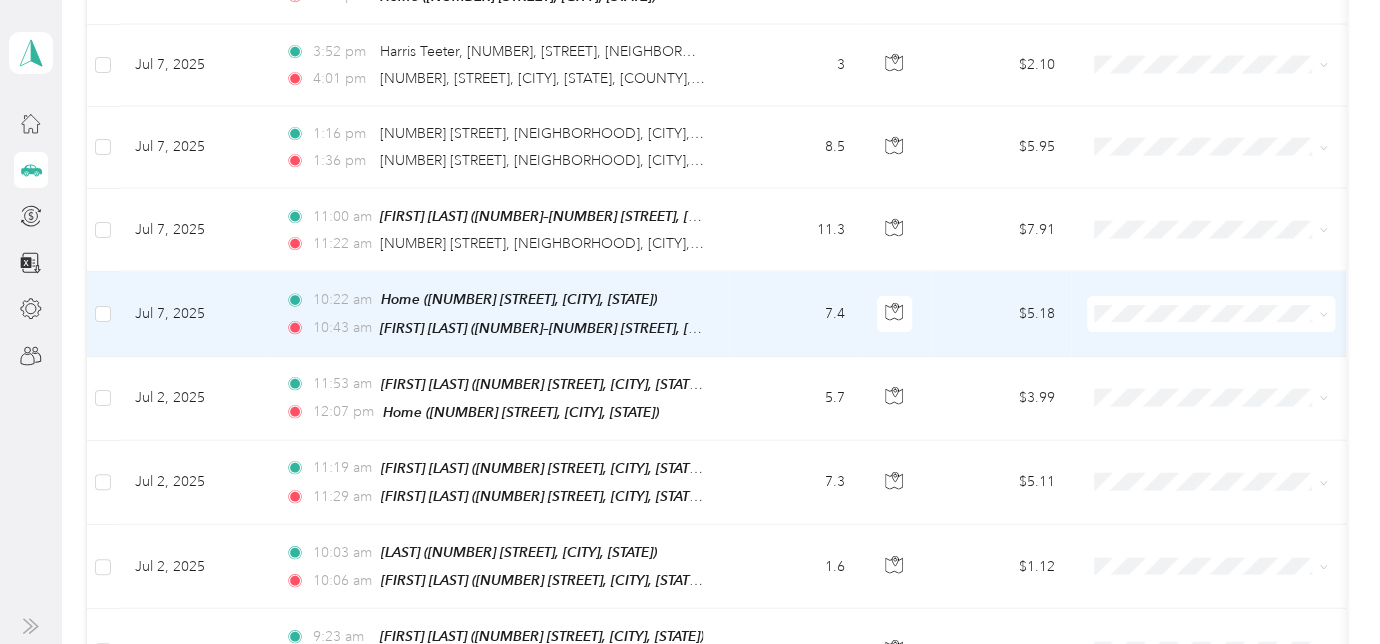 scroll, scrollTop: 6136, scrollLeft: 0, axis: vertical 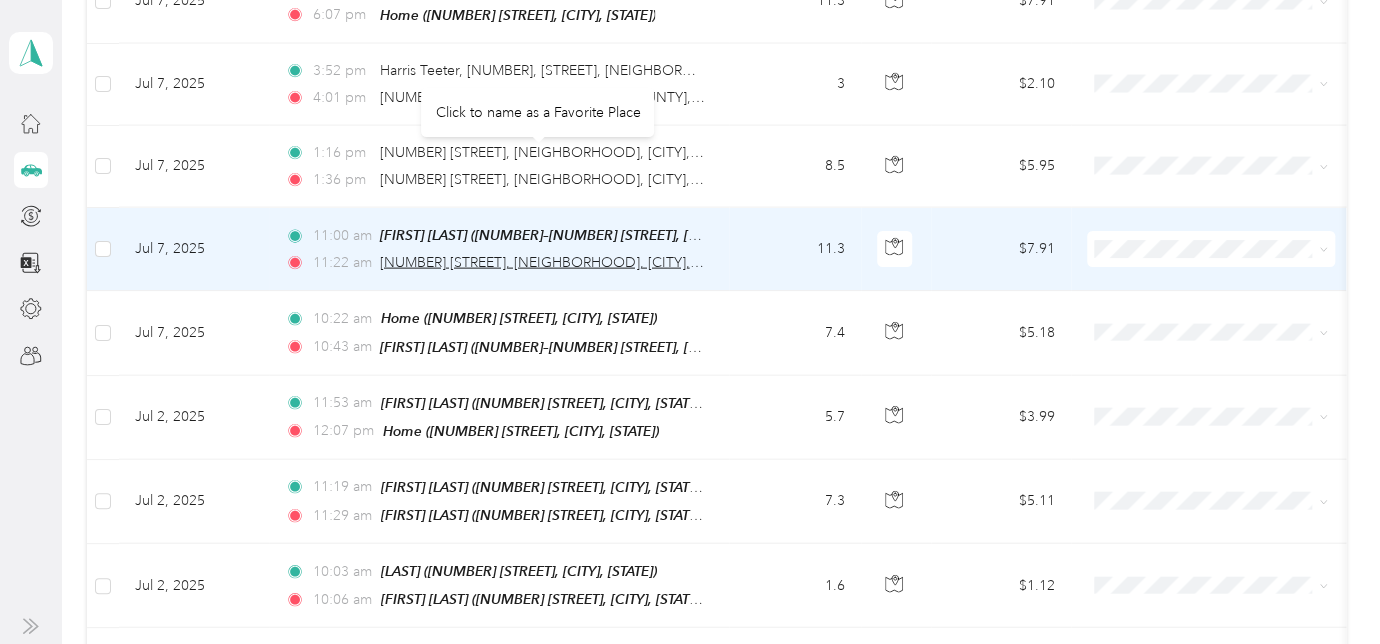 click on "[NUMBER] [STREET], [NEIGHBORHOOD], [CITY], [STATE]" at bounding box center (560, 262) 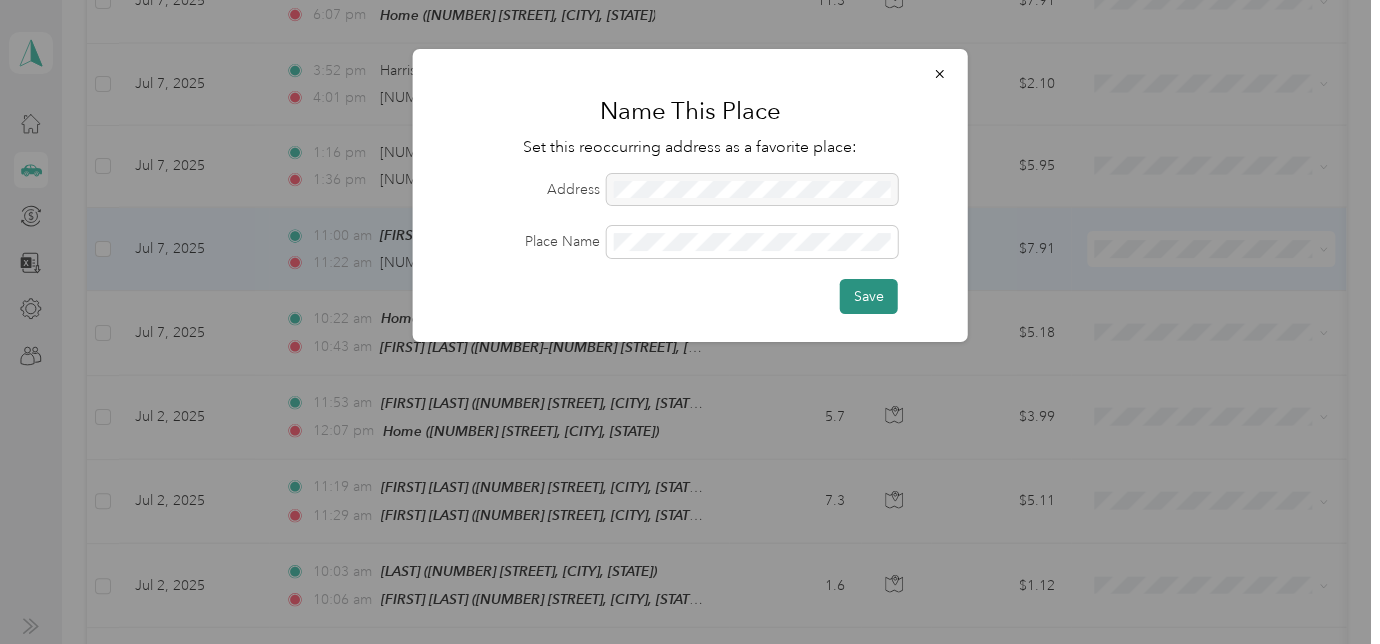 click on "Save" at bounding box center [869, 296] 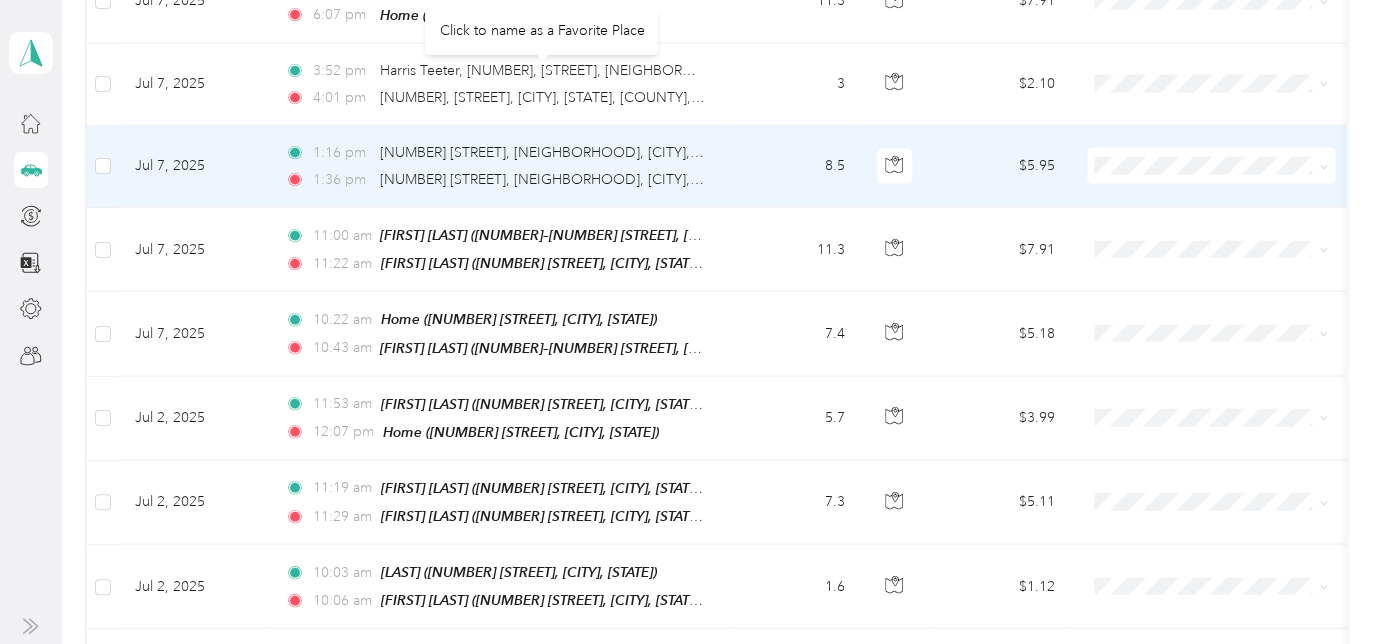 click on "Click to name as a Favorite Place" at bounding box center (541, 30) 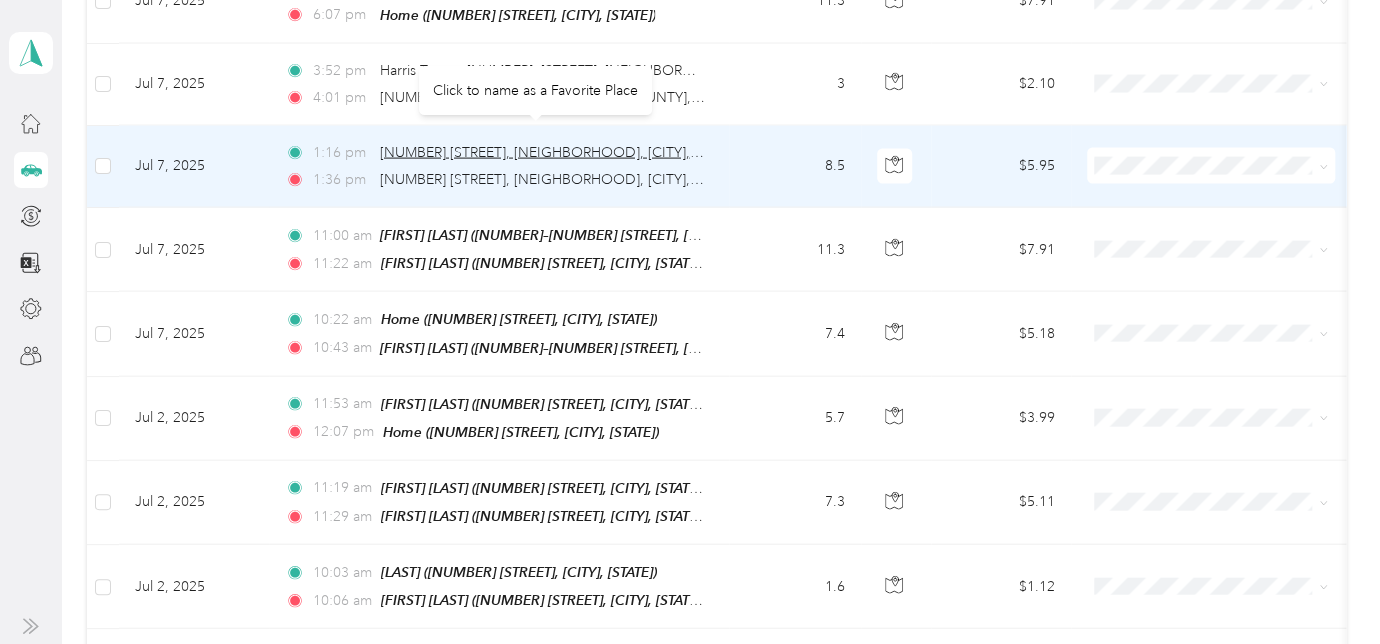 click on "[NUMBER] [STREET], [NEIGHBORHOOD], [CITY], [STATE]" at bounding box center (560, 152) 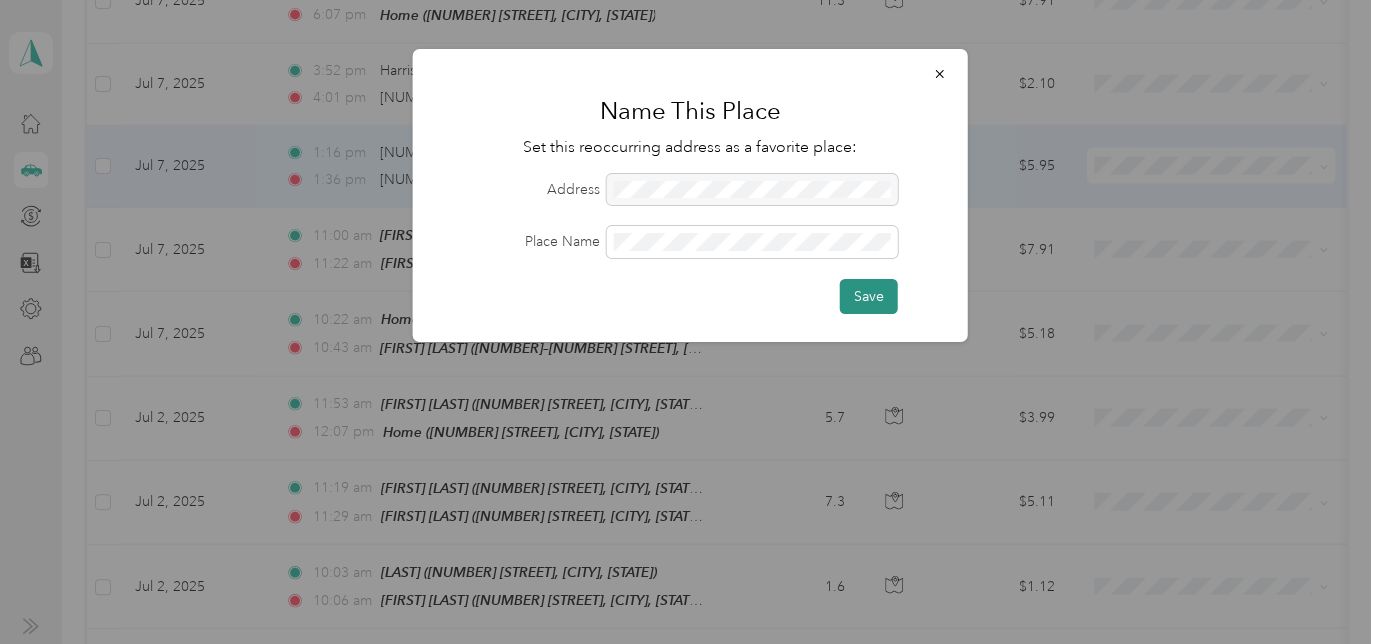 click on "Save" at bounding box center (869, 296) 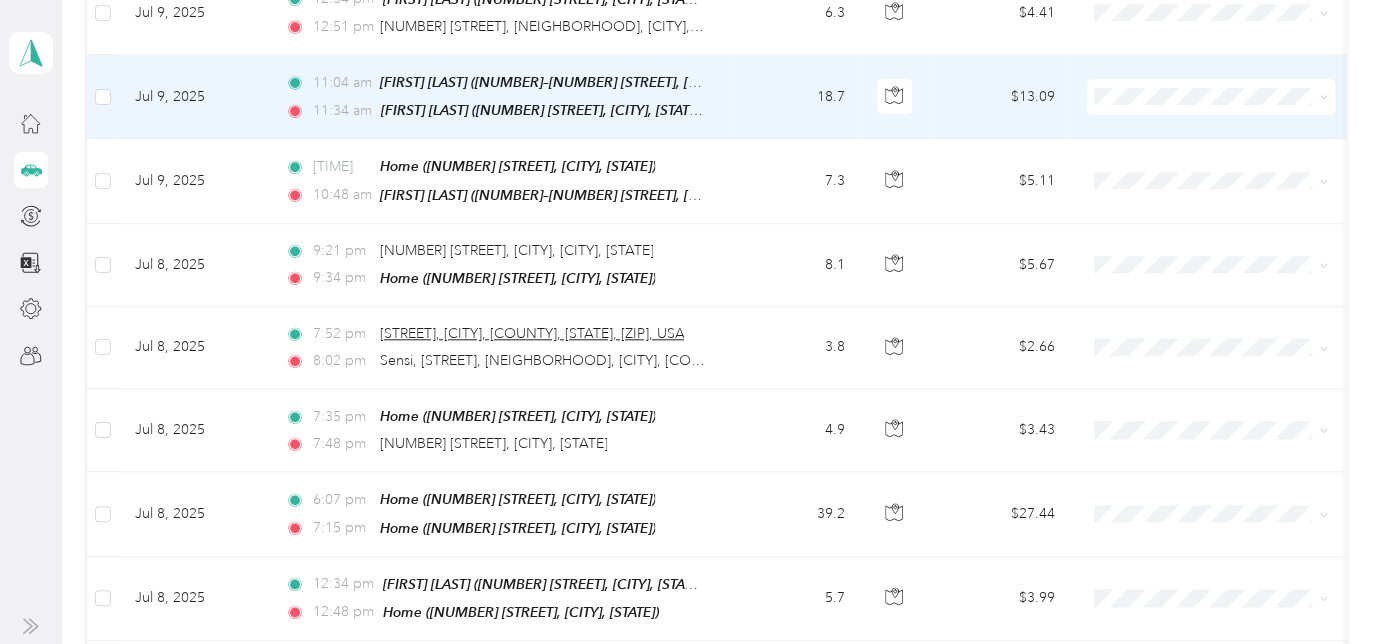 scroll, scrollTop: 4682, scrollLeft: 0, axis: vertical 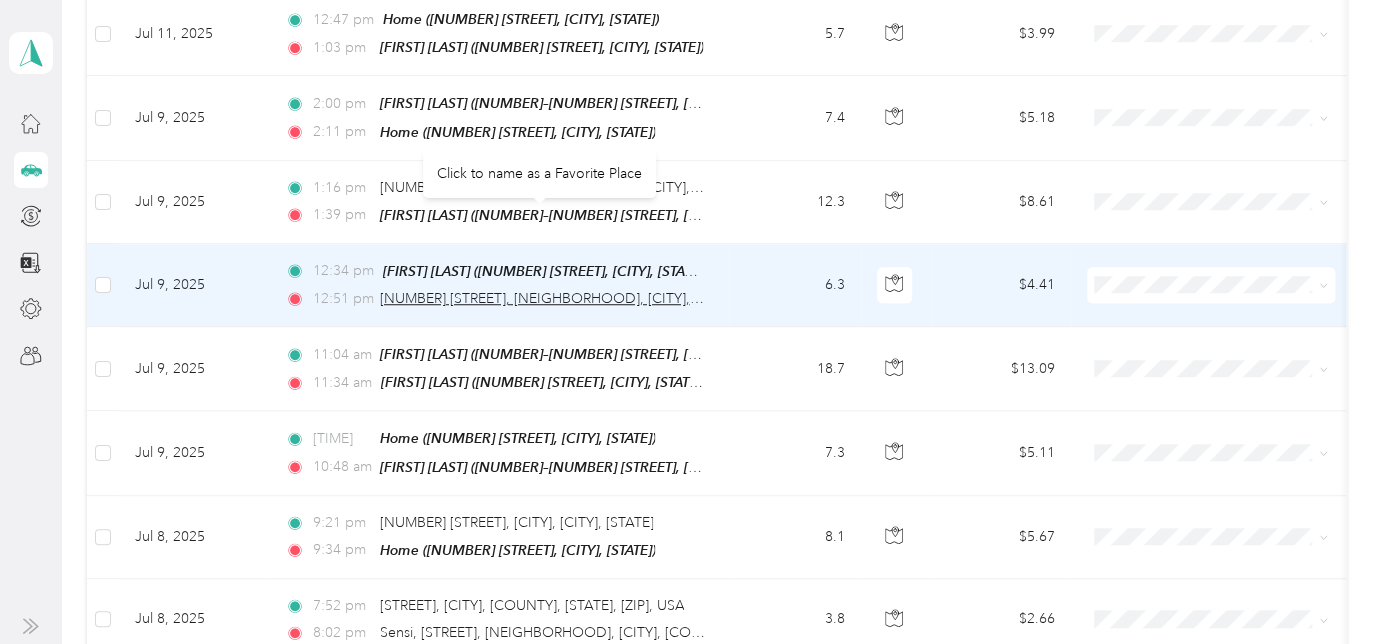 click on "[NUMBER] [STREET], [NEIGHBORHOOD], [CITY], [STATE]" at bounding box center (560, 298) 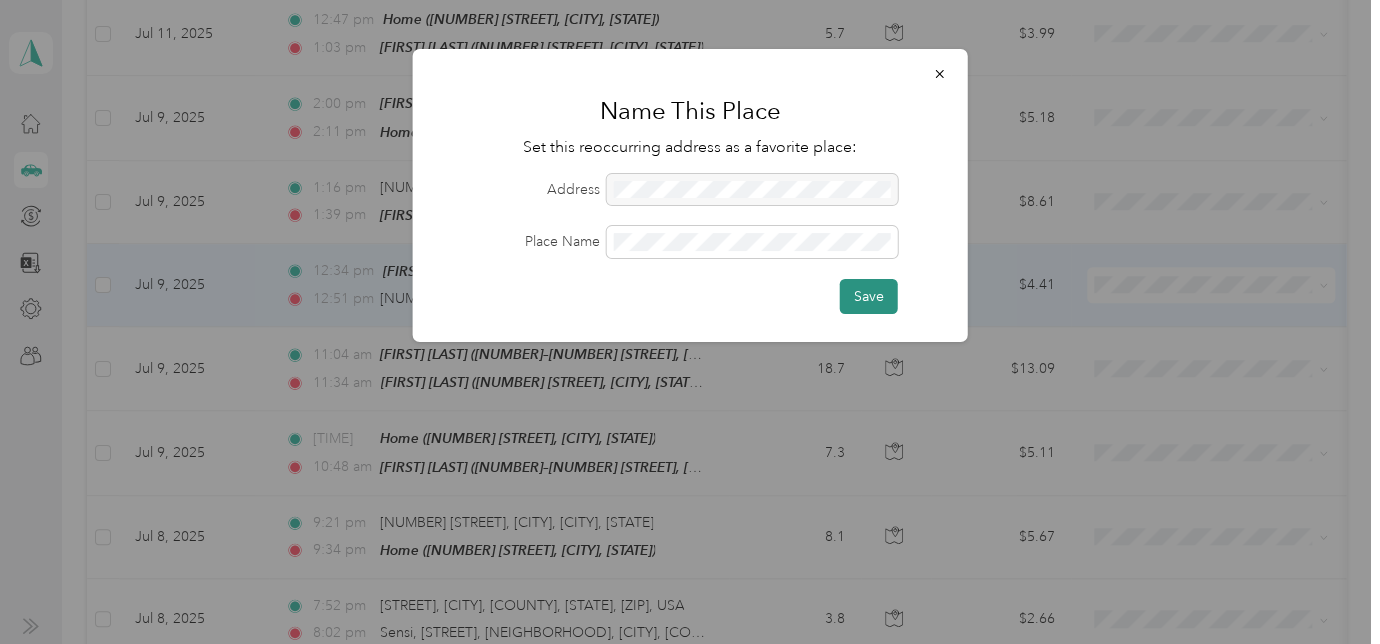 click on "Save" at bounding box center (869, 296) 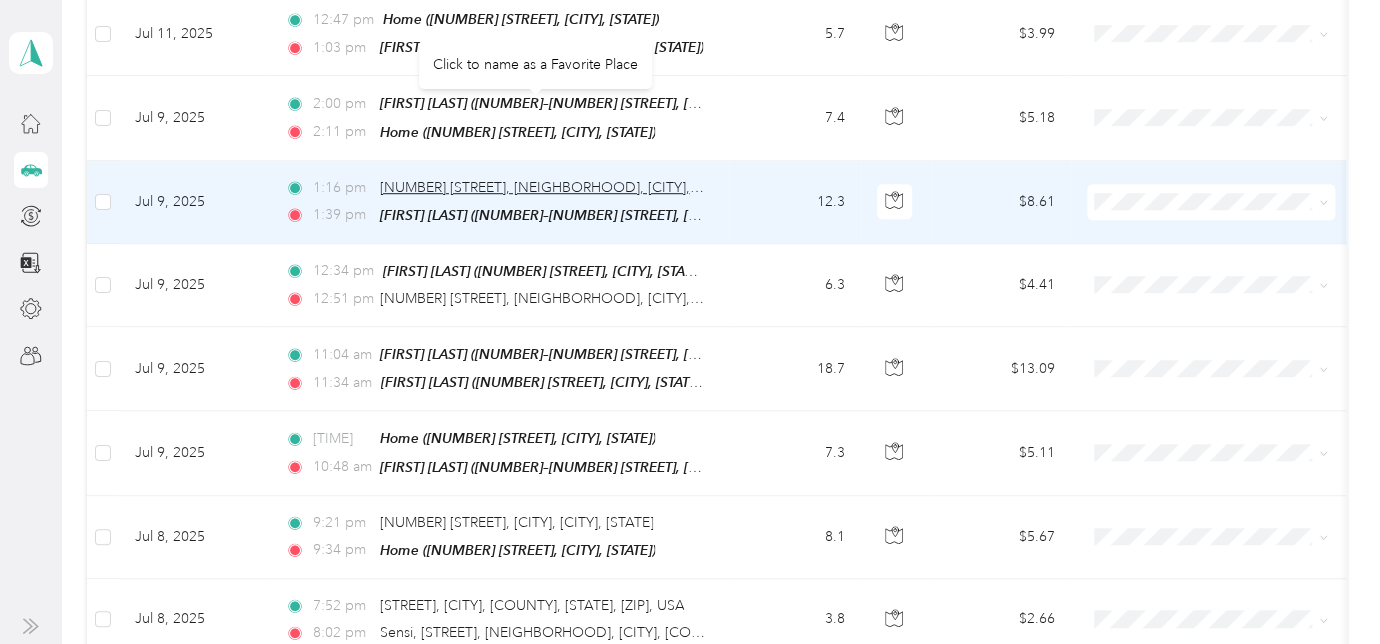 click on "[NUMBER] [STREET], [NEIGHBORHOOD], [CITY], [STATE]" at bounding box center [560, 187] 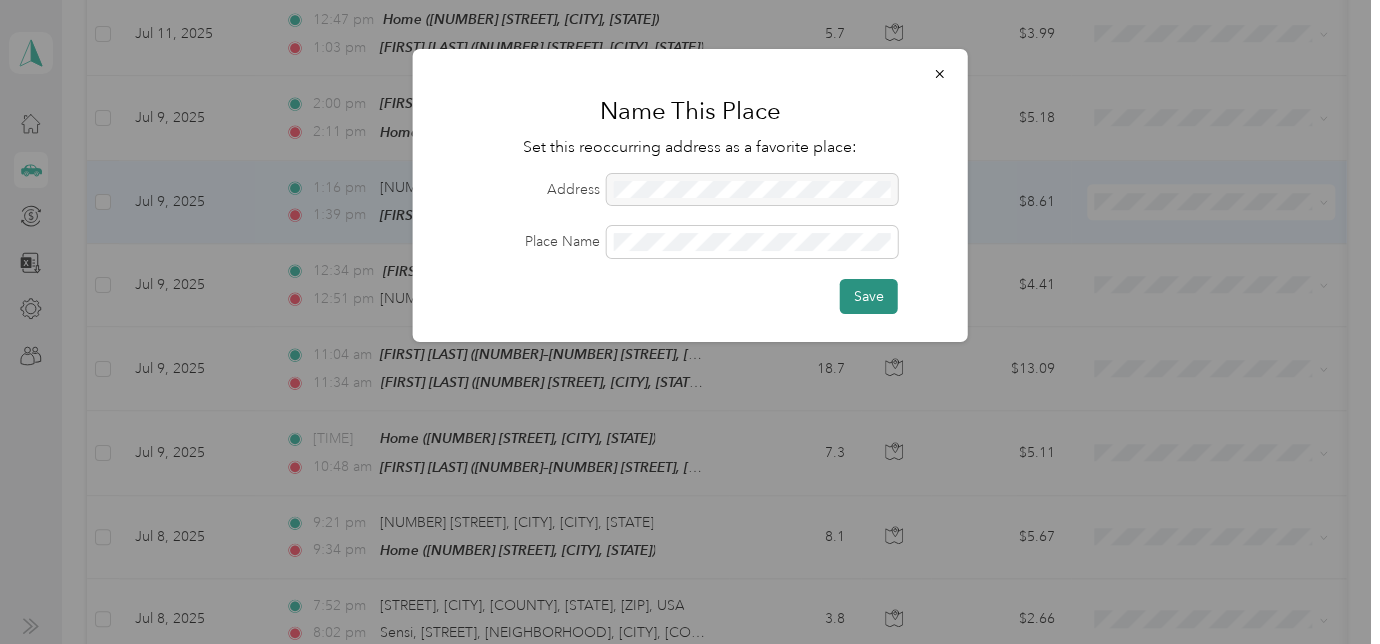 click on "Save" at bounding box center [869, 296] 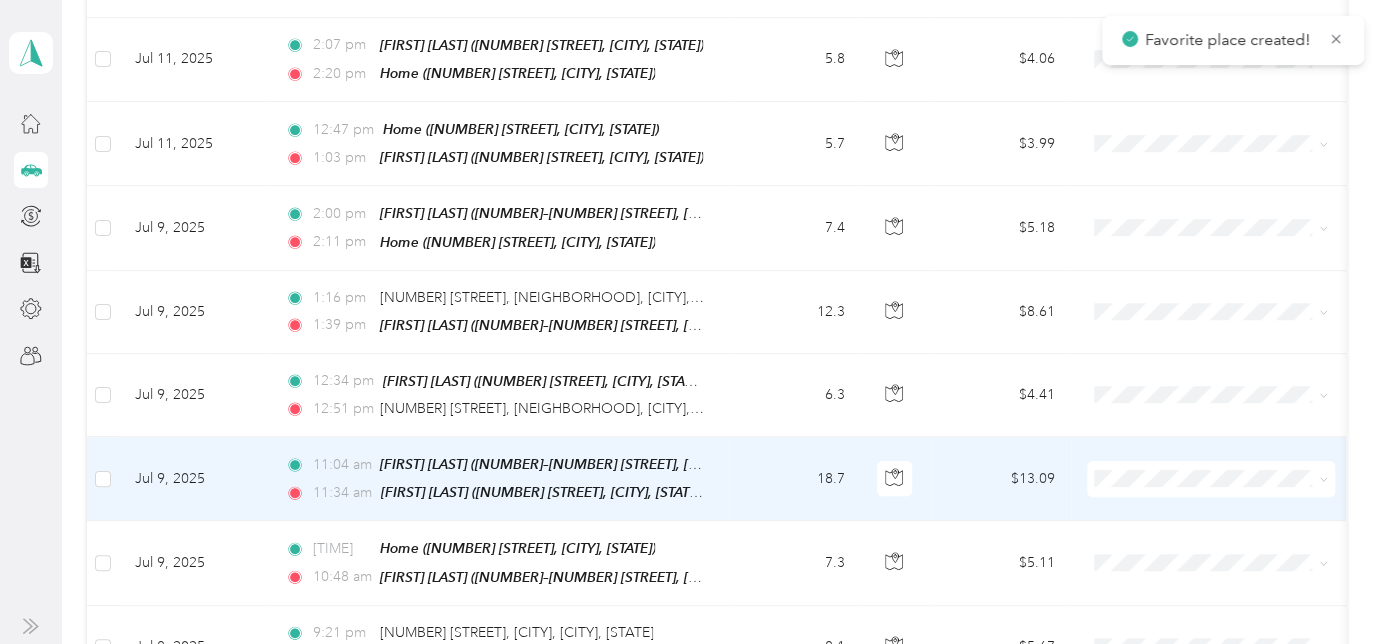 scroll, scrollTop: 4500, scrollLeft: 0, axis: vertical 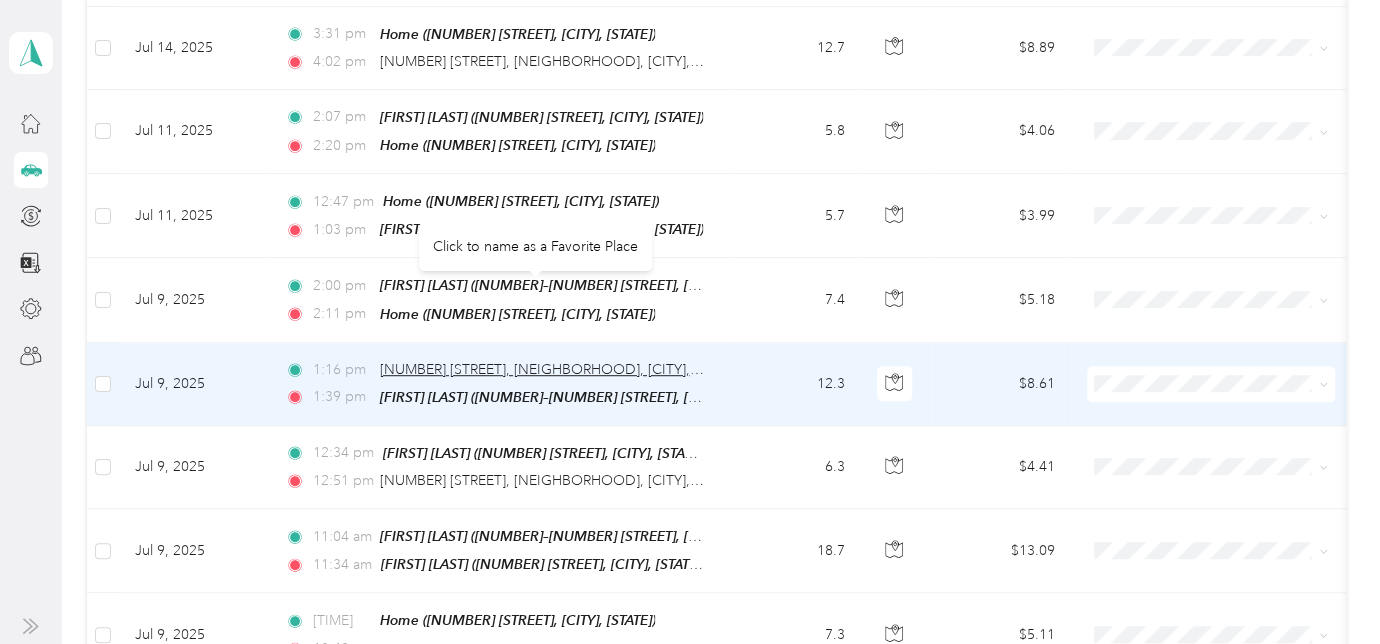 click on "[NUMBER] [STREET], [NEIGHBORHOOD], [CITY], [STATE]" at bounding box center (560, 369) 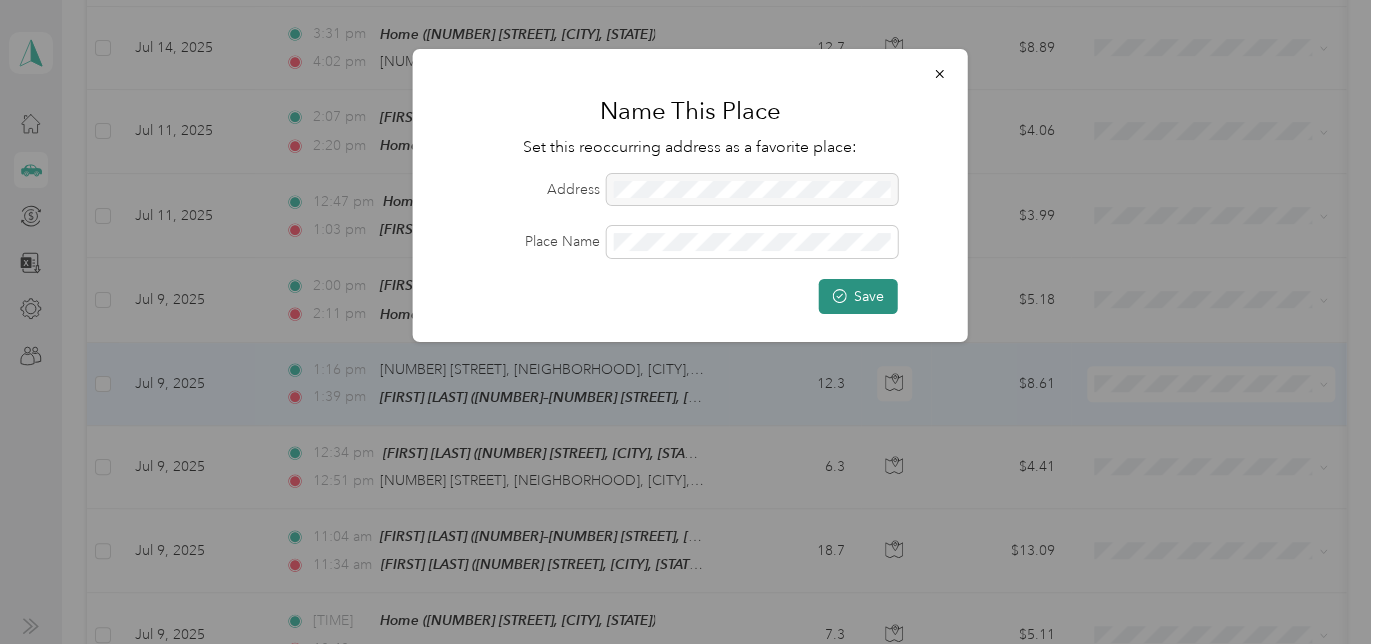 click on "Save" at bounding box center [858, 296] 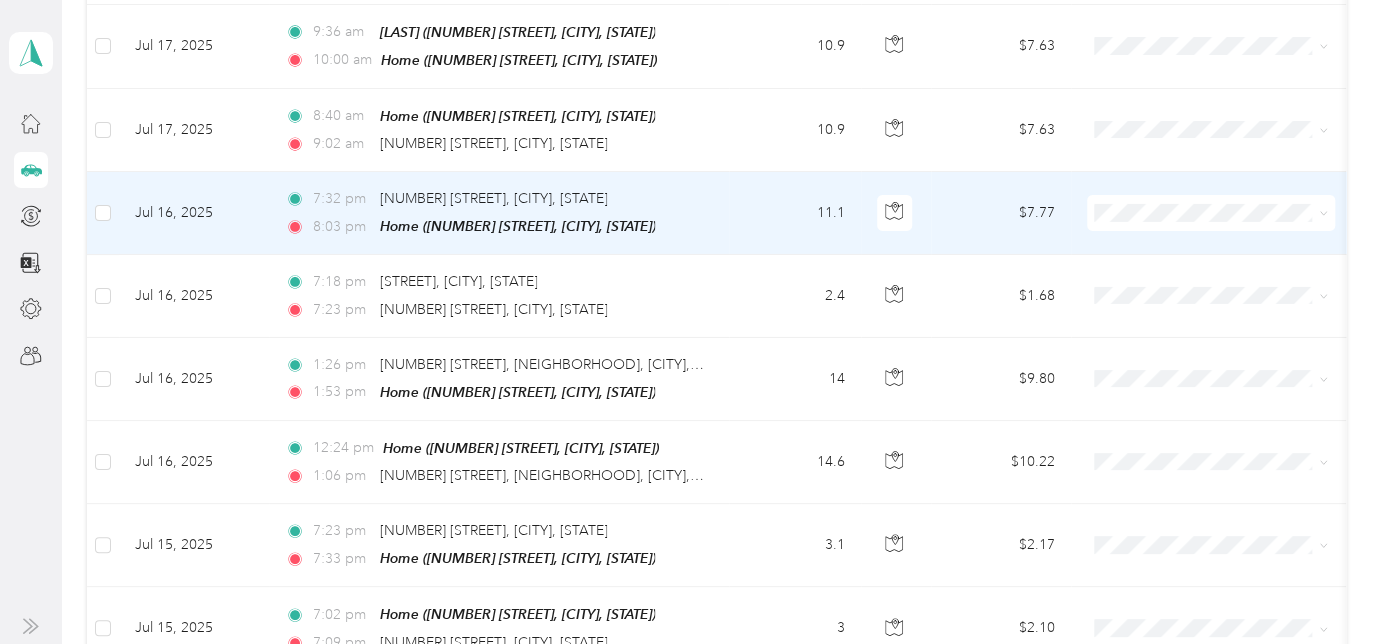 scroll, scrollTop: 3409, scrollLeft: 0, axis: vertical 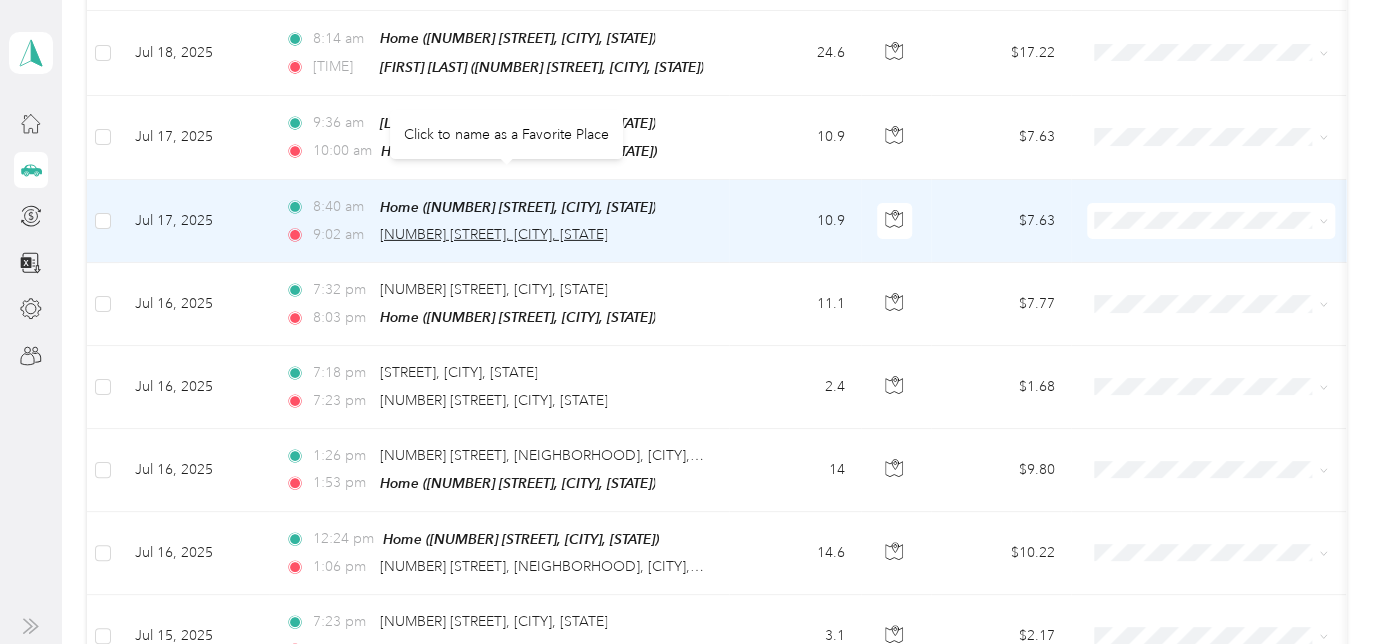 click on "[NUMBER] [STREET], [CITY], [STATE]" at bounding box center (493, 234) 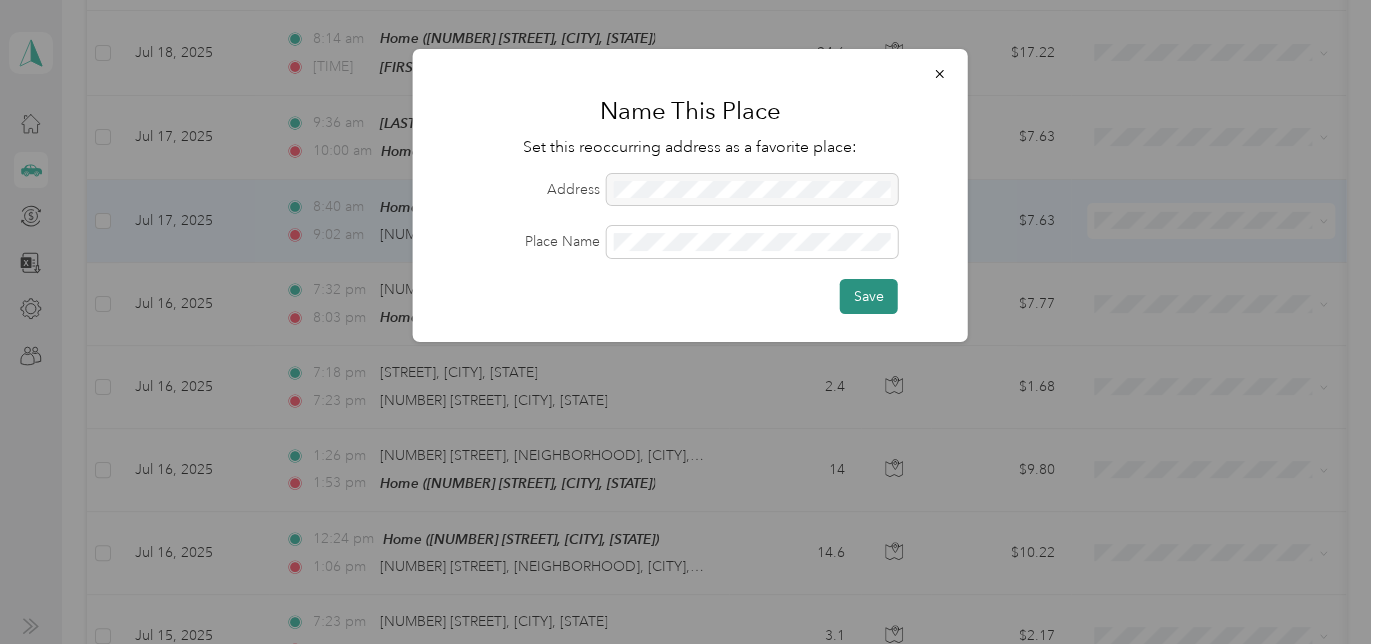 click on "Save" at bounding box center [869, 296] 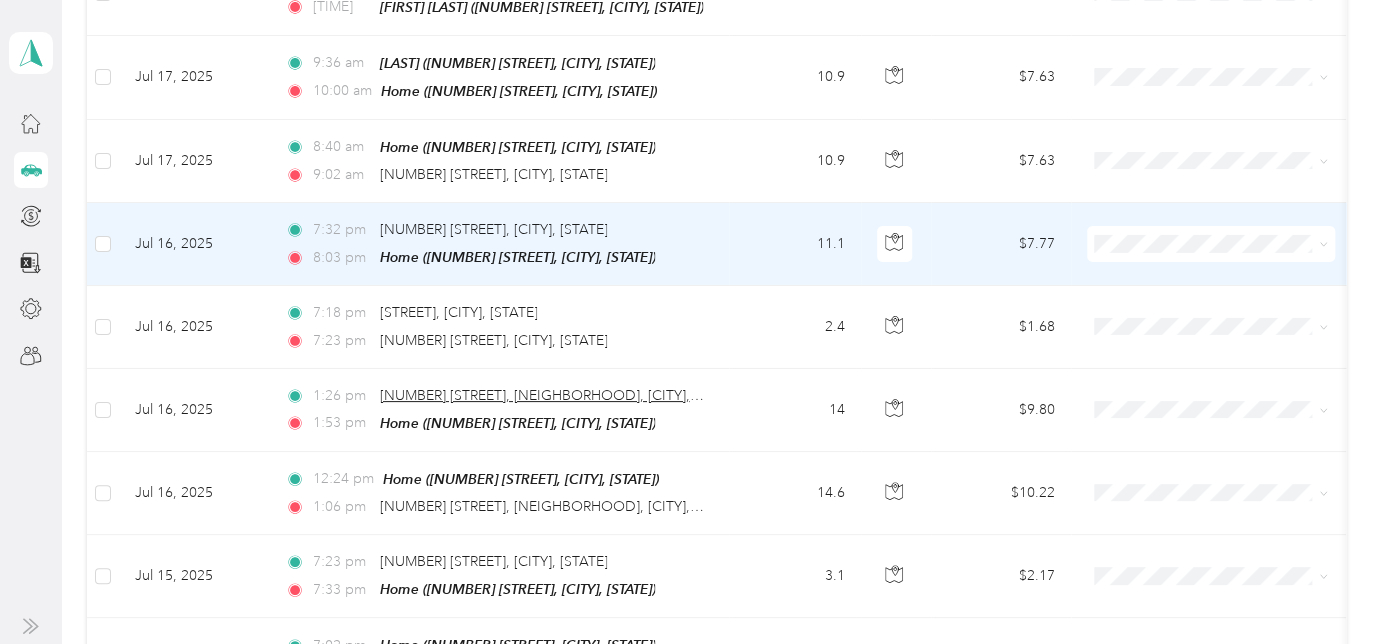 scroll, scrollTop: 3318, scrollLeft: 0, axis: vertical 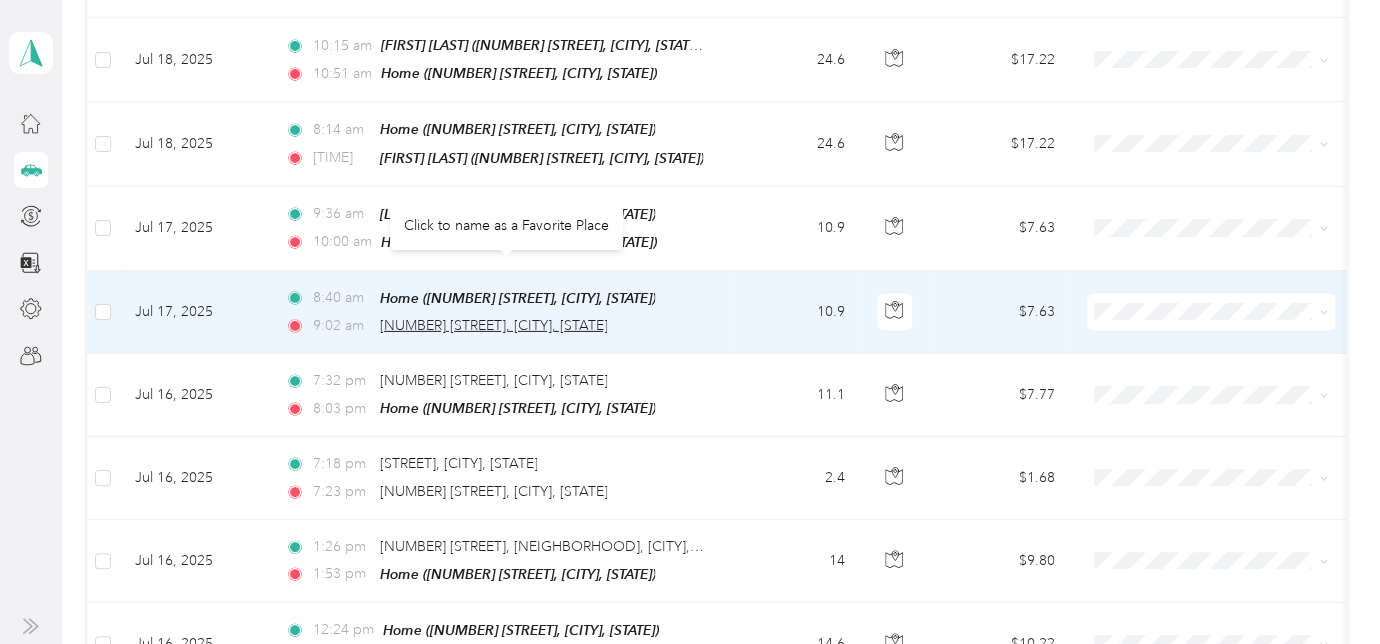 click on "[NUMBER] [STREET], [CITY], [STATE]" at bounding box center [493, 325] 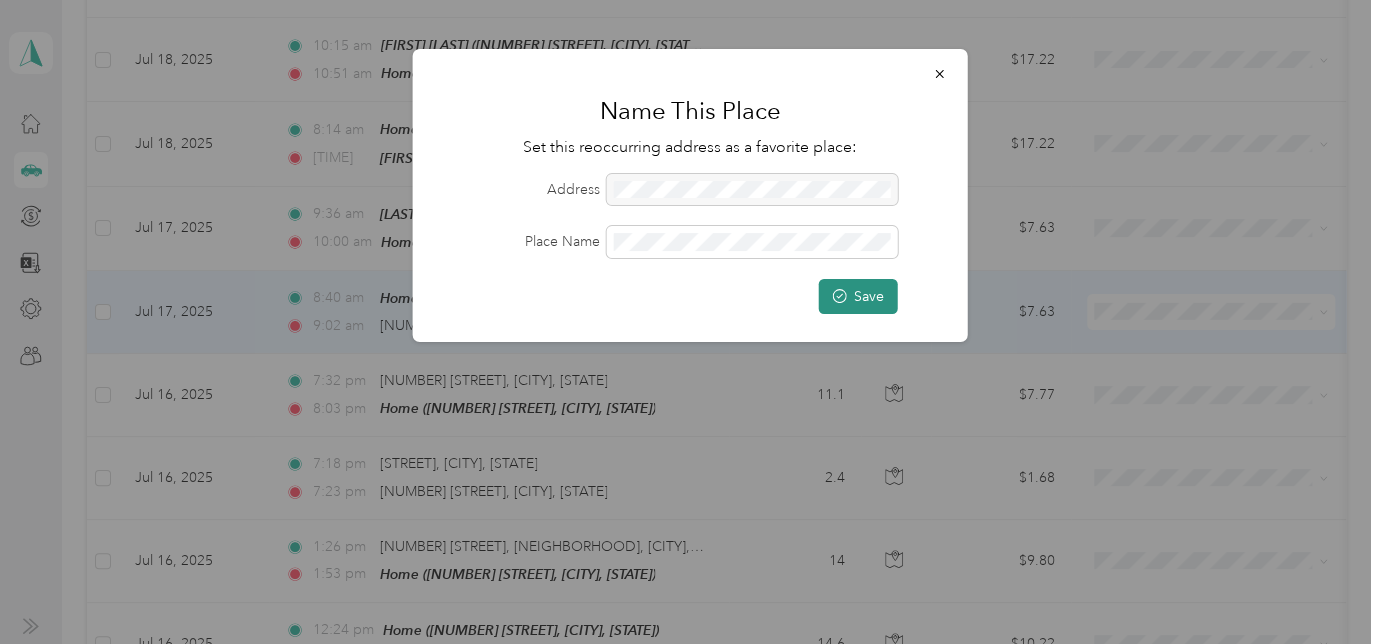 click on "Save" at bounding box center [858, 296] 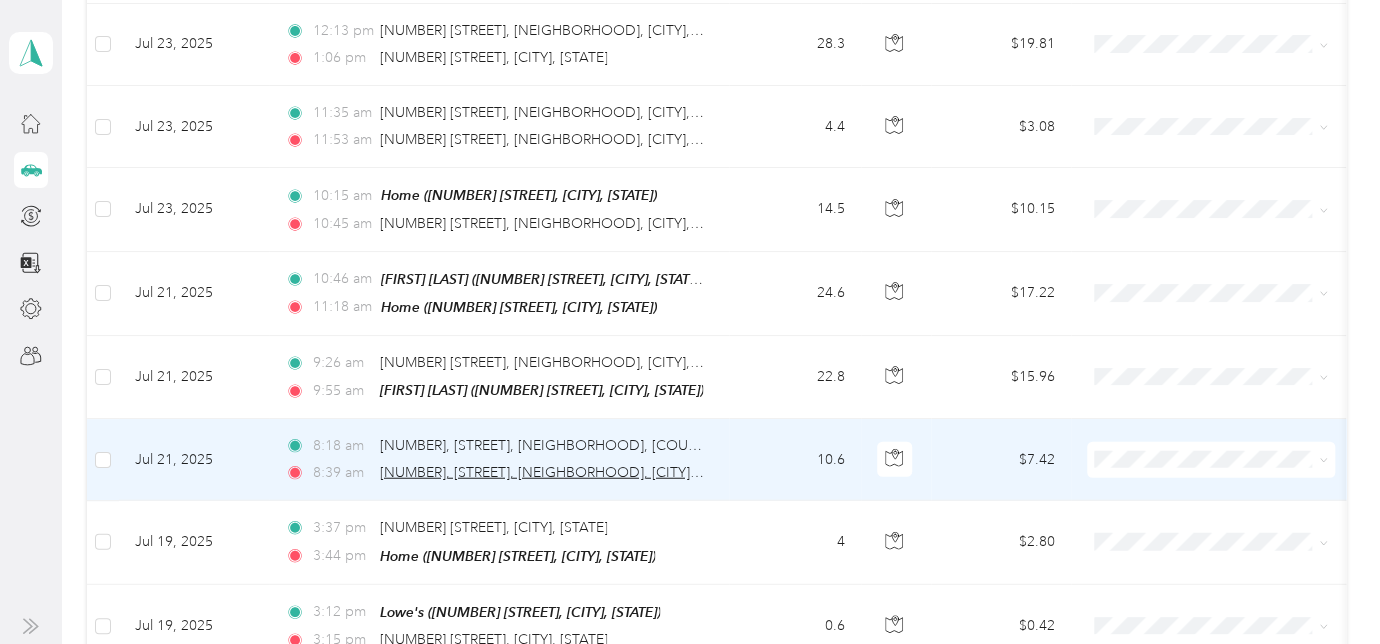 scroll, scrollTop: 2500, scrollLeft: 0, axis: vertical 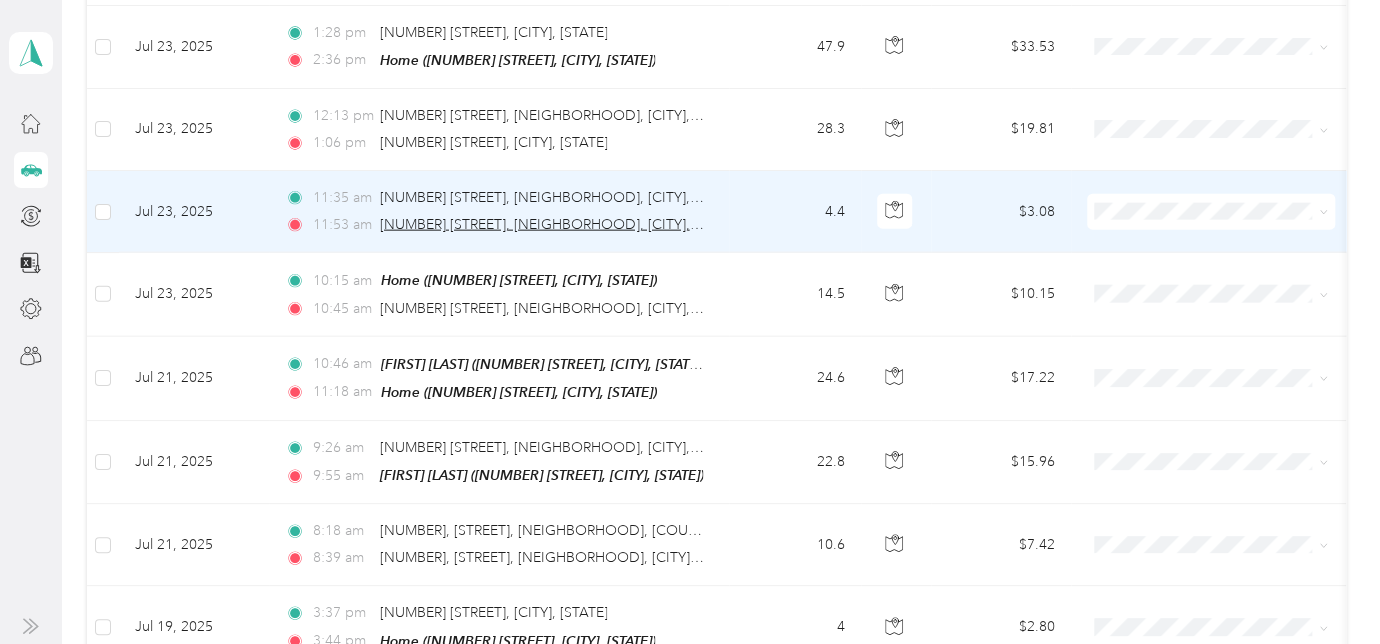 click on "[NUMBER] [STREET], [NEIGHBORHOOD], [CITY], [STATE]" at bounding box center [560, 224] 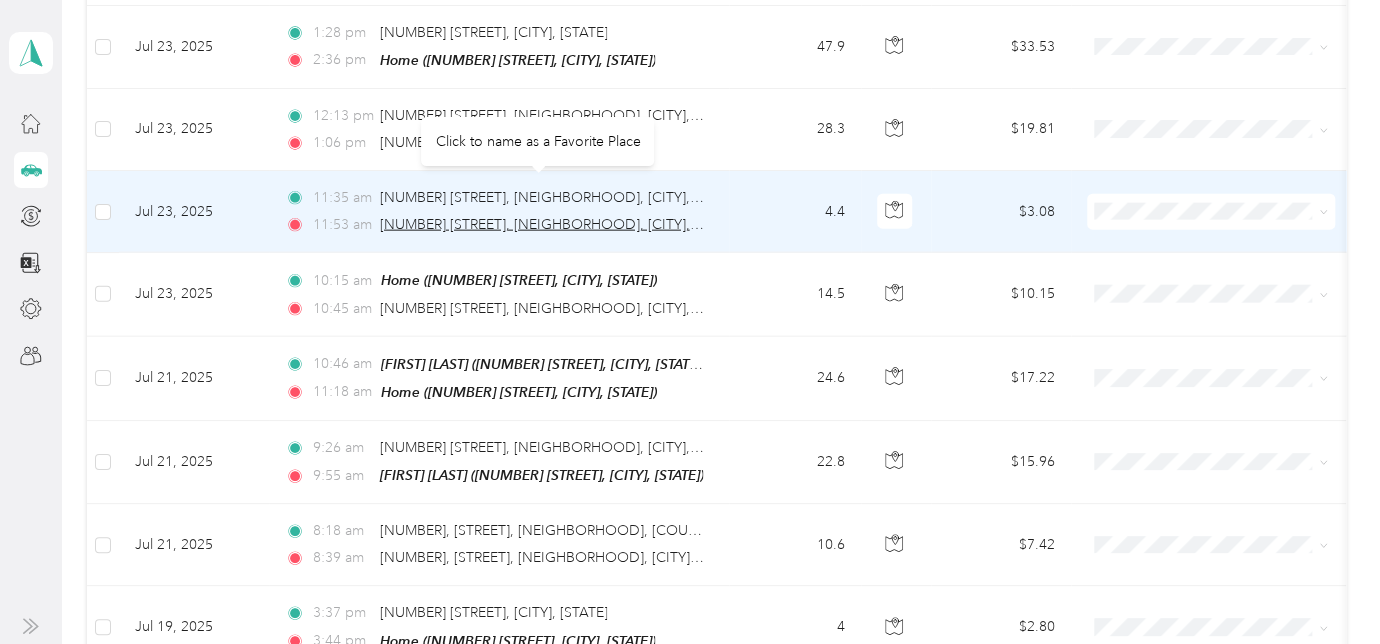 click at bounding box center [752, 140] 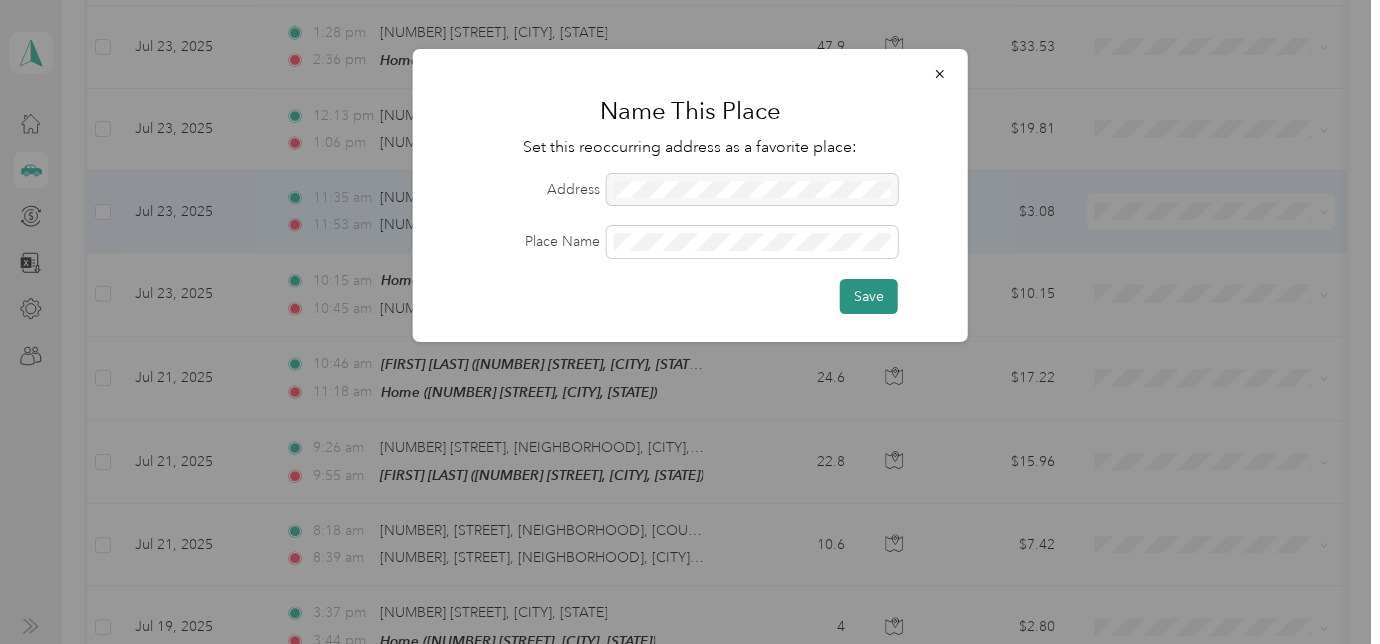 click on "Save" at bounding box center (869, 296) 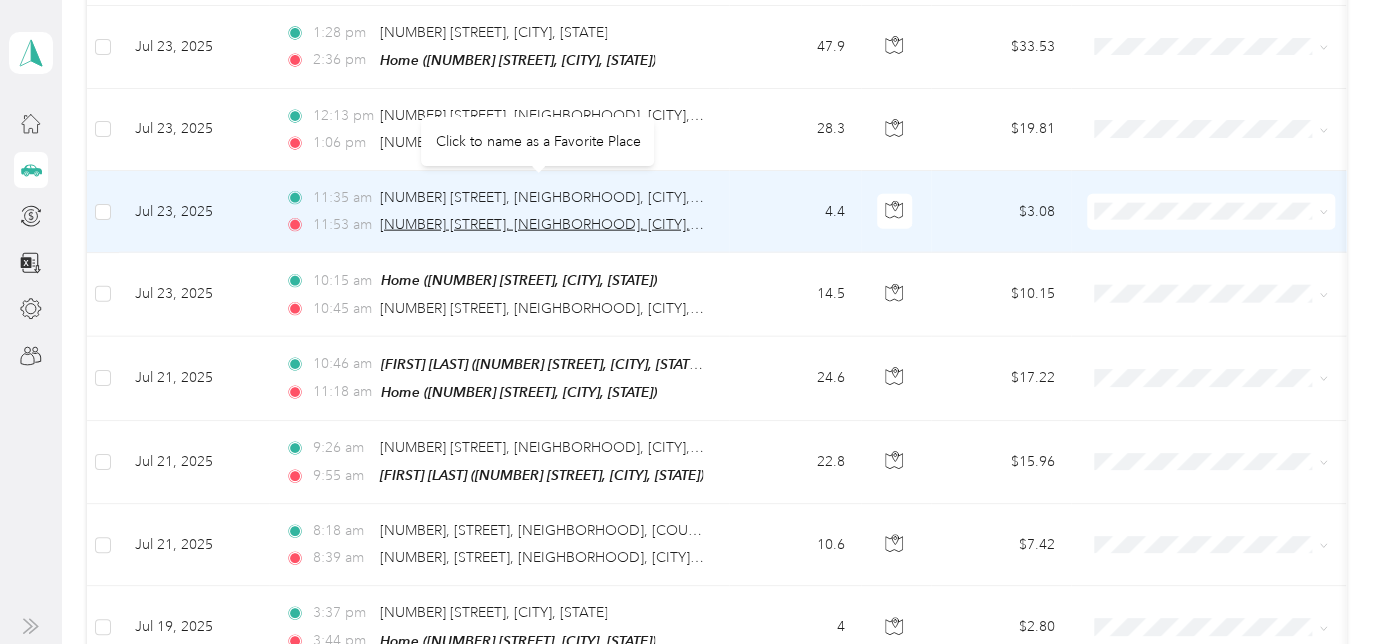 click on "[NUMBER] [STREET], [NEIGHBORHOOD], [CITY], [STATE]" at bounding box center [560, 224] 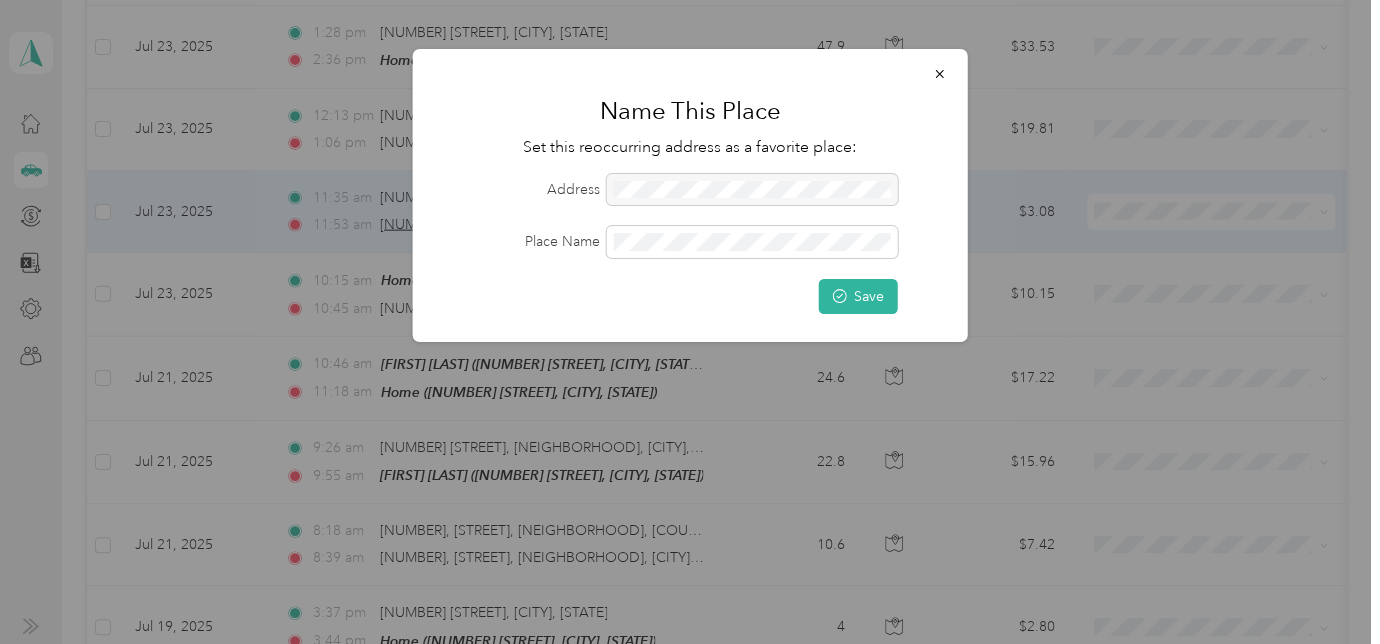 click on "Address   Place Name   Save" at bounding box center (690, 244) 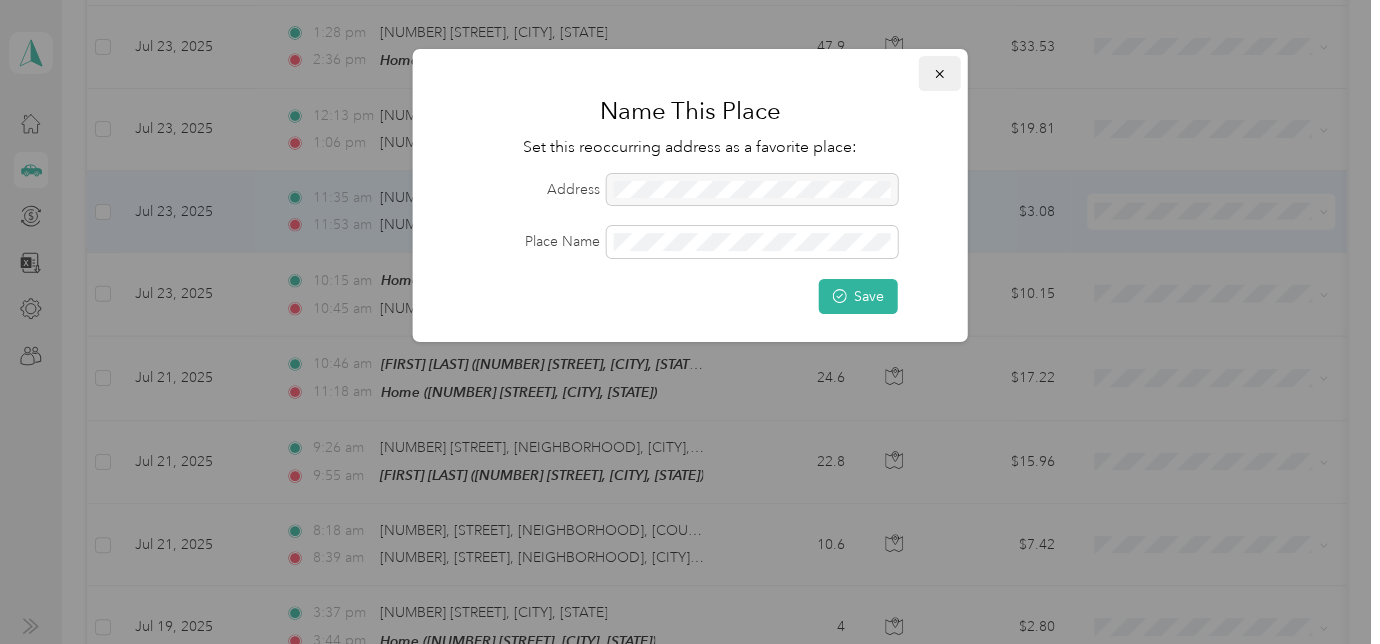 click 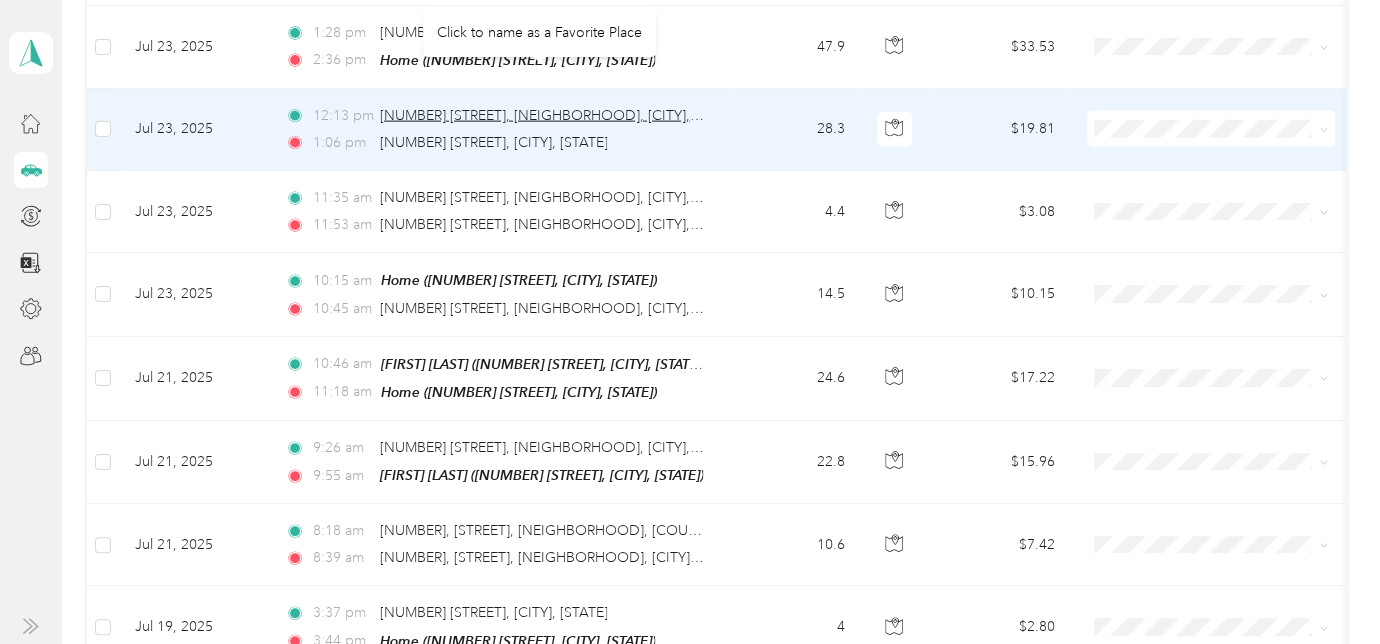 click on "[NUMBER] [STREET], [NEIGHBORHOOD], [CITY], [STATE]" at bounding box center [560, 115] 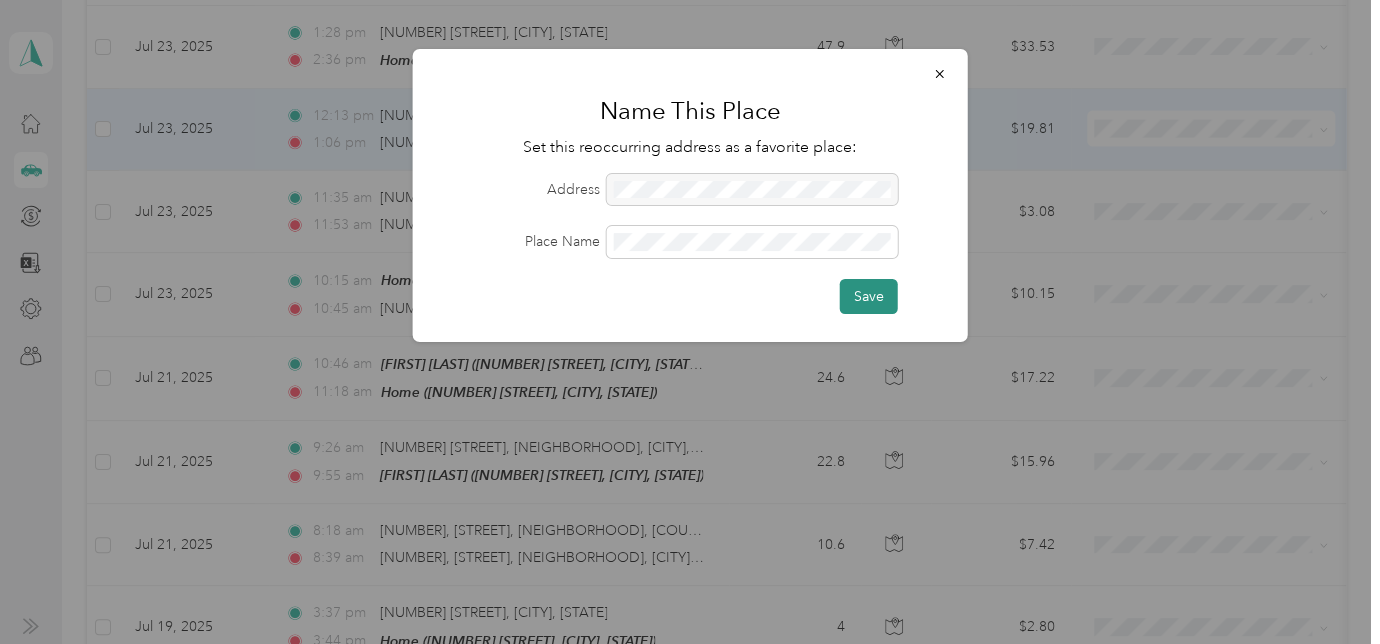 click on "Save" at bounding box center (869, 296) 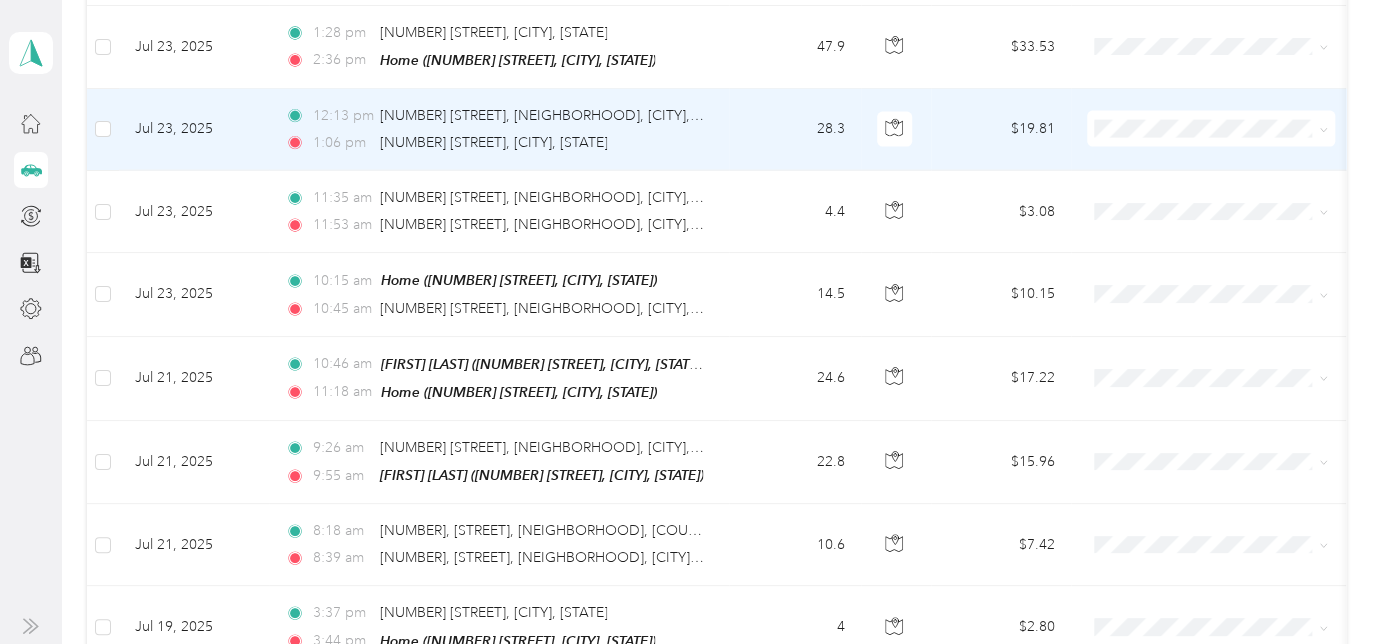 click 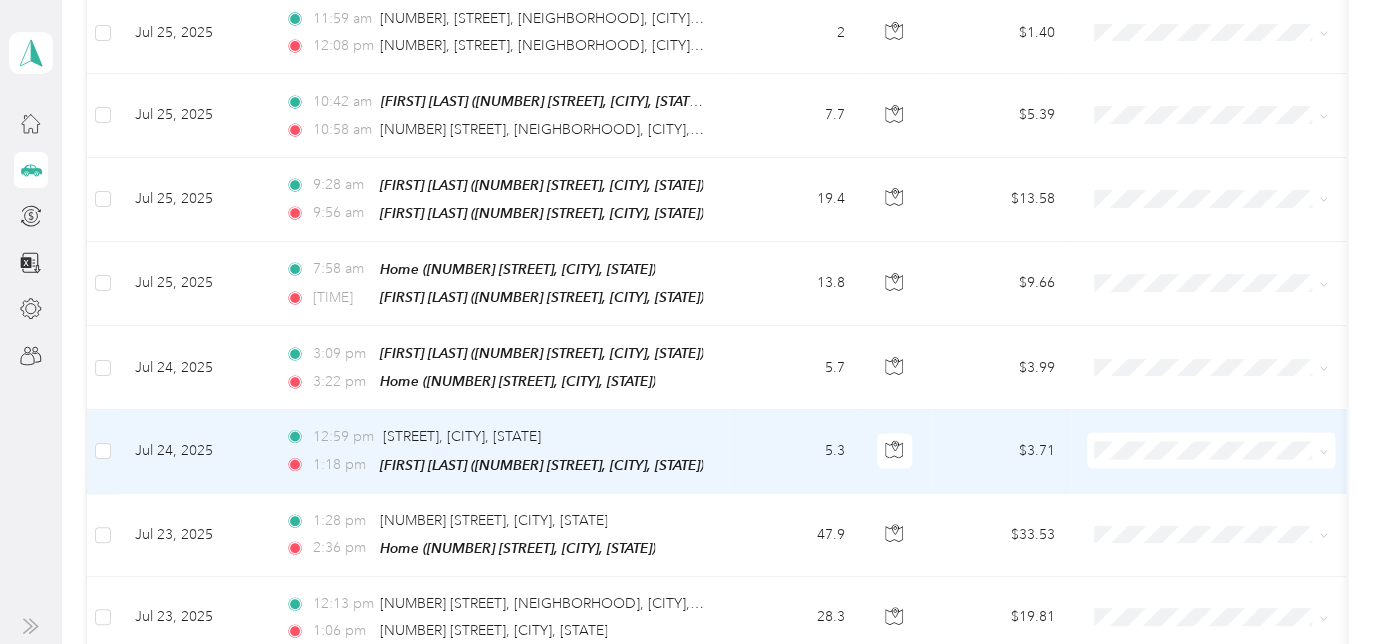 scroll, scrollTop: 1864, scrollLeft: 0, axis: vertical 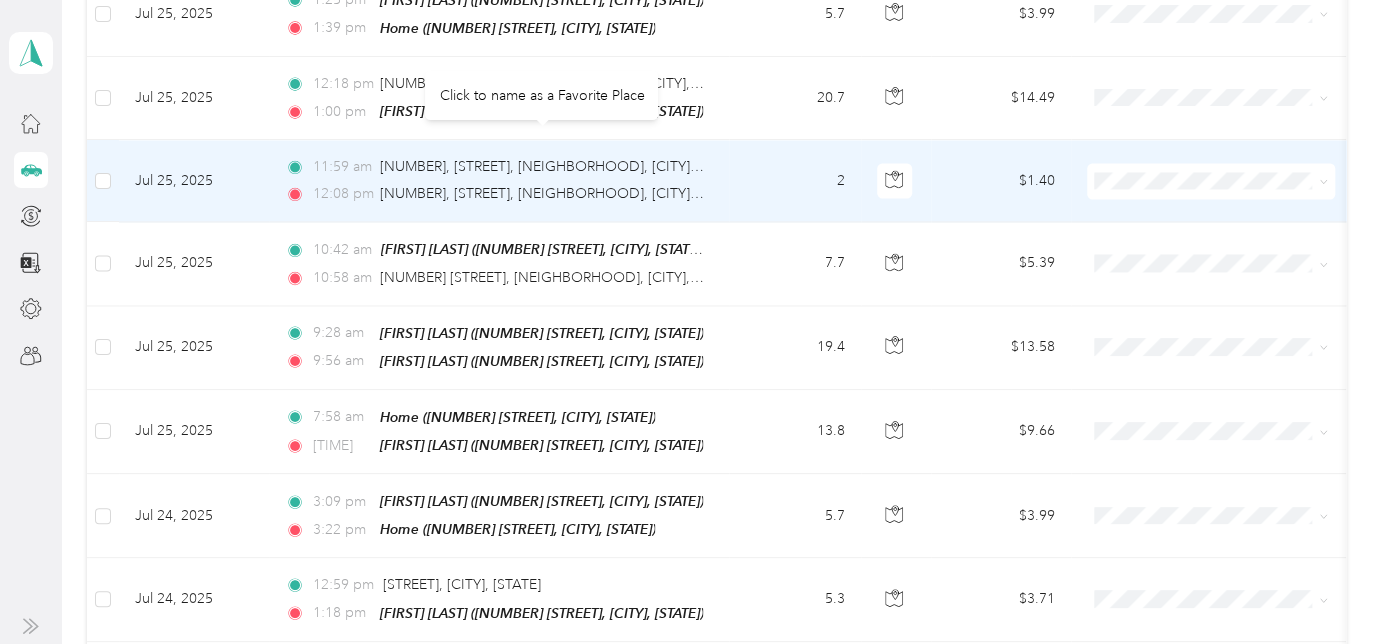click on "[NUMBER], [STREET], [NEIGHBORHOOD], [CITY], [COUNTY], [STATE], [POSTAL_CODE], USA" at bounding box center [541, 167] 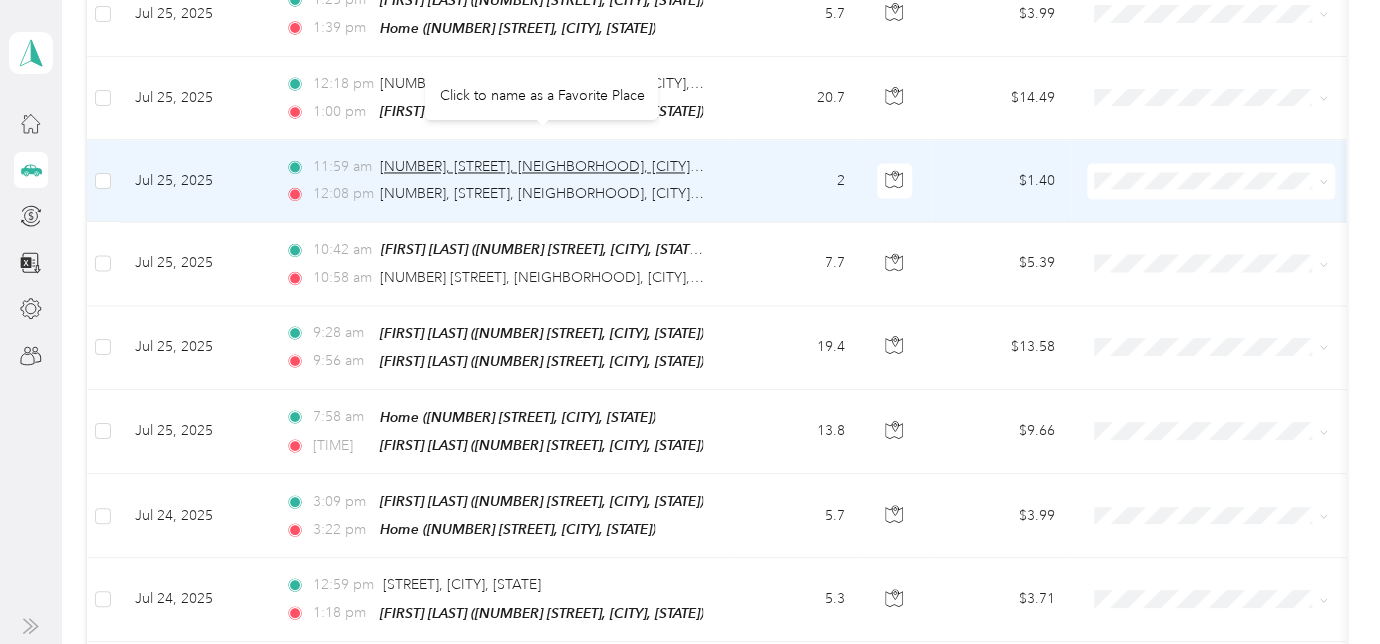 click on "[NUMBER], [STREET], [NEIGHBORHOOD], [CITY], [COUNTY], [STATE], [POSTAL_CODE], USA" at bounding box center (675, 166) 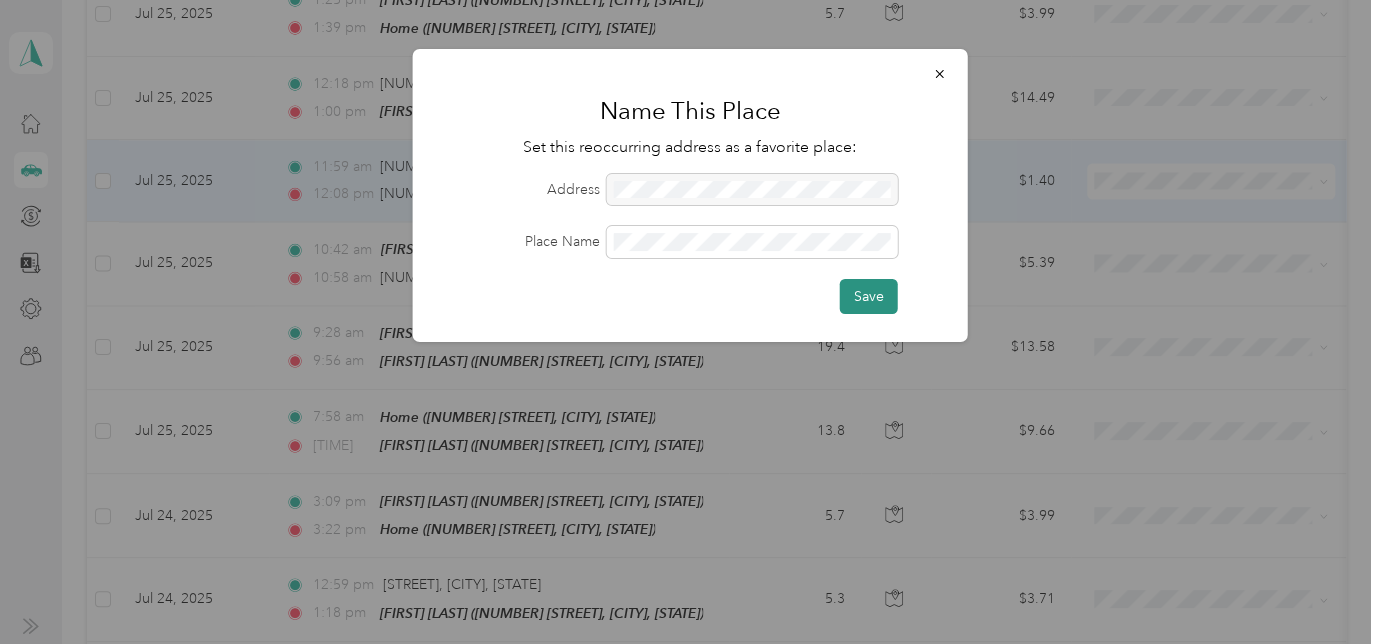 click on "Save" at bounding box center [869, 296] 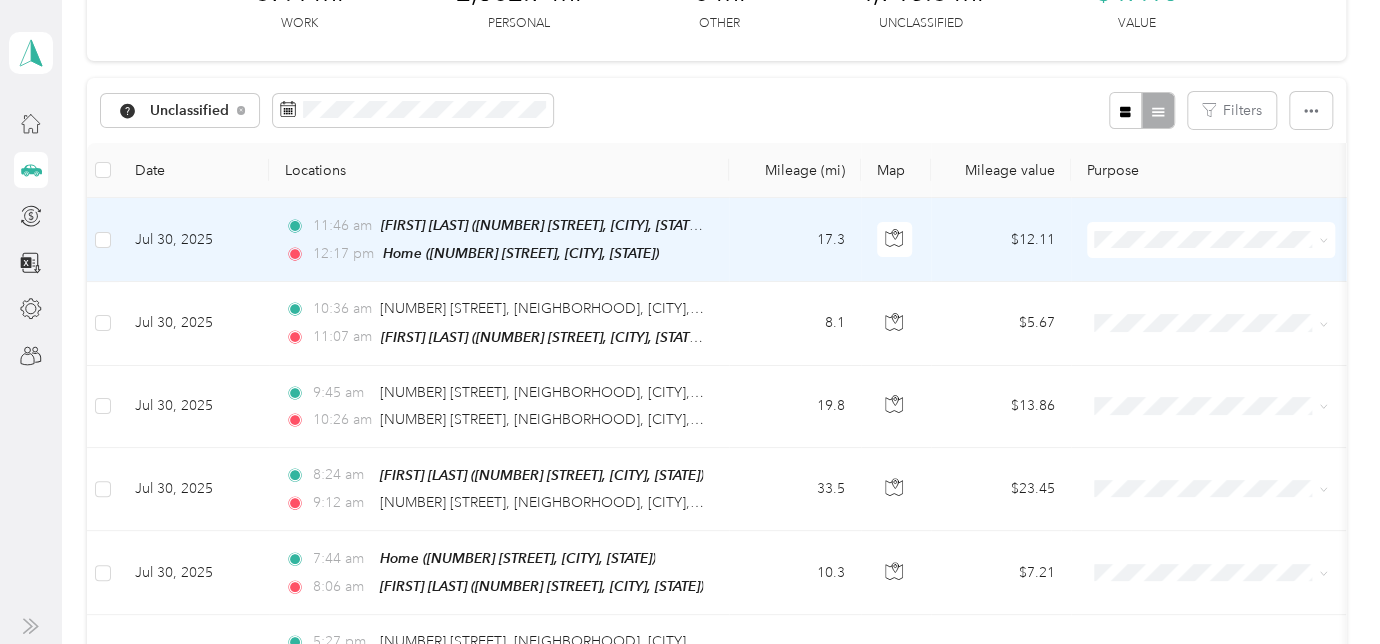 scroll, scrollTop: 136, scrollLeft: 0, axis: vertical 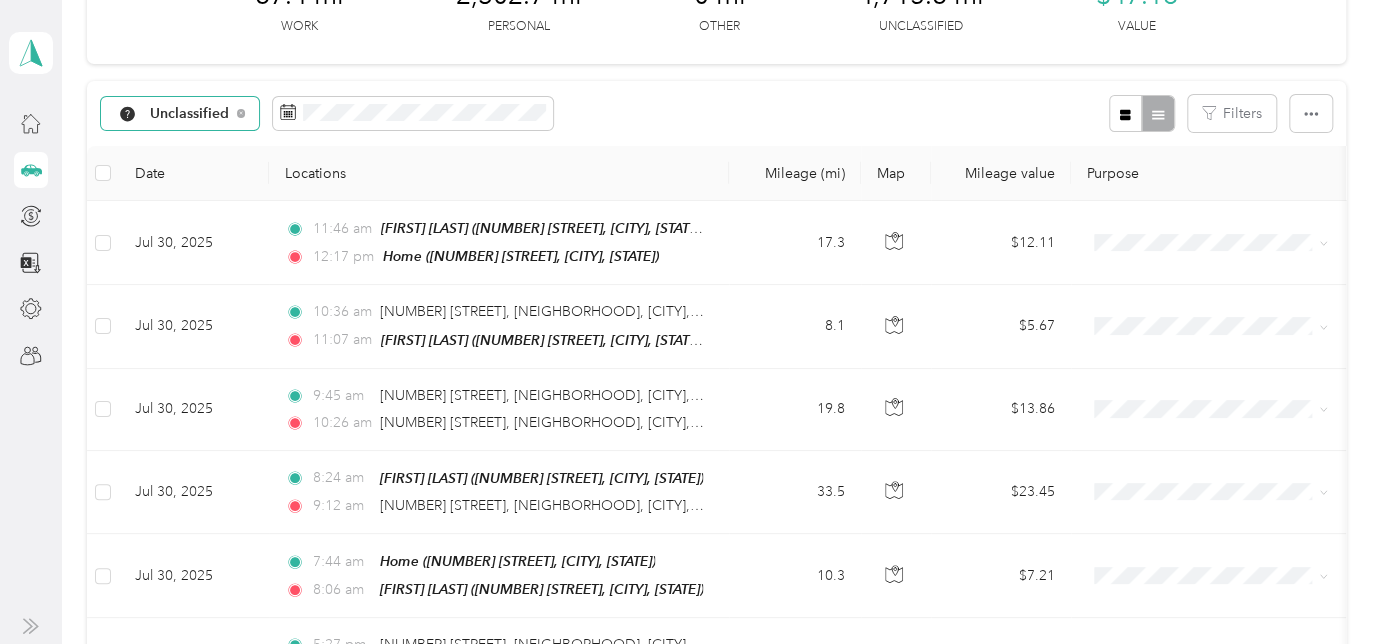 click on "Unclassified" at bounding box center [190, 114] 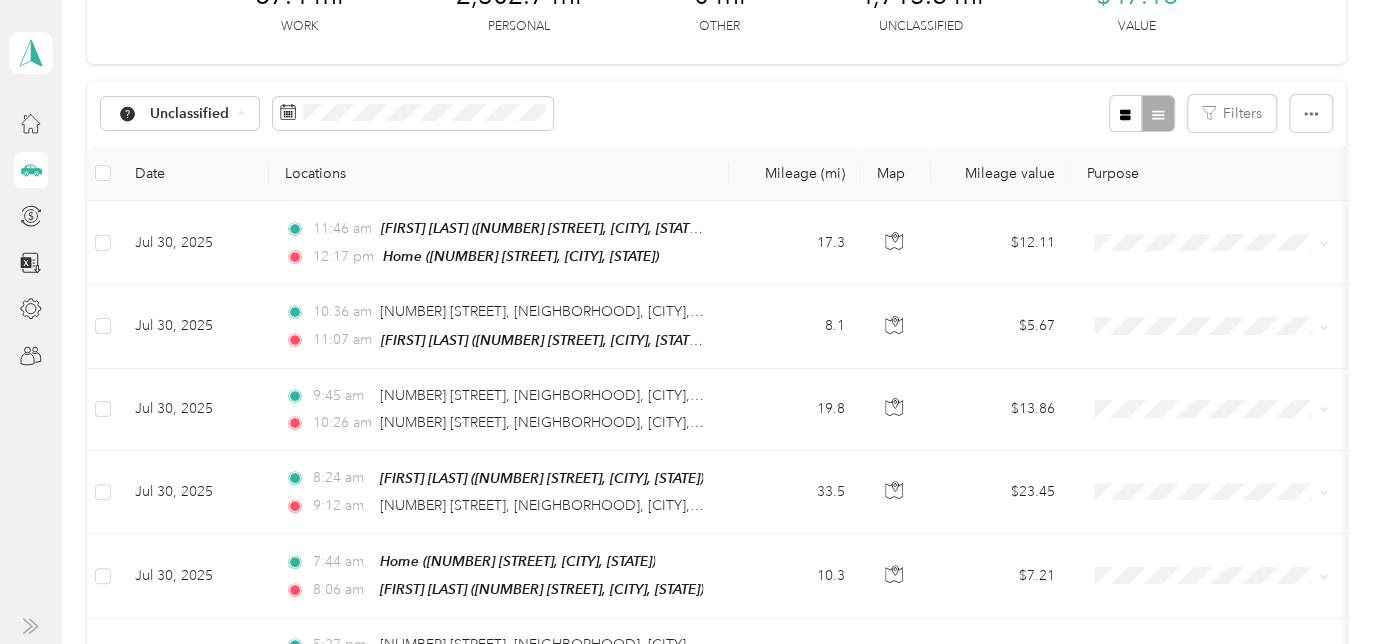 click on "[MILEAGE] mi Work [MILEAGE]   mi Personal 0   mi Other [MILEAGE]   mi Unclassified $[PRICE] Value Unclassified Filters Date Locations Mileage (mi) Map Mileage value Purpose Track Method Report                     [DATE] [TIME] [FIRST] [LAST] ([NUMBER] [STREET], [CITY], [STATE]) [TIME] Home ([NUMBER] [STREET], [CITY], [STATE]) [MILEAGE] $[PRICE] GPS -- [DATE] [TIME] [NUMBER] [STREET], [NEIGHBORHOOD], [CITY], [STATE] [TIME] [FIRST] [LAST] ([NUMBER] [STREET], [CITY], [STATE]) [MILEAGE] $[PRICE] GPS -- [DATE] [TIME] [NUMBER] [STREET], [NEIGHBORHOOD], [CITY], [STATE] [TIME] [NUMBER] [STREET], [NEIGHBORHOOD], [CITY], [STATE] [MILEAGE] $[PRICE] GPS -- [DATE] [TIME] [FIRST] [LAST] ([NUMBER] [STREET], [CITY], [STATE]) [TIME] [NUMBER] [STREET], [NEIGHBORHOOD], [CITY], [STATE] [MILEAGE] $[PRICE] GPS -- [DATE] [TIME] Home ([NUMBER] [STREET], [CITY], [STATE]) [TIME] [FIRST] [LAST] ([NUMBER] [STREET], [CITY], [STATE]) [MILEAGE] $[PRICE] GPS -- [DATE] [DATE] [TIME] [NUMBER] [STREET], [NEIGHBORHOOD], [CITY], [STATE] [TIME] [NUMBER]" at bounding box center [716, 19767] 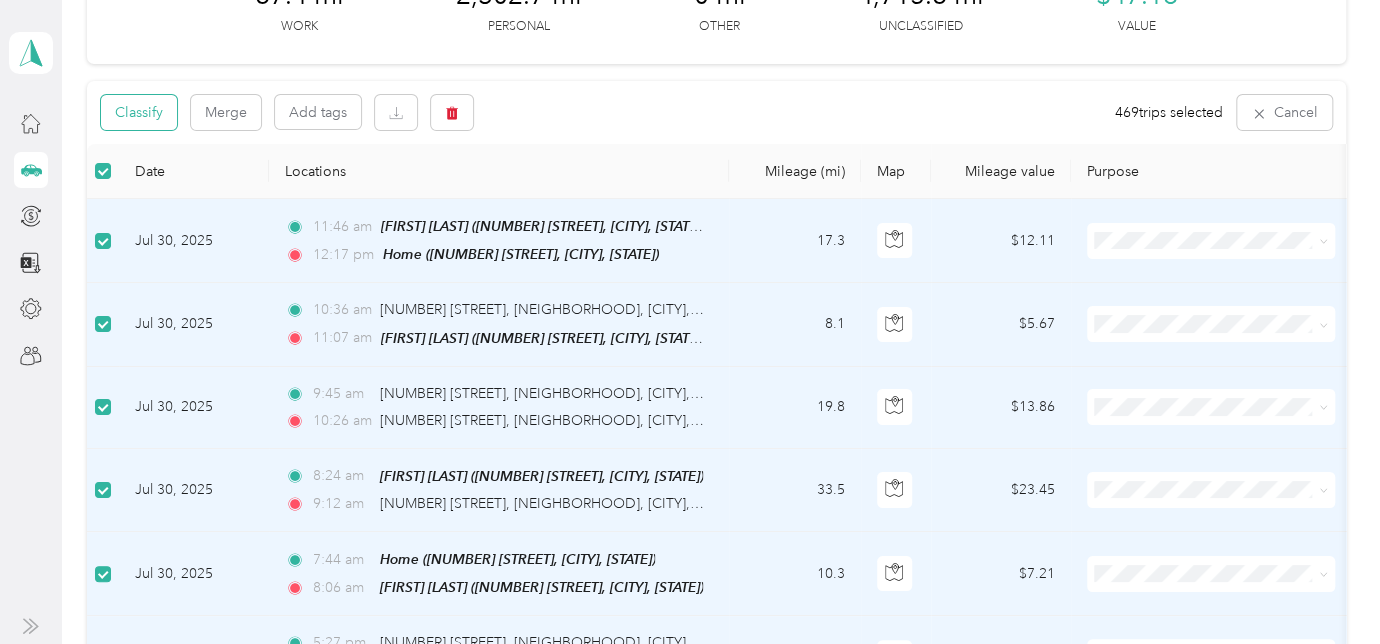 click on "Classify" at bounding box center (139, 112) 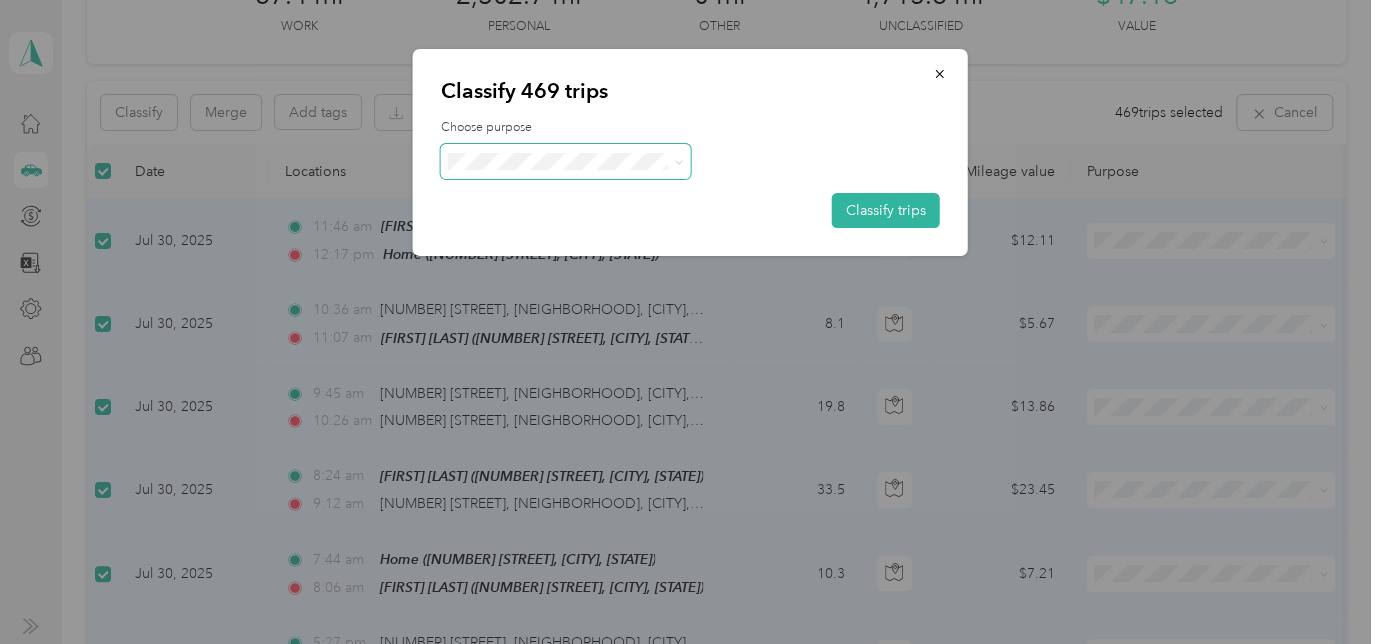 click 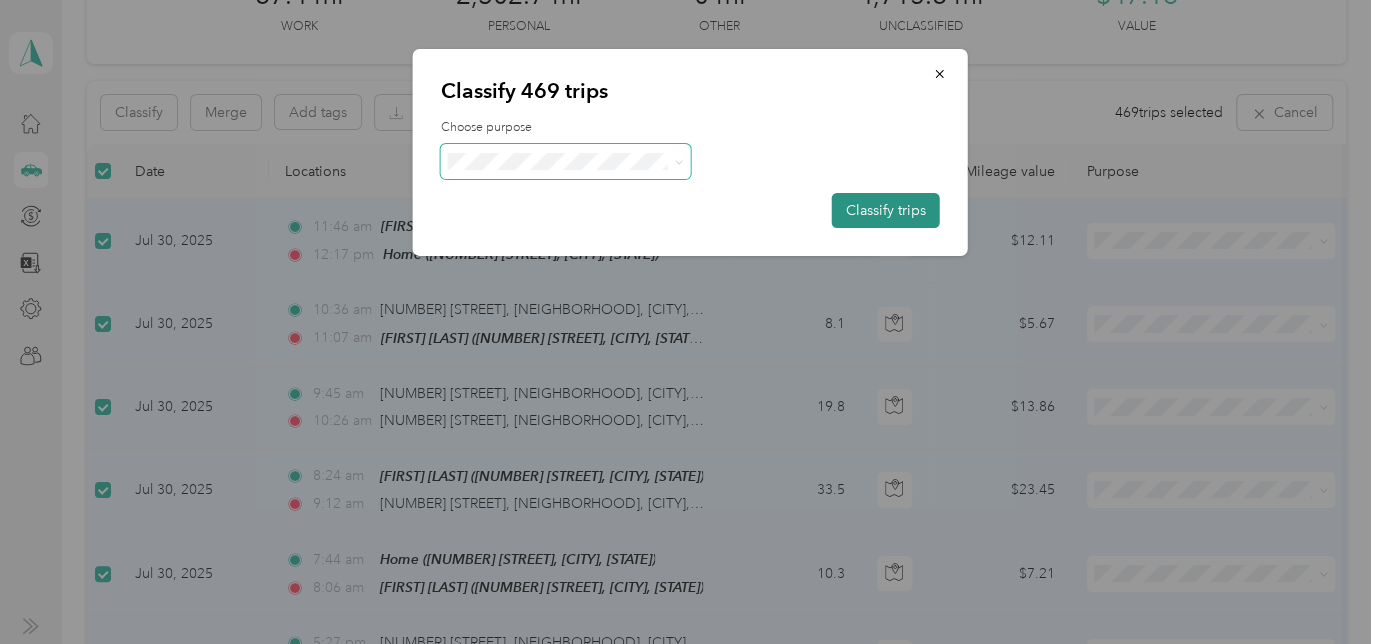 click on "Classify trips" at bounding box center [886, 210] 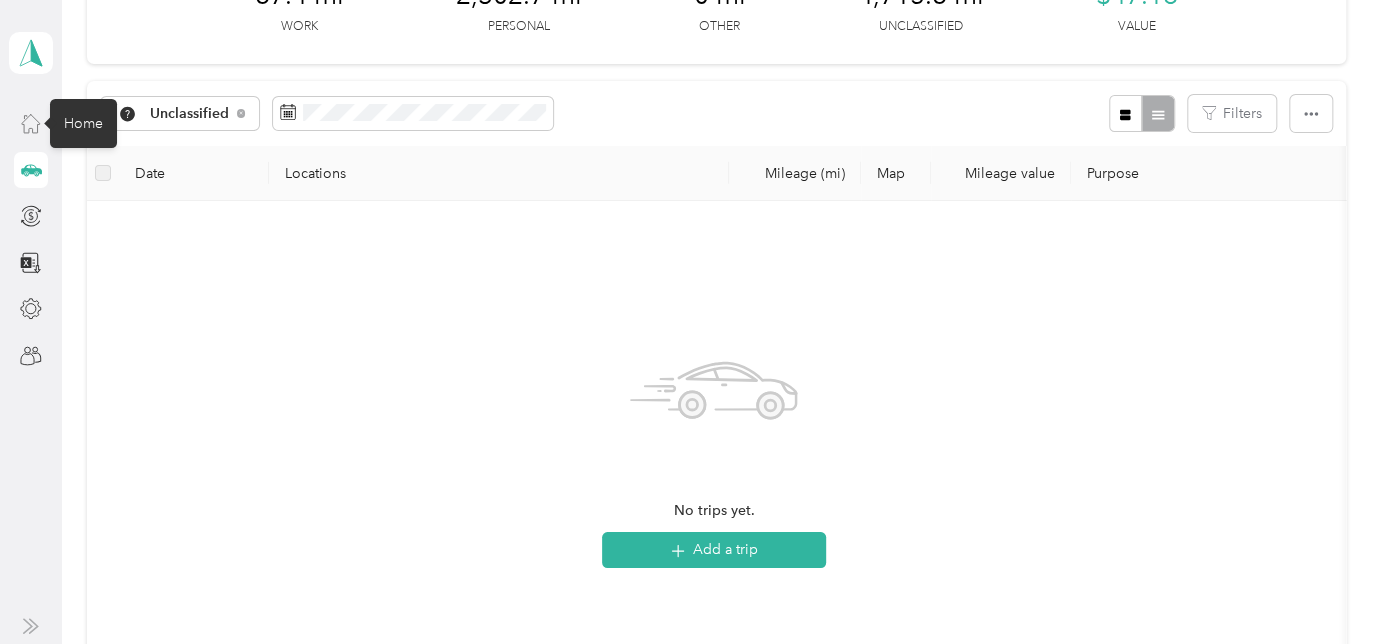 click 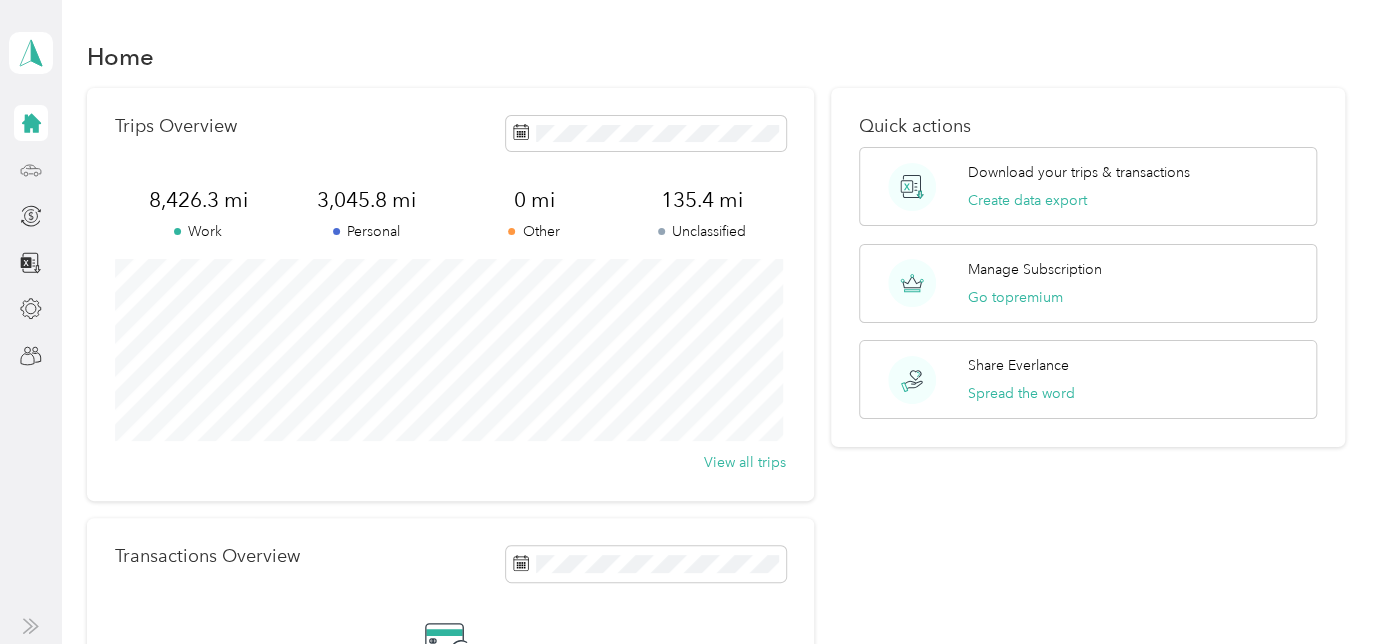 scroll, scrollTop: 0, scrollLeft: 0, axis: both 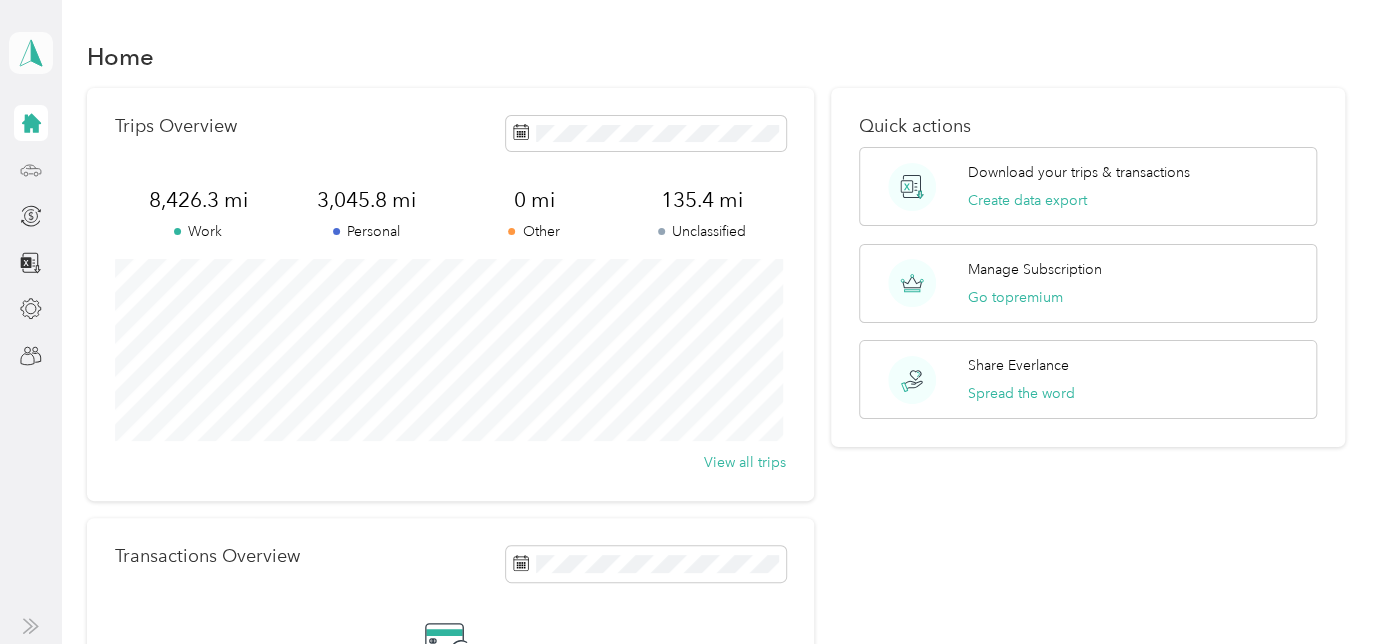 click 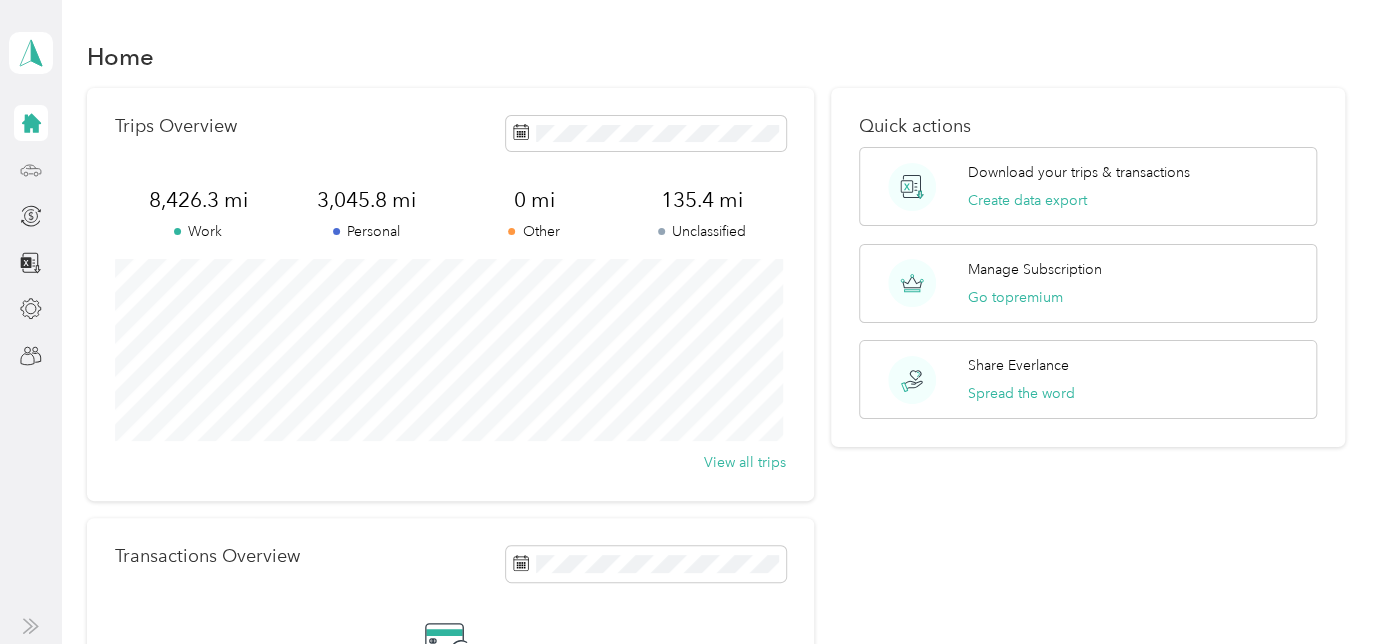 click on "[NUMBER] [STREET], [NEIGHBORHOOD], [CITY], [STATE] Personal dashboard Home Trips Overview 8,426.3   mi Work 3,045.8   mi Personal 0   mi Other 135.4   mi Unclassified View all trips Transactions Overview No transactions recorded yet Connect your bank or credit card to automatically sync your expenses, or manually add an expense. Add an expense Quick actions Download your trips & transactions Create data export Manage Subscription Go to  premium Share Everlance Spread the word You’re signed in as  [EMAIL]   Log out" at bounding box center [685, 322] 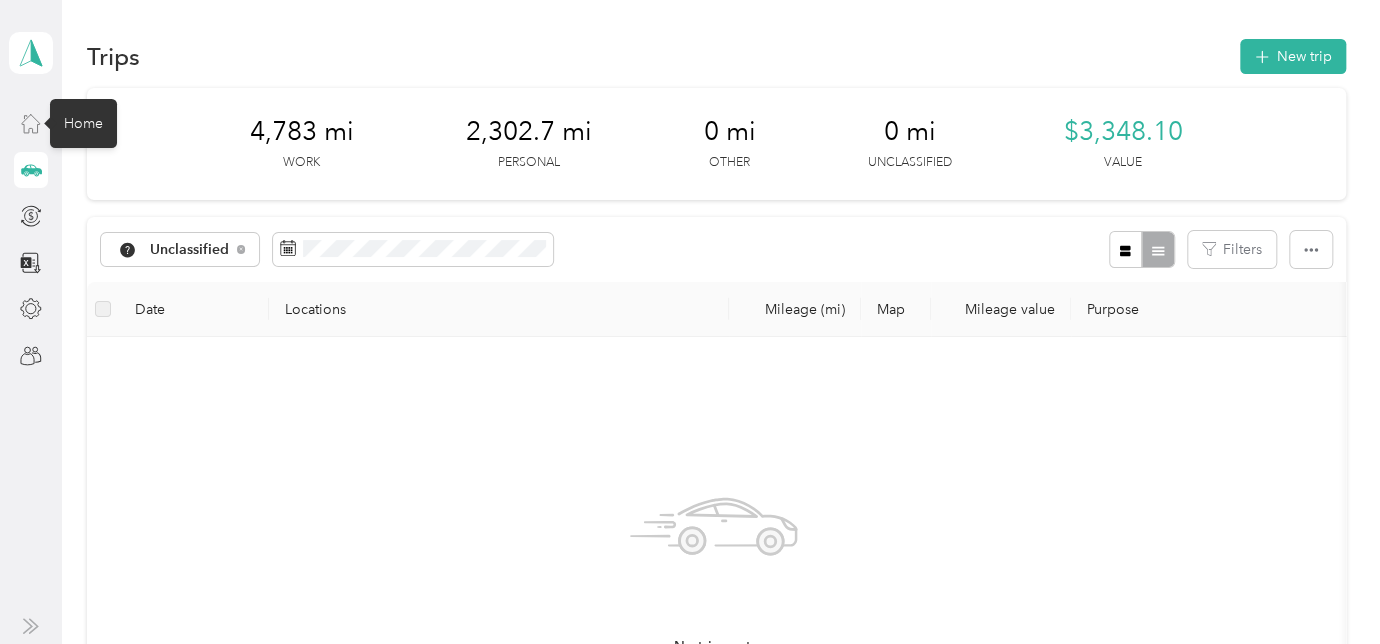 click 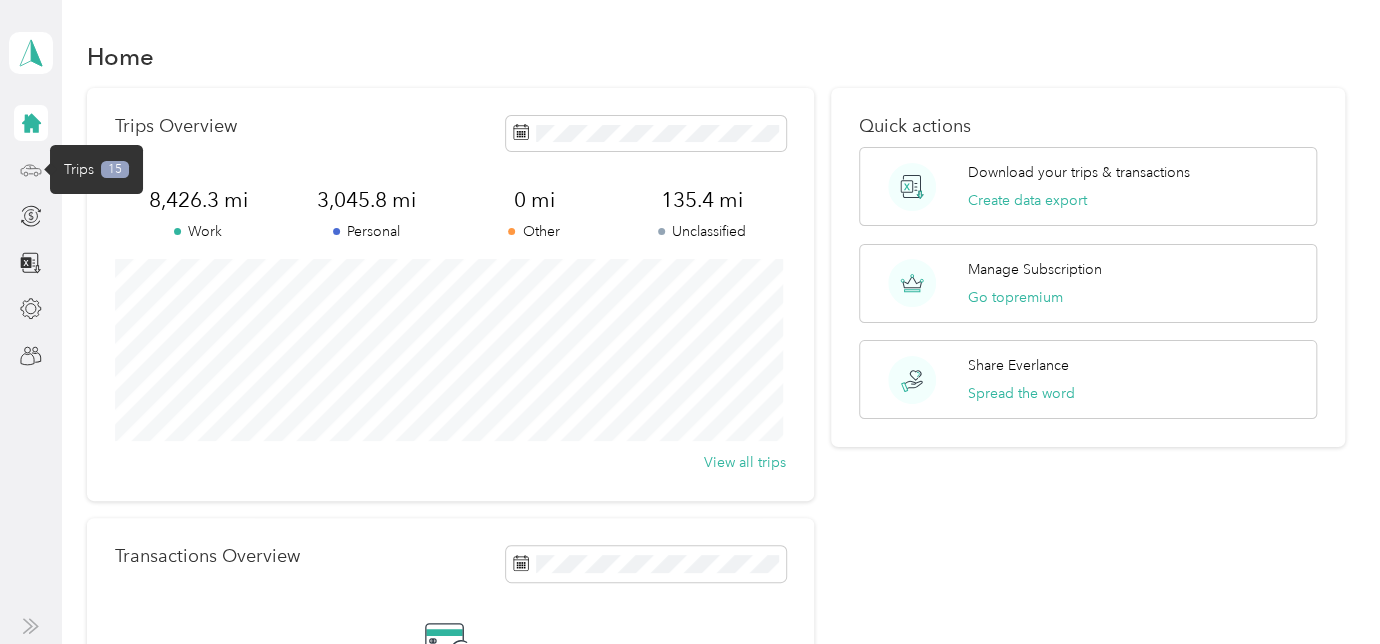 click 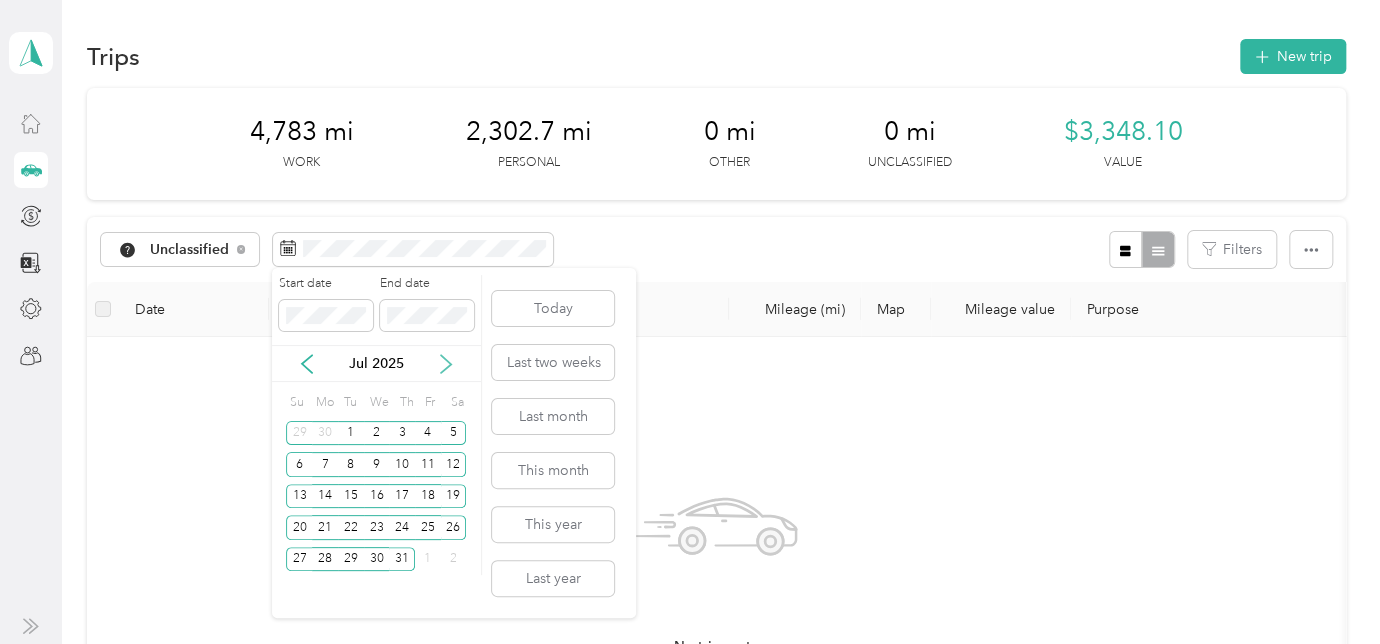 click 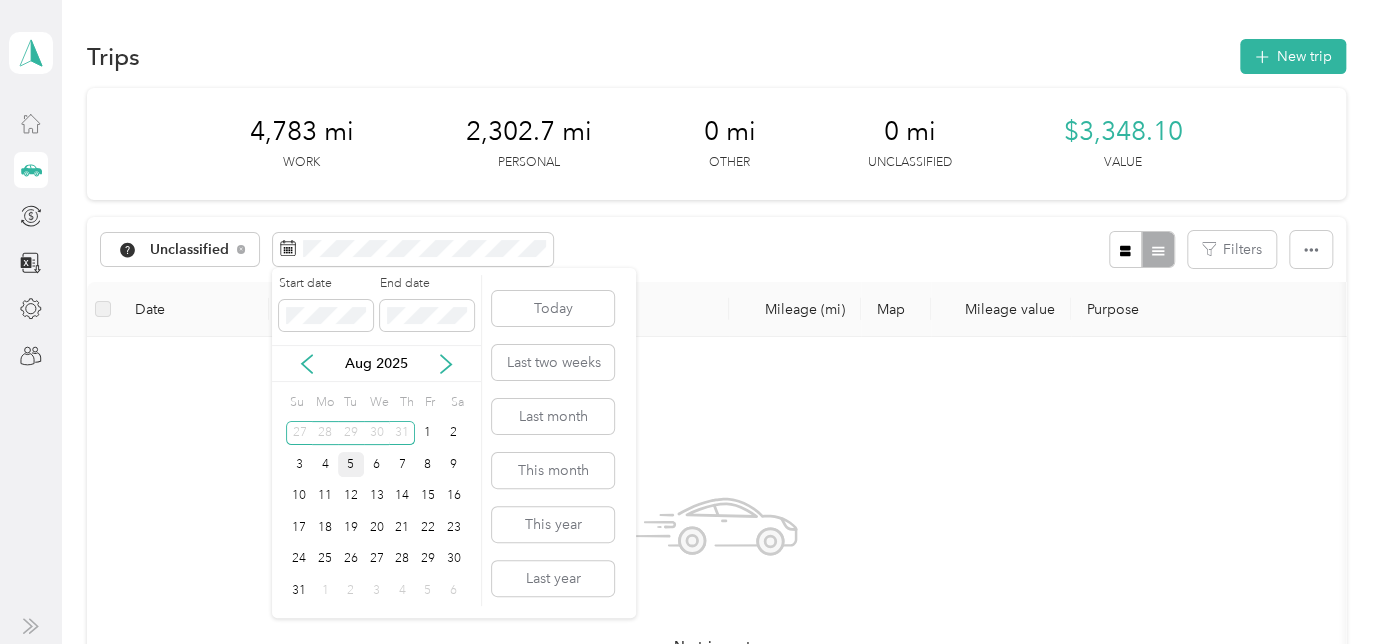 click on "5" at bounding box center [351, 464] 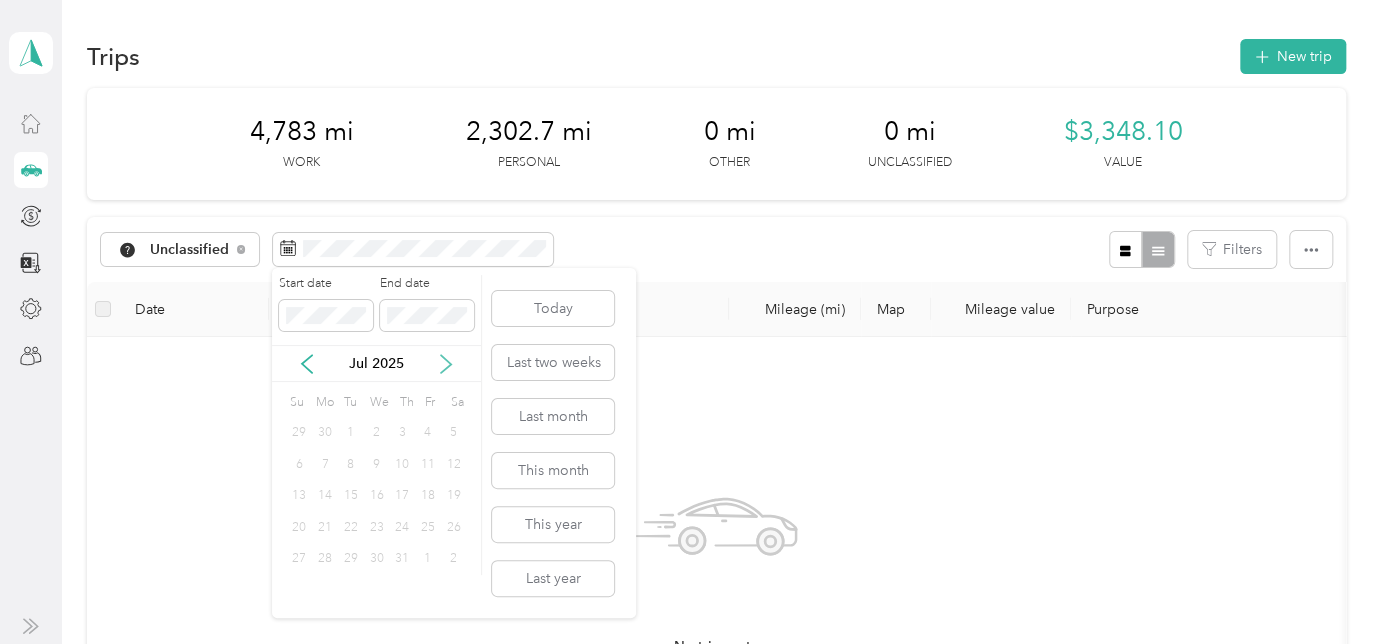 click 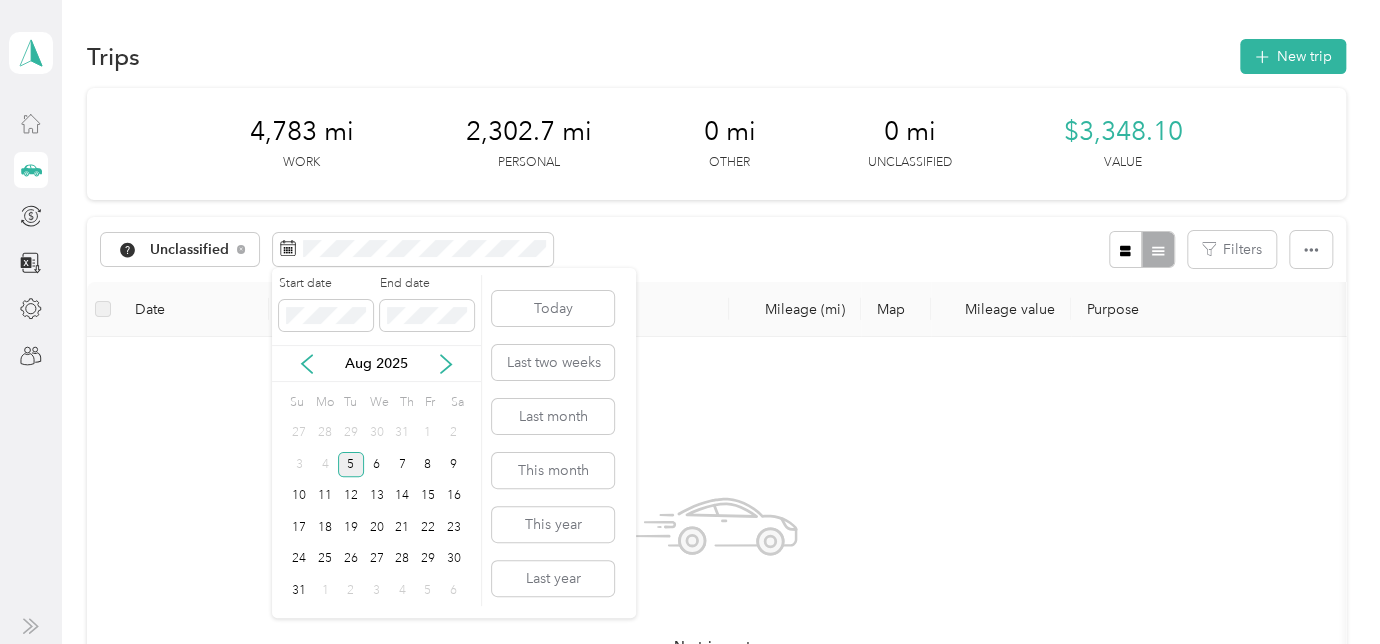 click on "5" at bounding box center [351, 464] 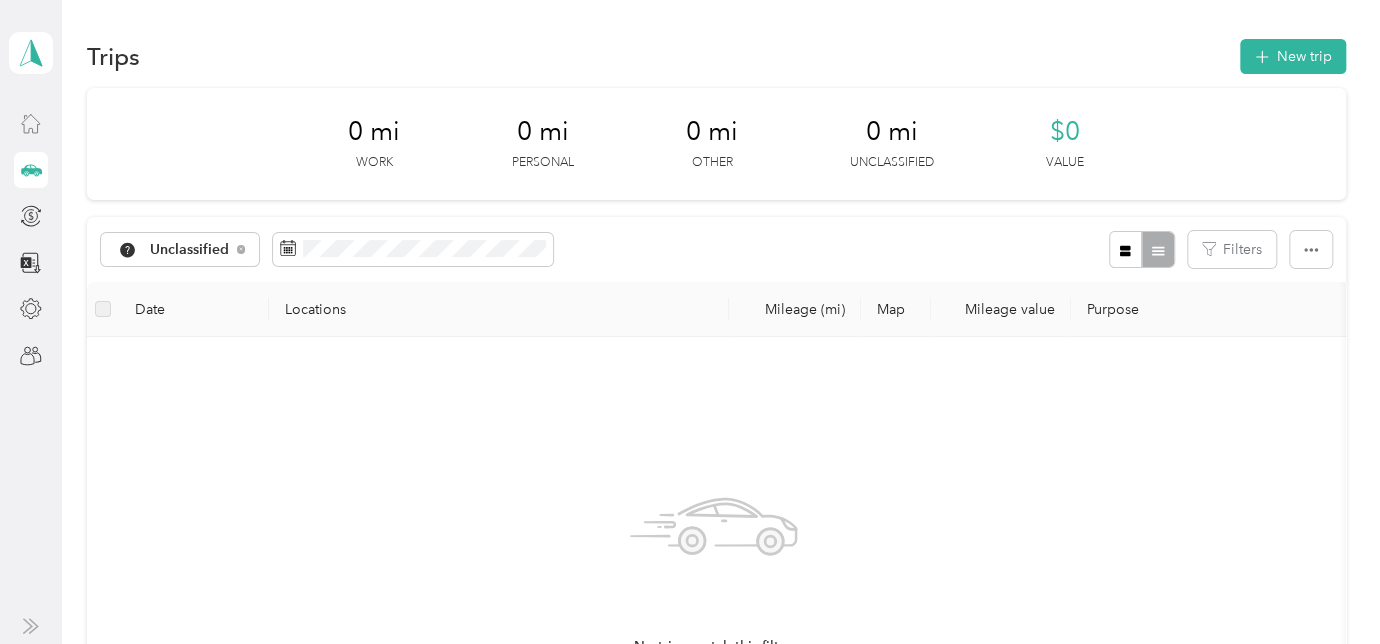 click on "No trips match this filter. Clear filters" at bounding box center [714, 591] 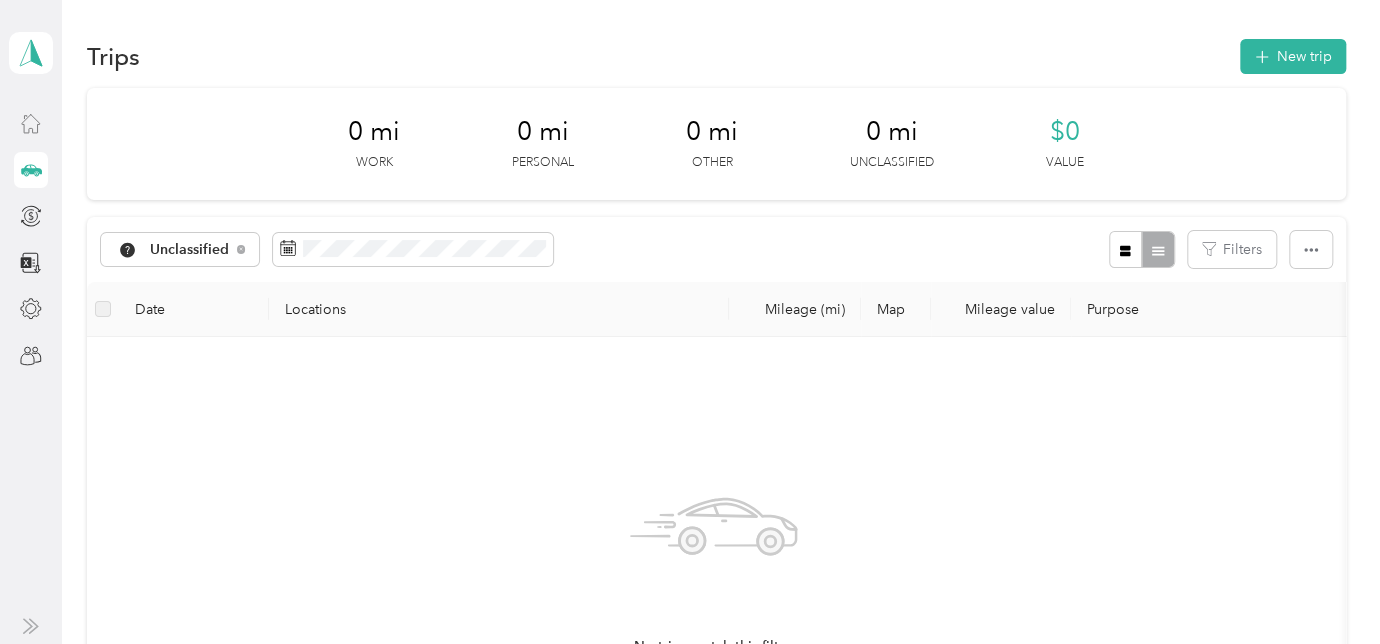 scroll, scrollTop: 272, scrollLeft: 0, axis: vertical 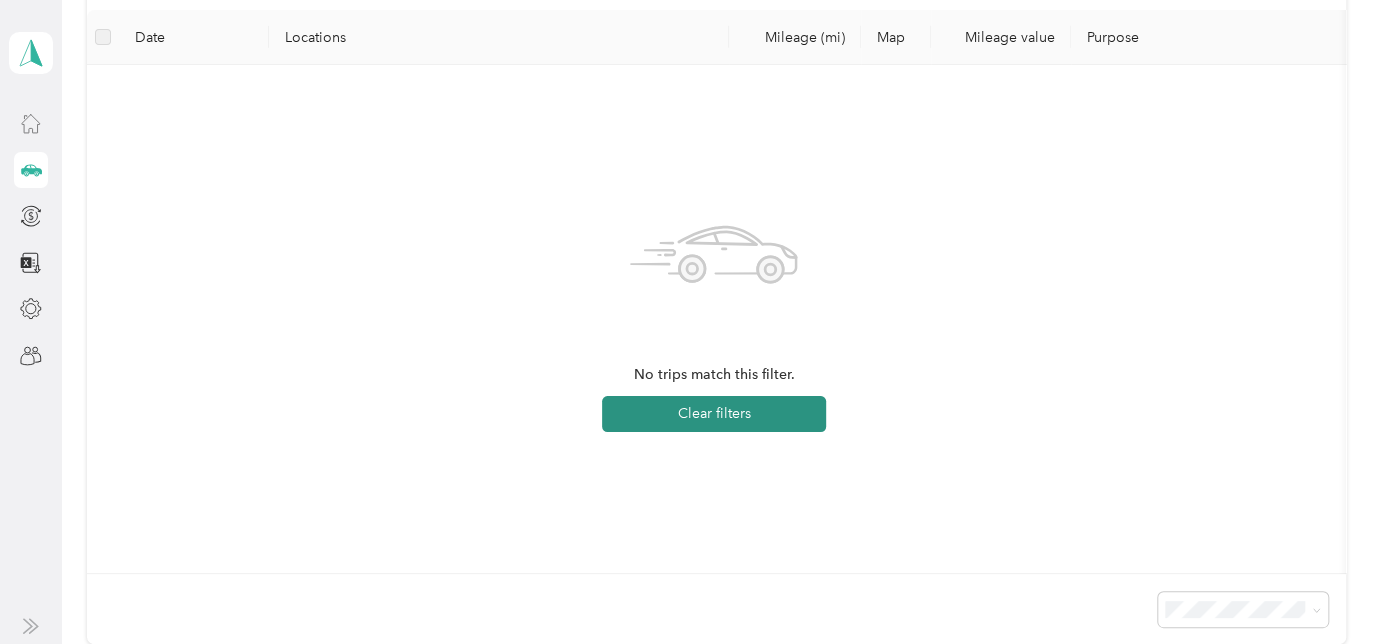 click on "Clear filters" at bounding box center [714, 414] 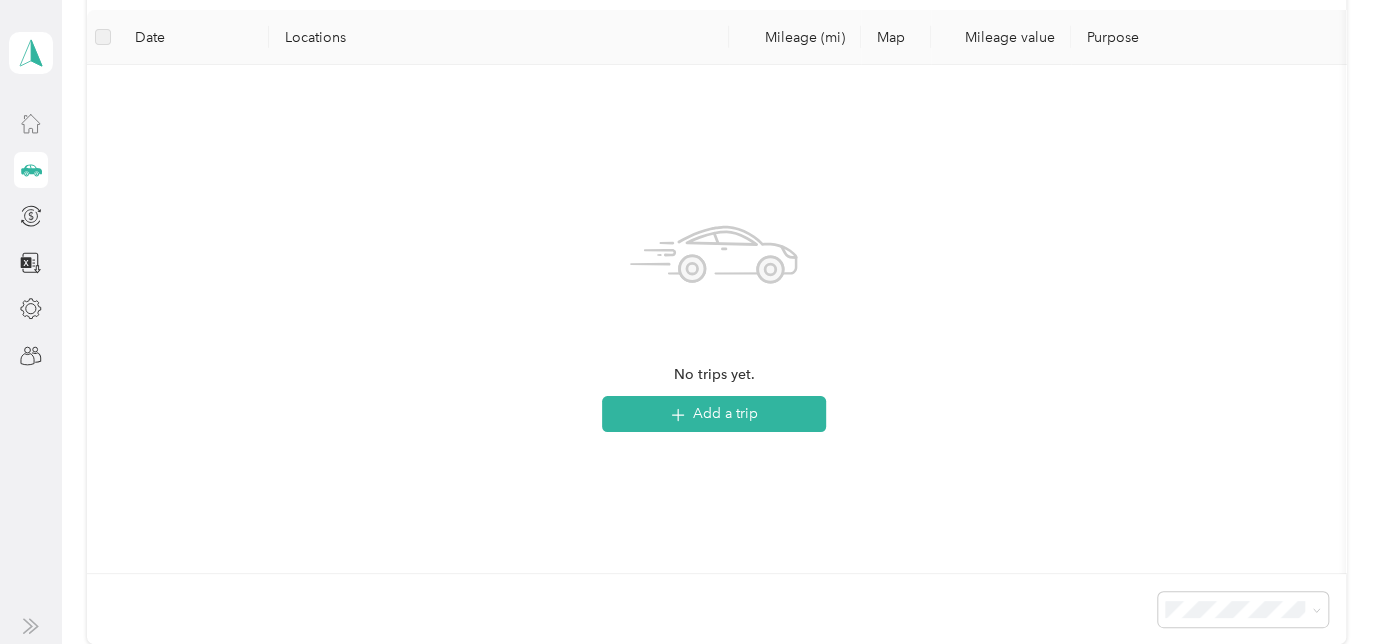 scroll, scrollTop: 0, scrollLeft: 0, axis: both 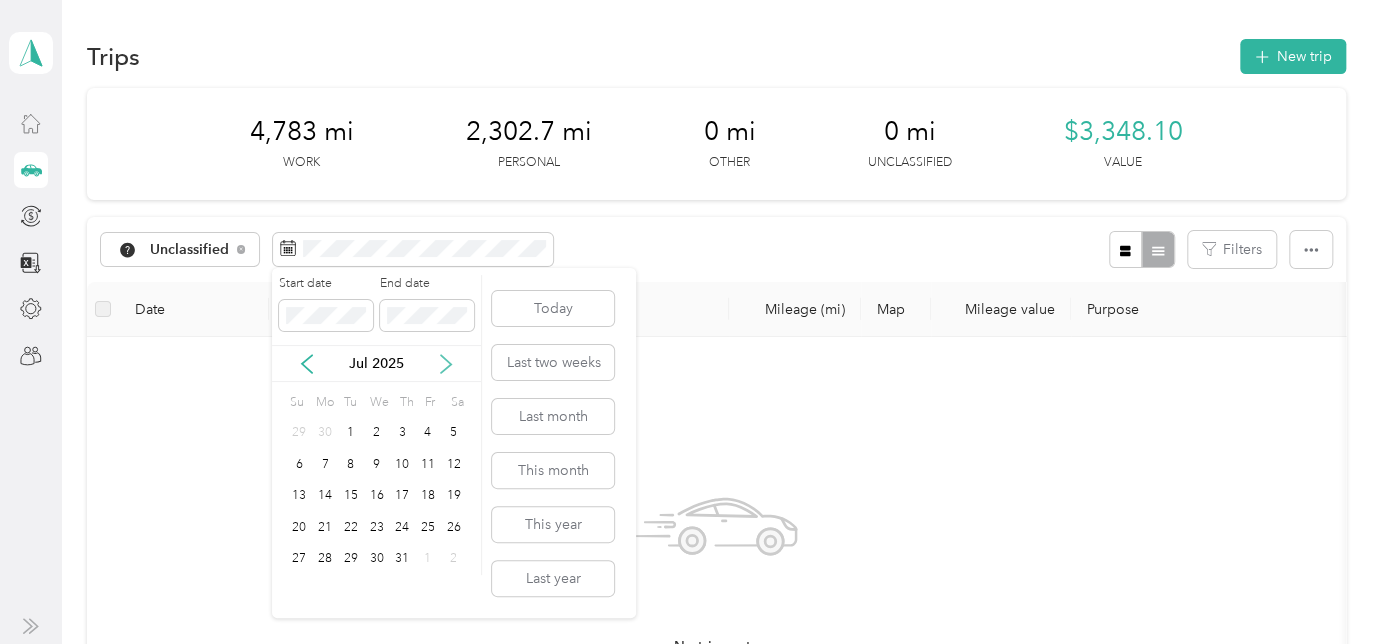 click 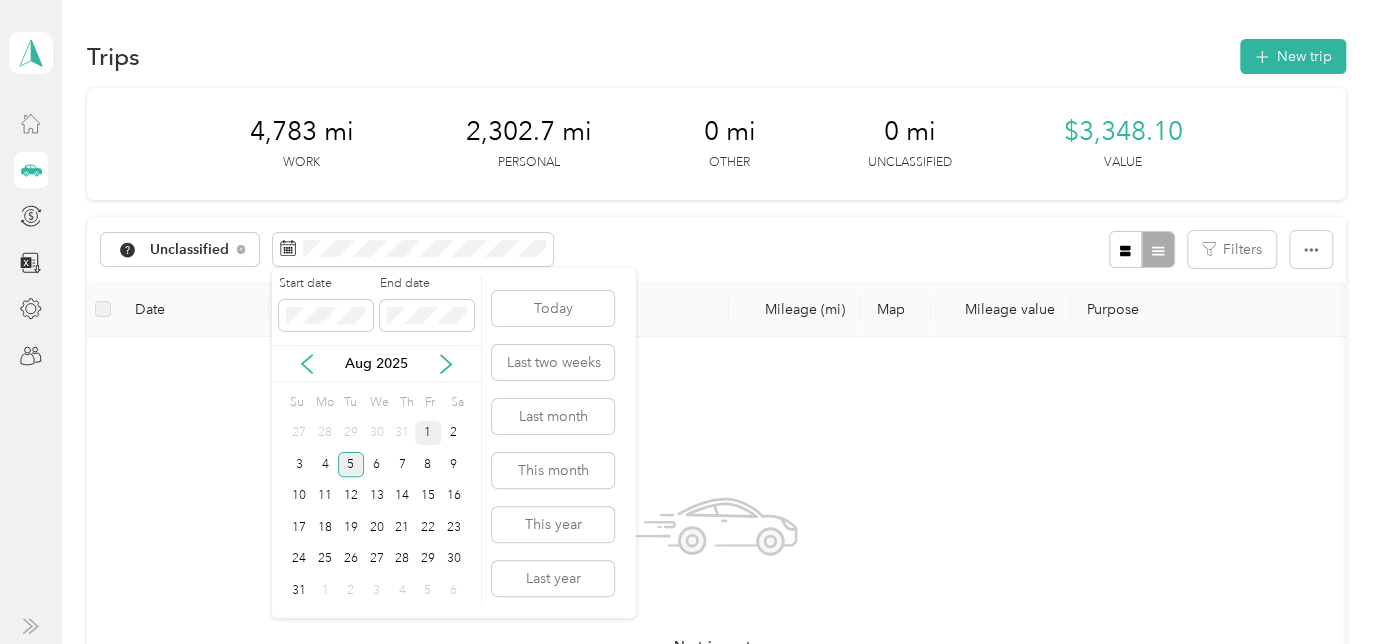 click on "1" at bounding box center (428, 433) 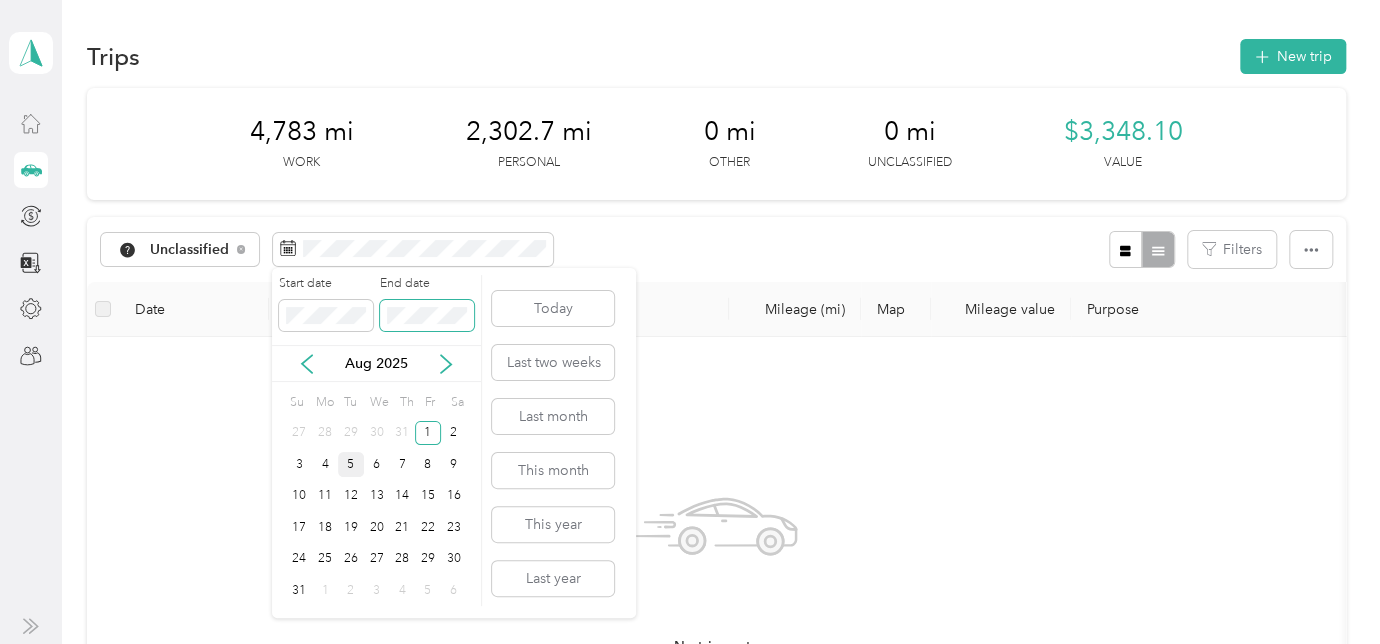 click at bounding box center [427, 316] 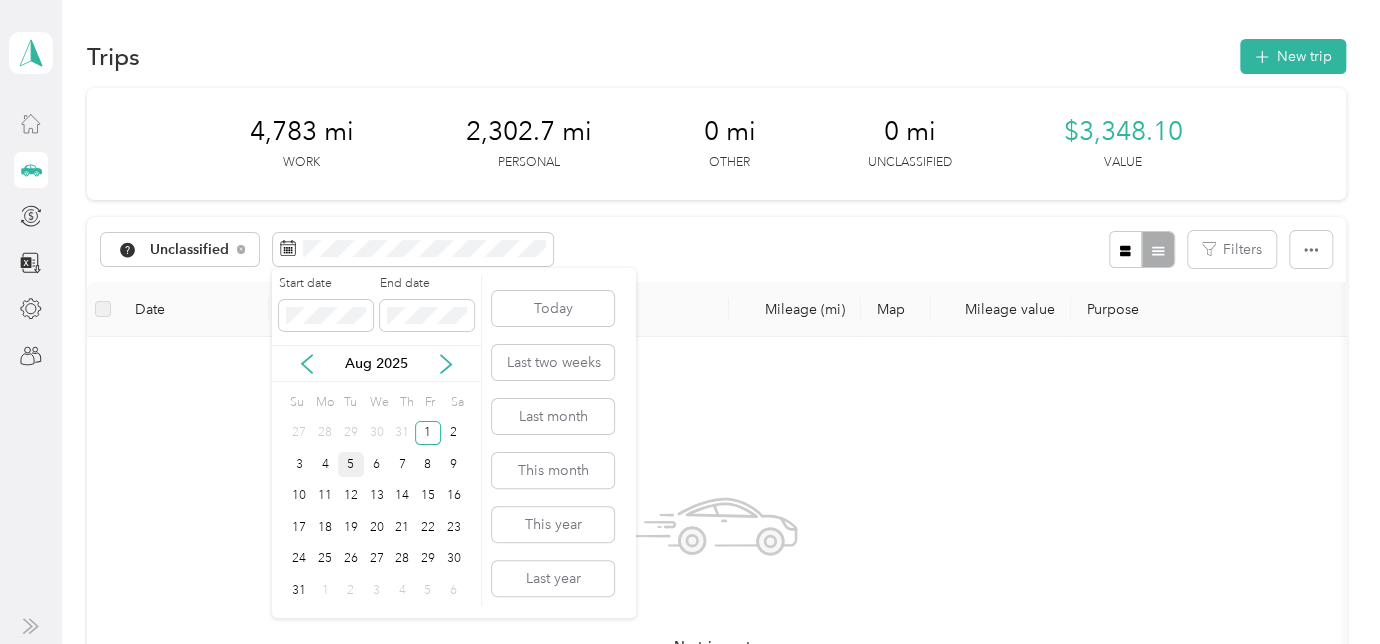 click on "5" at bounding box center (351, 464) 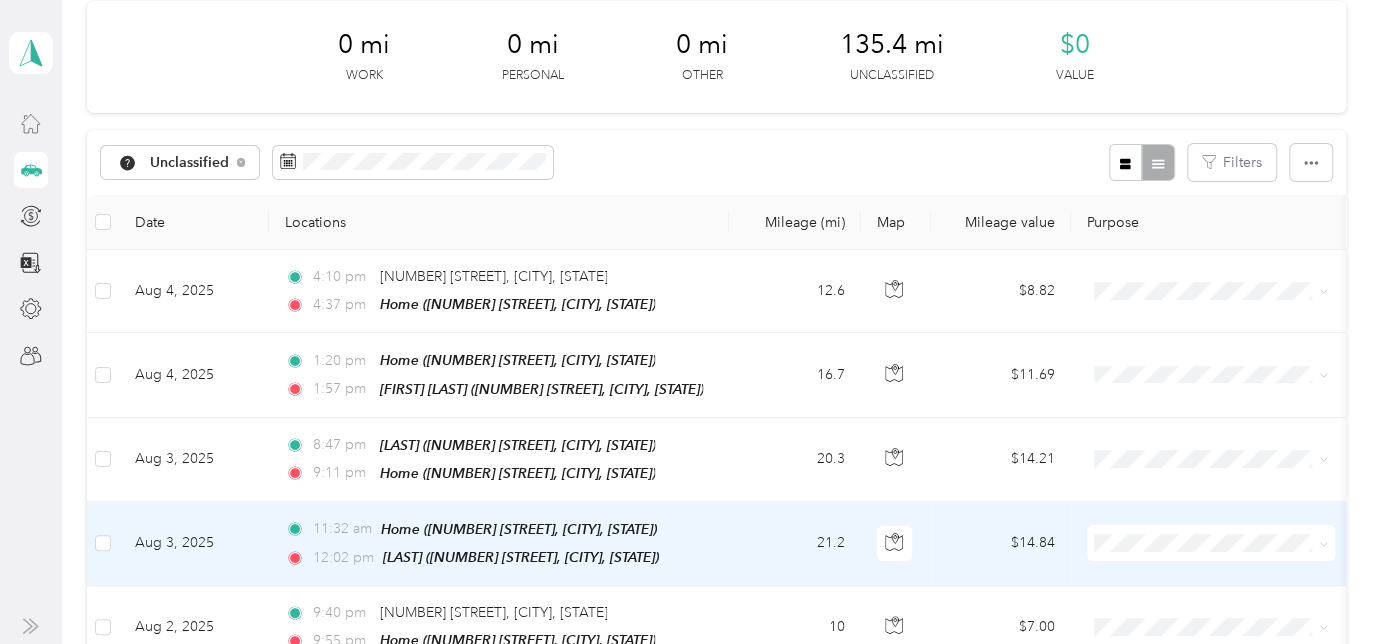 scroll, scrollTop: 0, scrollLeft: 0, axis: both 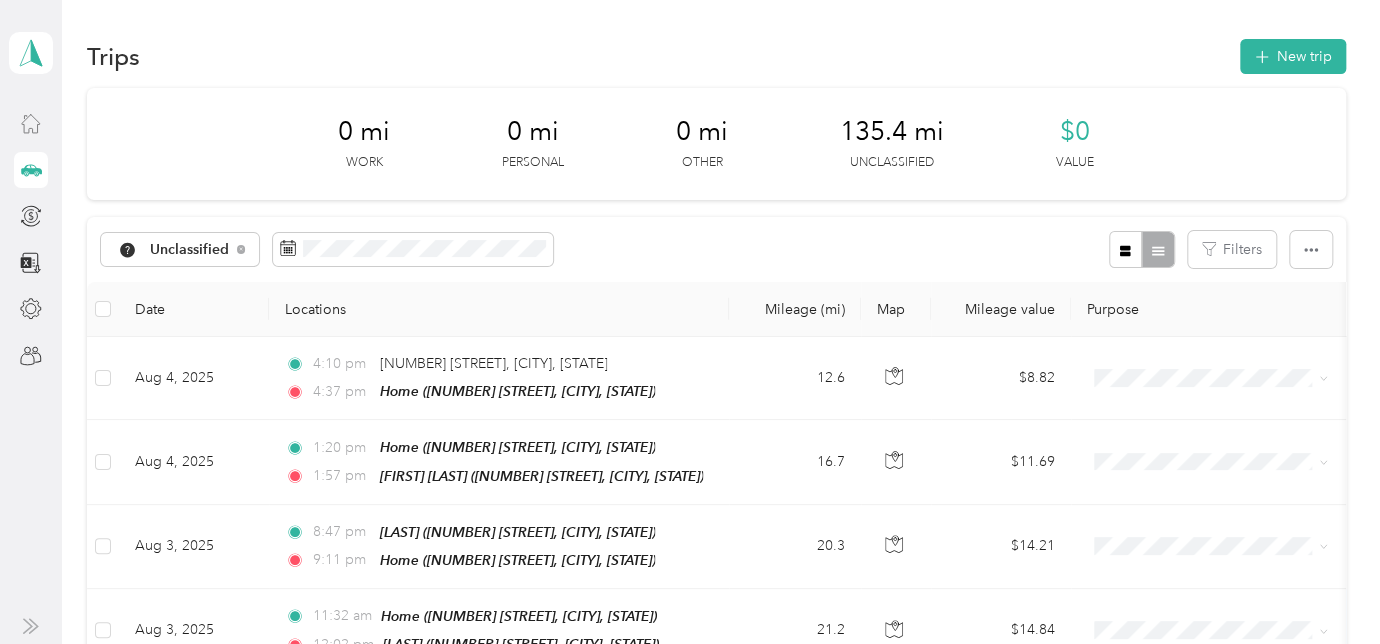 click 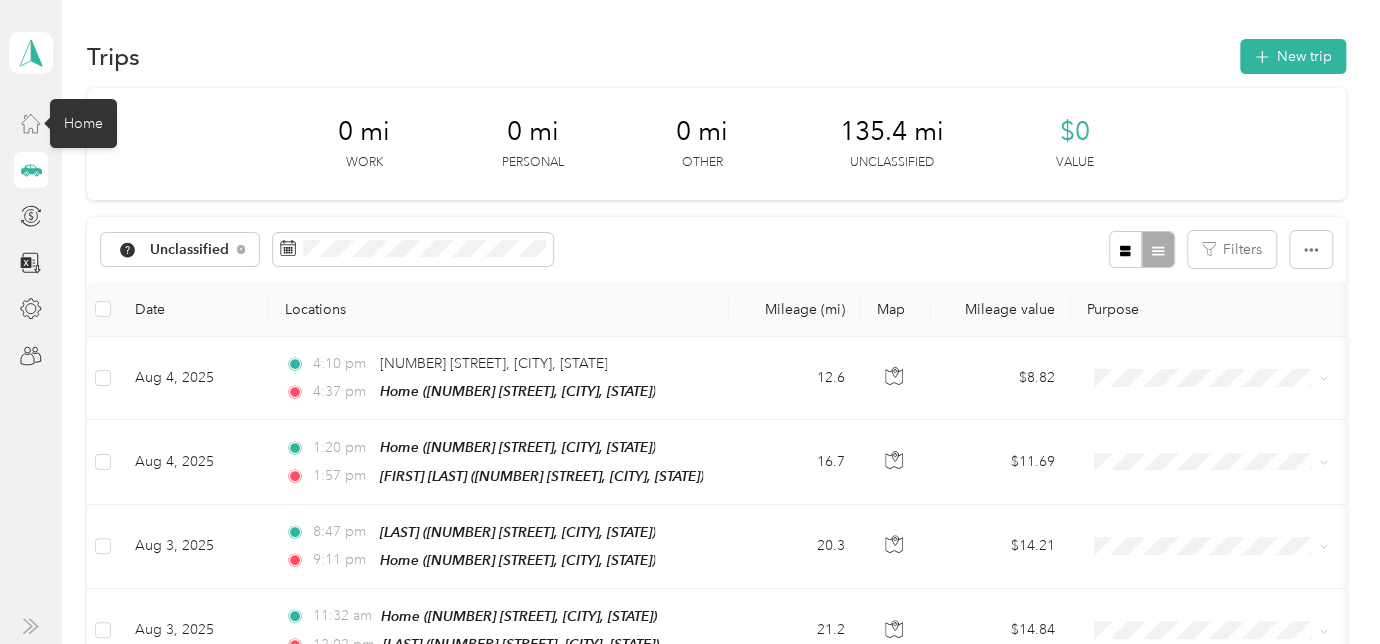 click 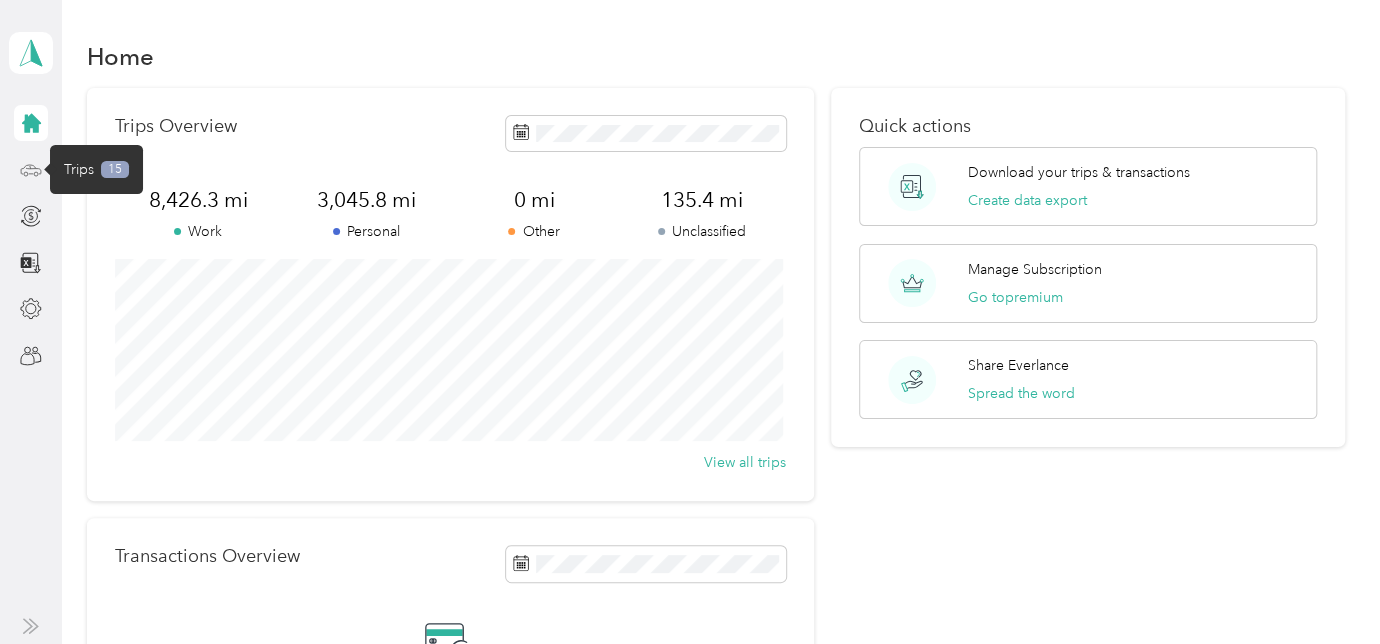 click 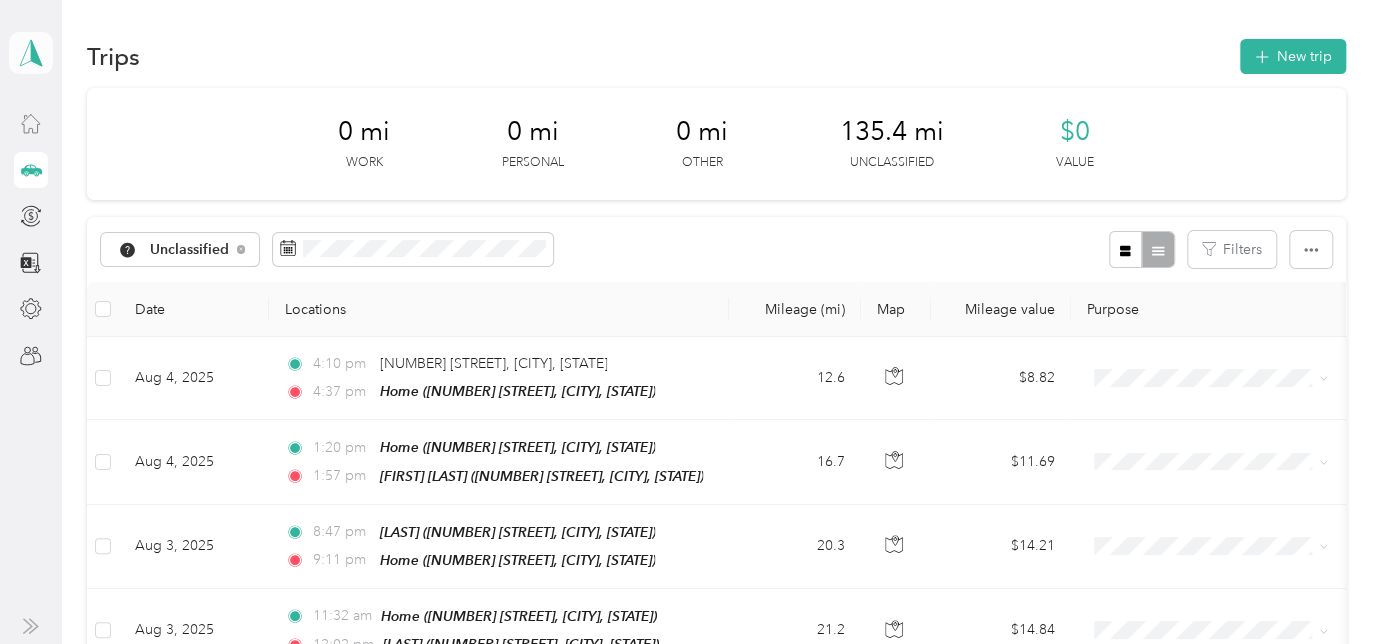 click 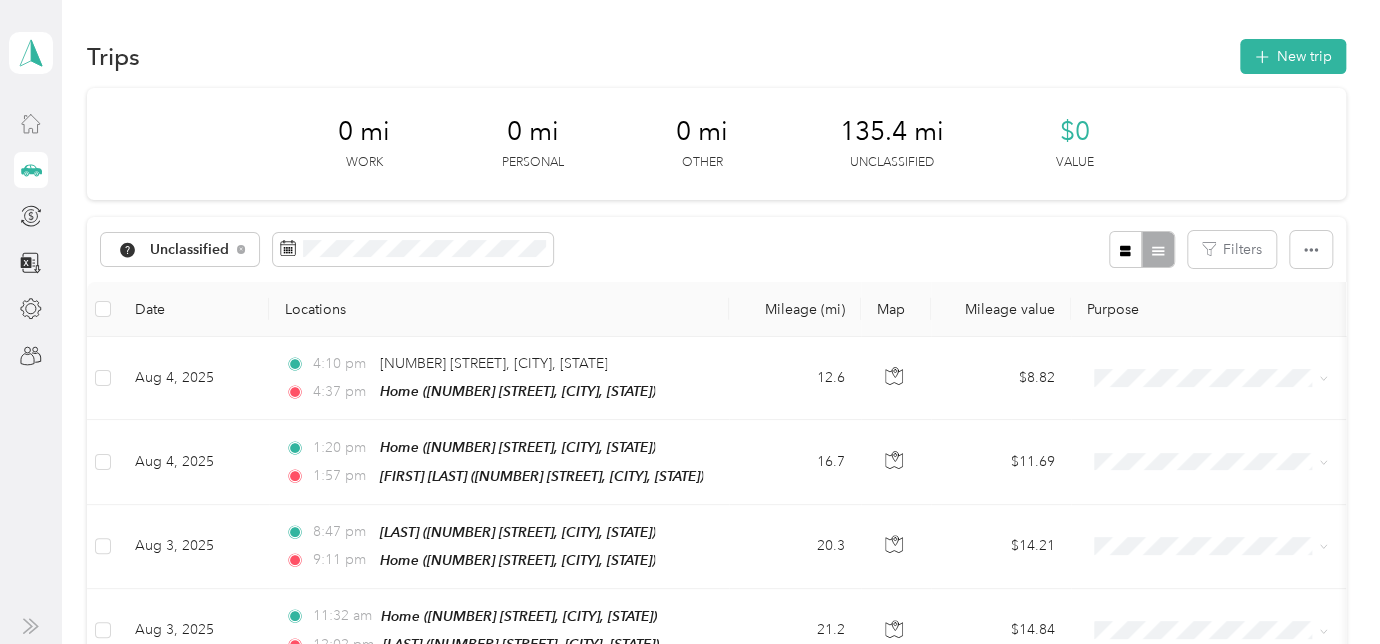 click on "Log out" at bounding box center [65, 163] 